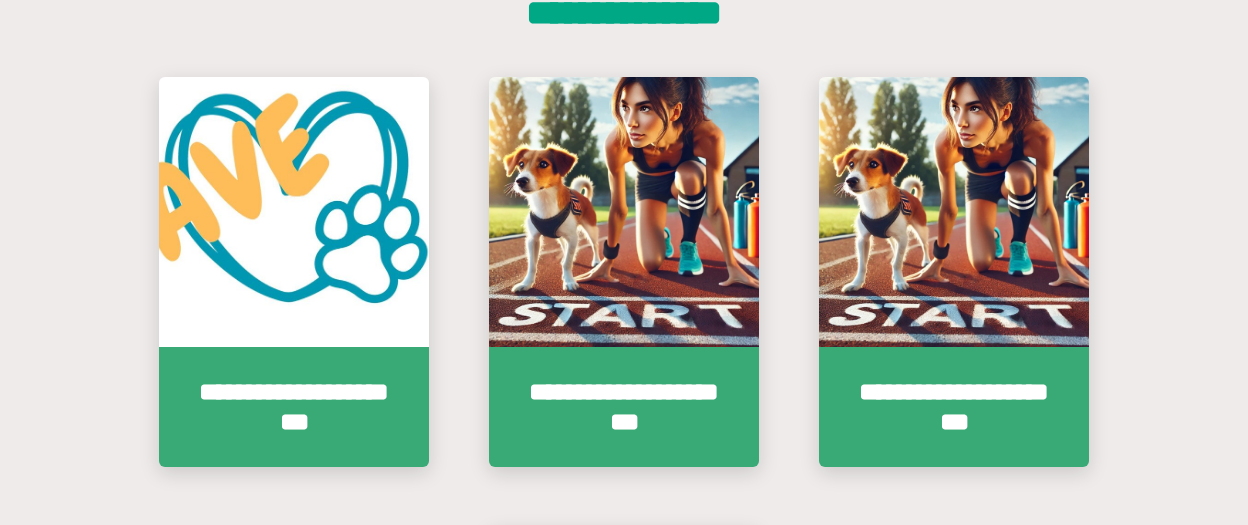 scroll, scrollTop: 774, scrollLeft: 0, axis: vertical 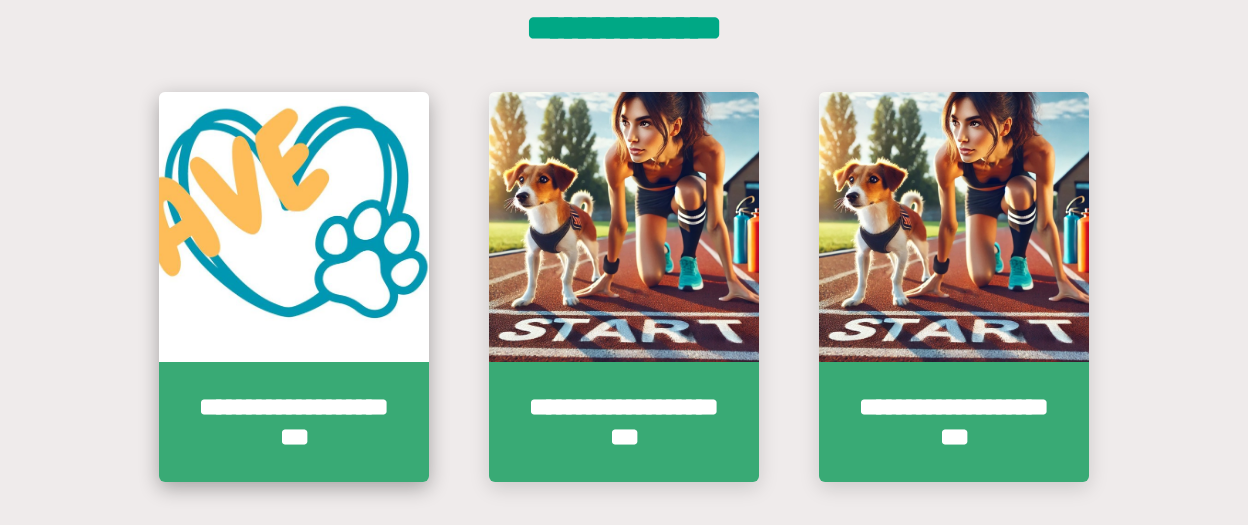 click on "**********" at bounding box center (294, 422) 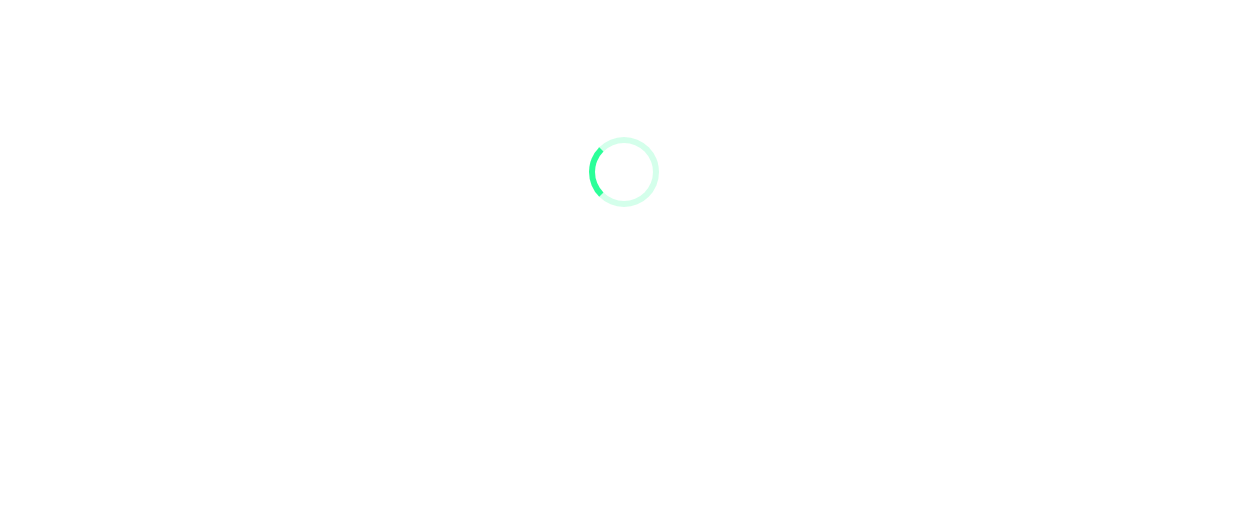 scroll, scrollTop: 91, scrollLeft: 0, axis: vertical 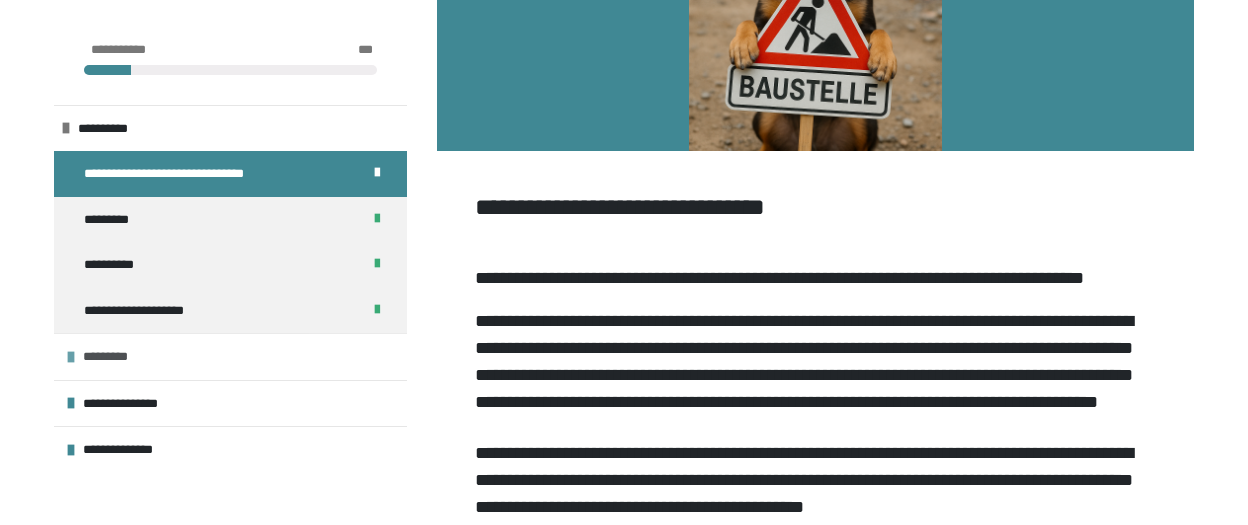 click at bounding box center (71, 357) 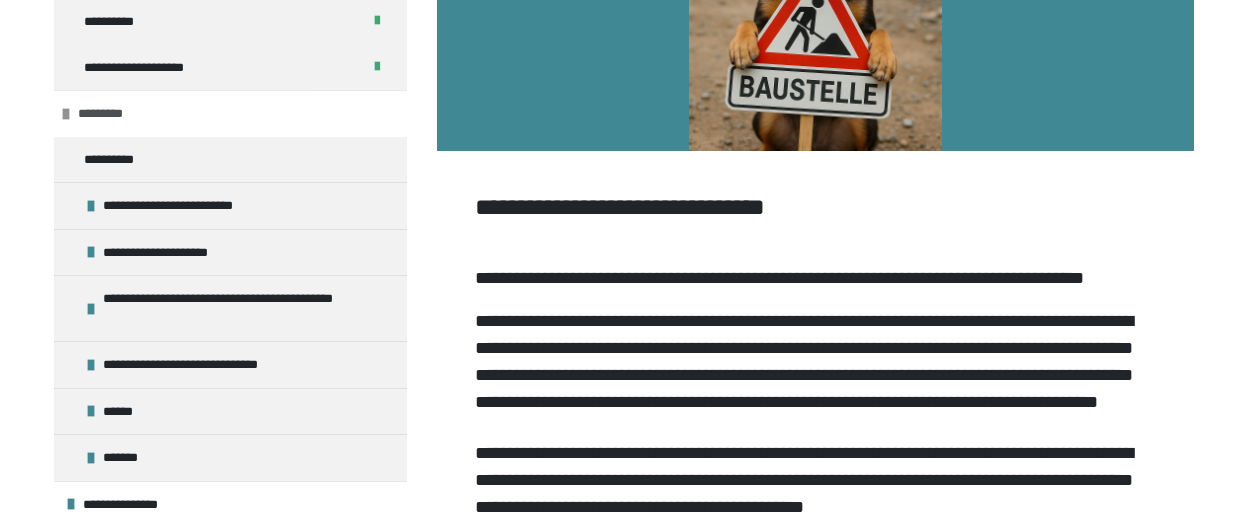 scroll, scrollTop: 283, scrollLeft: 0, axis: vertical 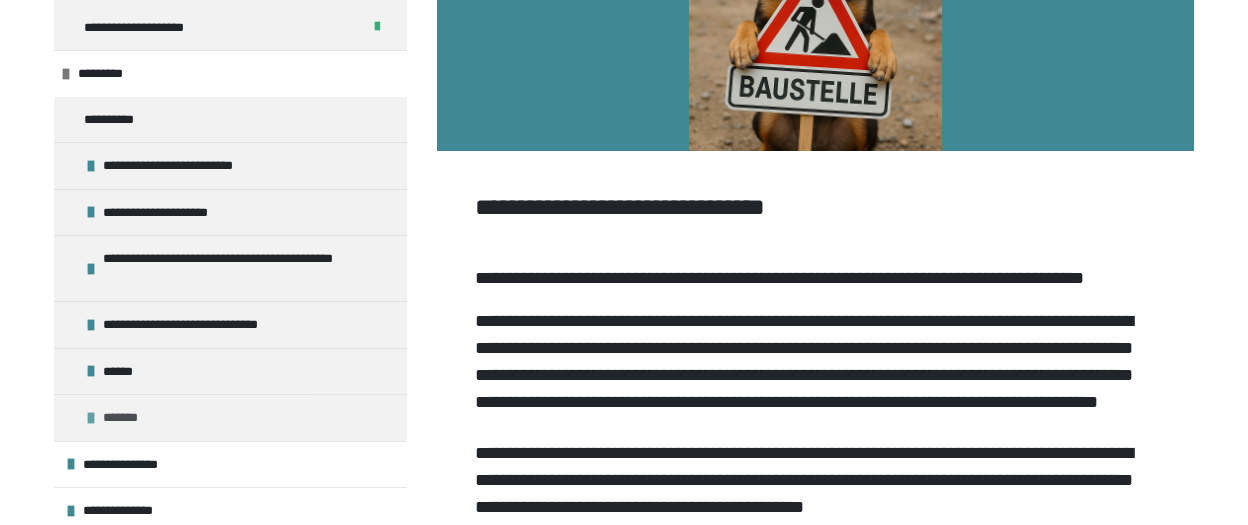 click on "*******" at bounding box center (230, 417) 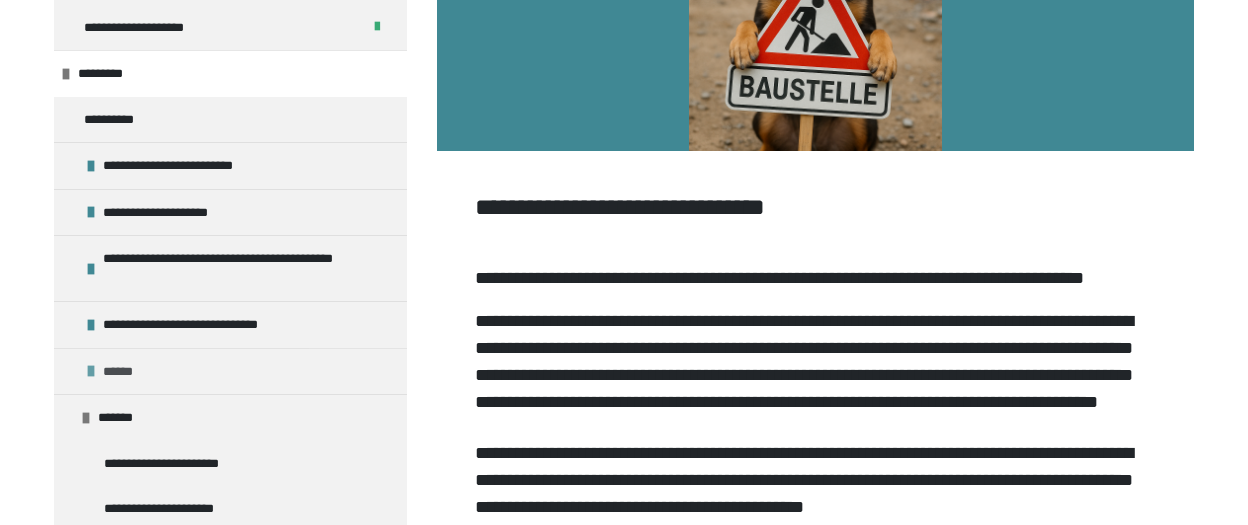 click at bounding box center (91, 371) 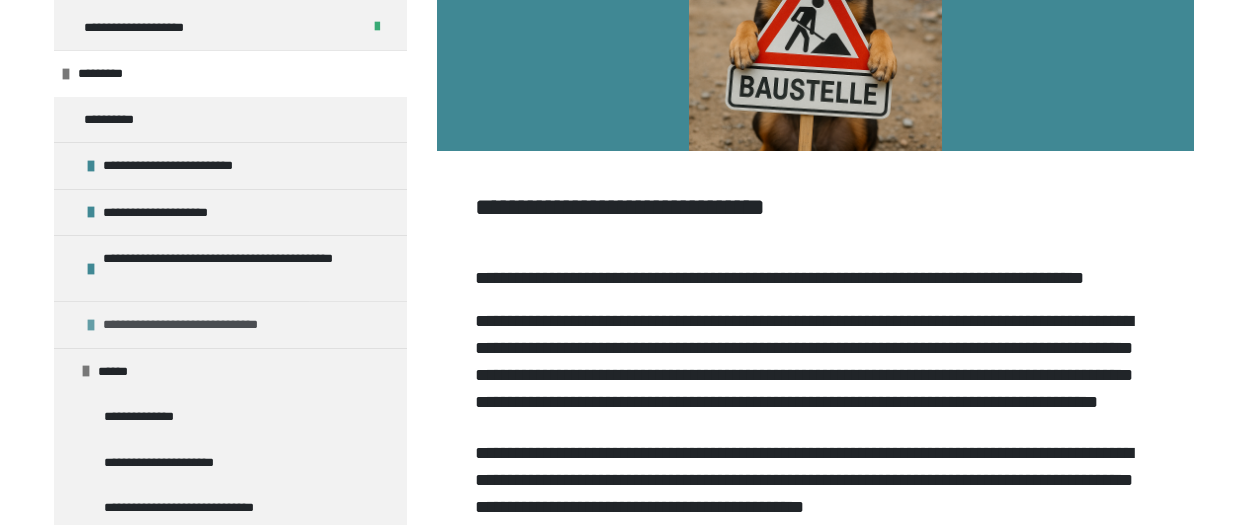 click on "**********" at bounding box center (213, 325) 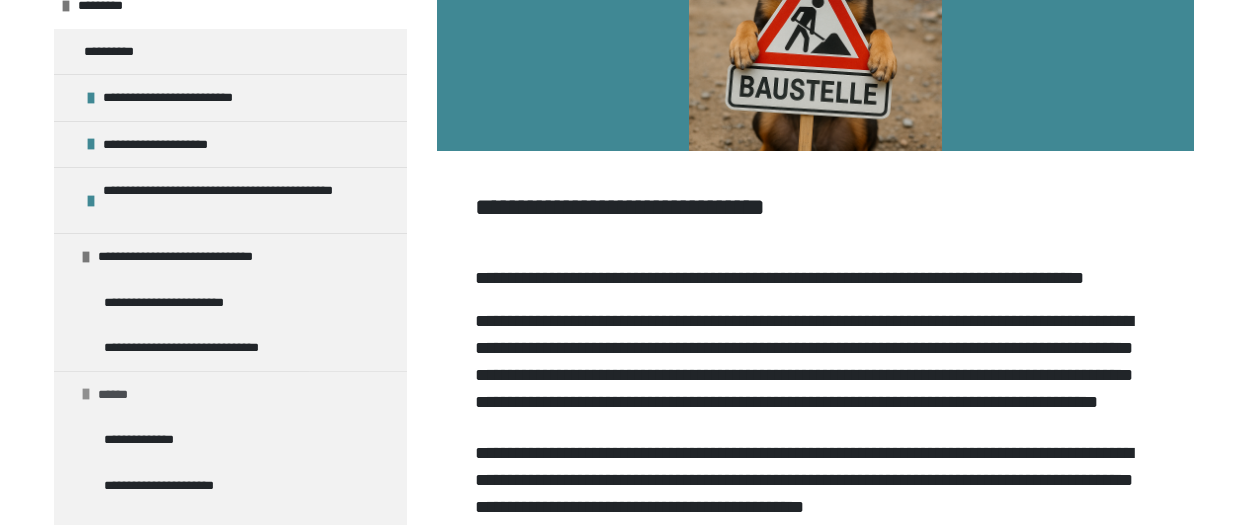 scroll, scrollTop: 377, scrollLeft: 0, axis: vertical 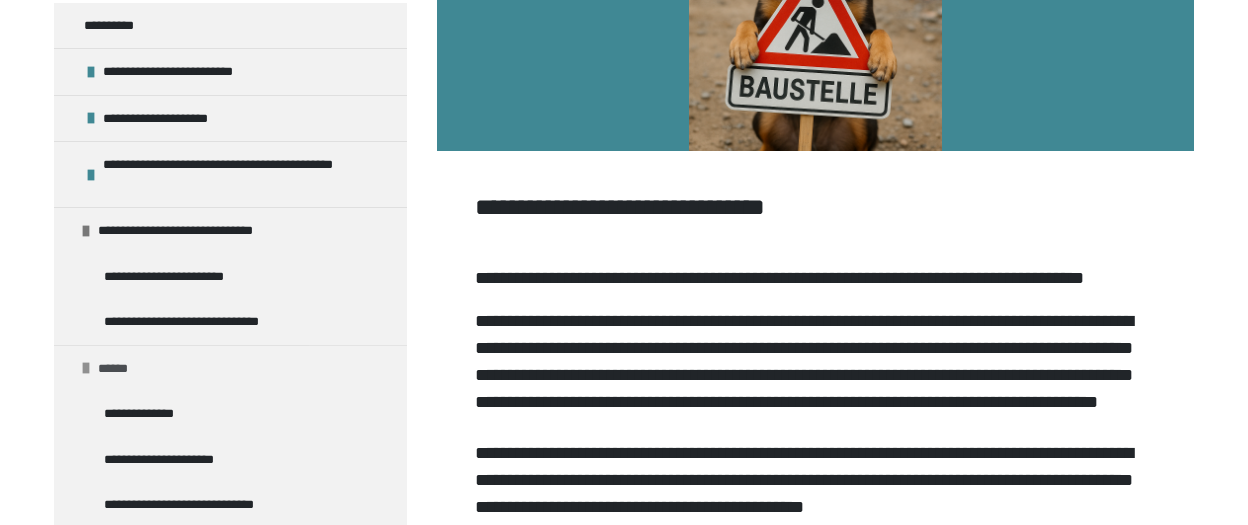 click at bounding box center (86, 368) 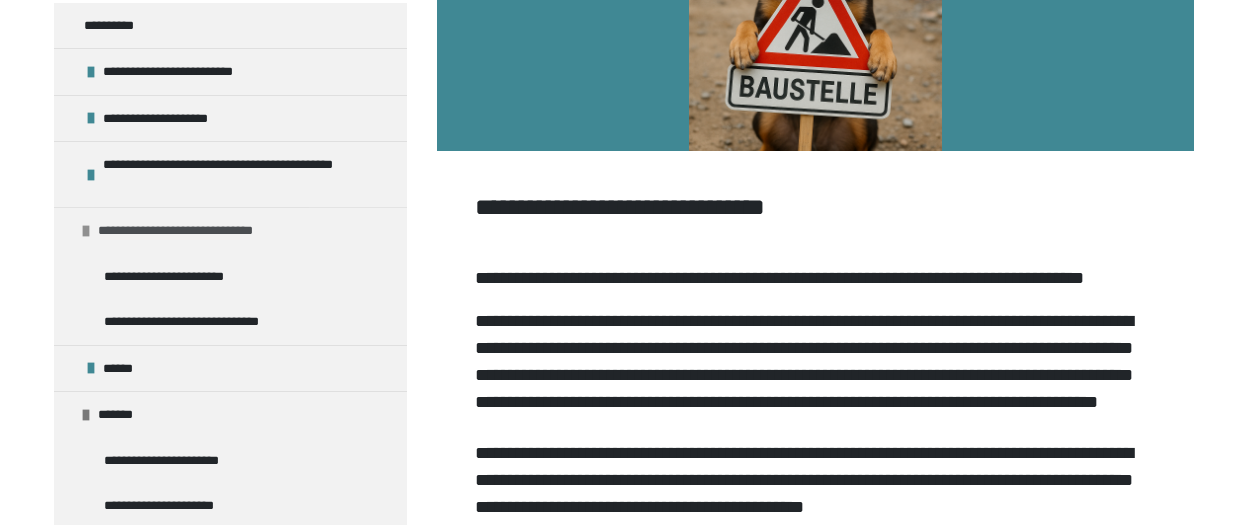 click at bounding box center (86, 231) 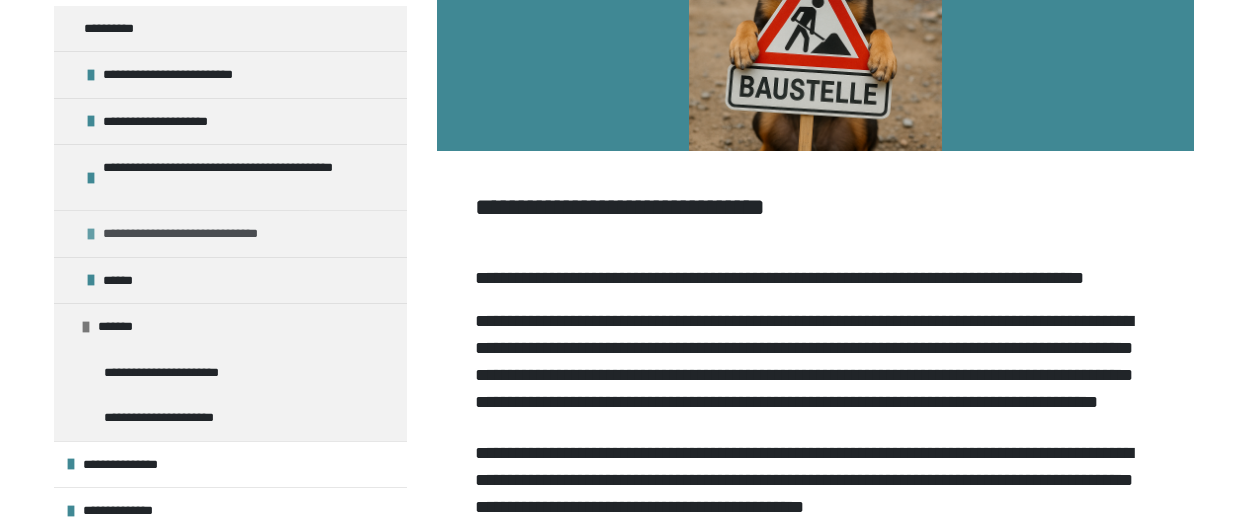 scroll, scrollTop: 187, scrollLeft: 0, axis: vertical 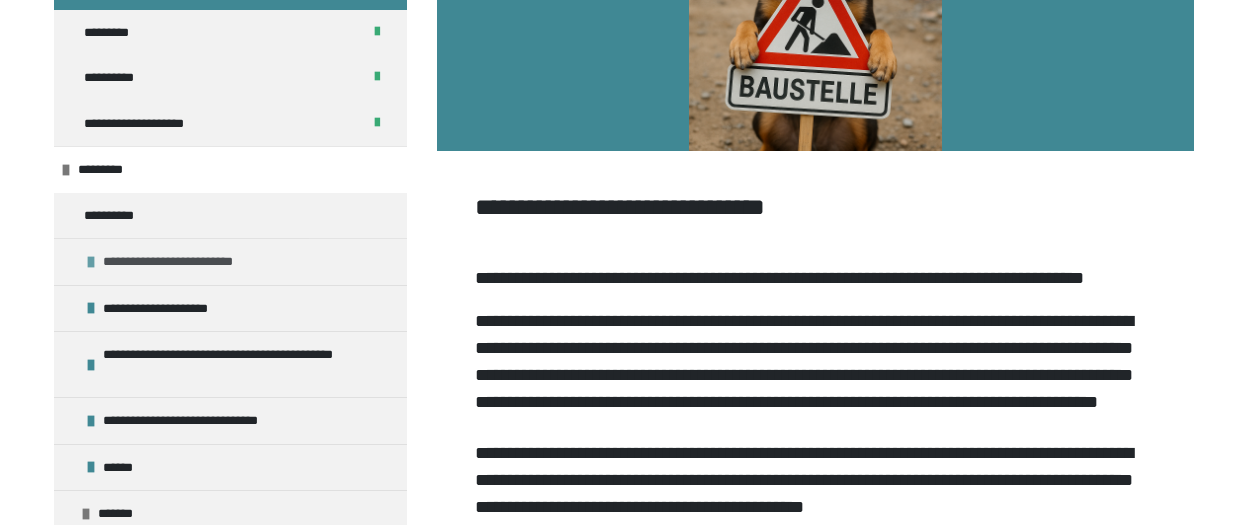 click on "**********" at bounding box center (230, 261) 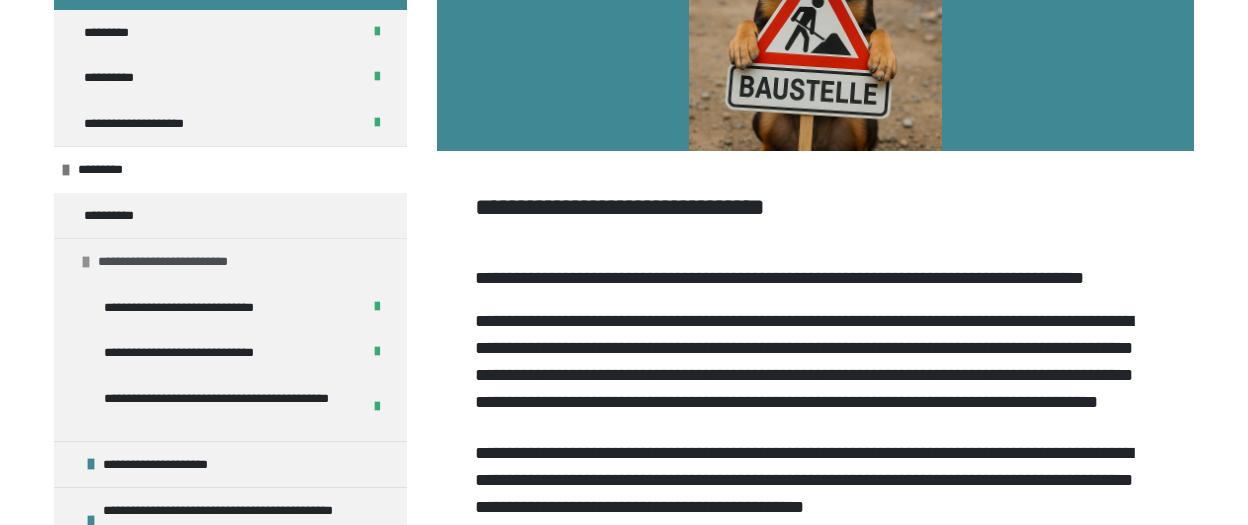 click at bounding box center (86, 262) 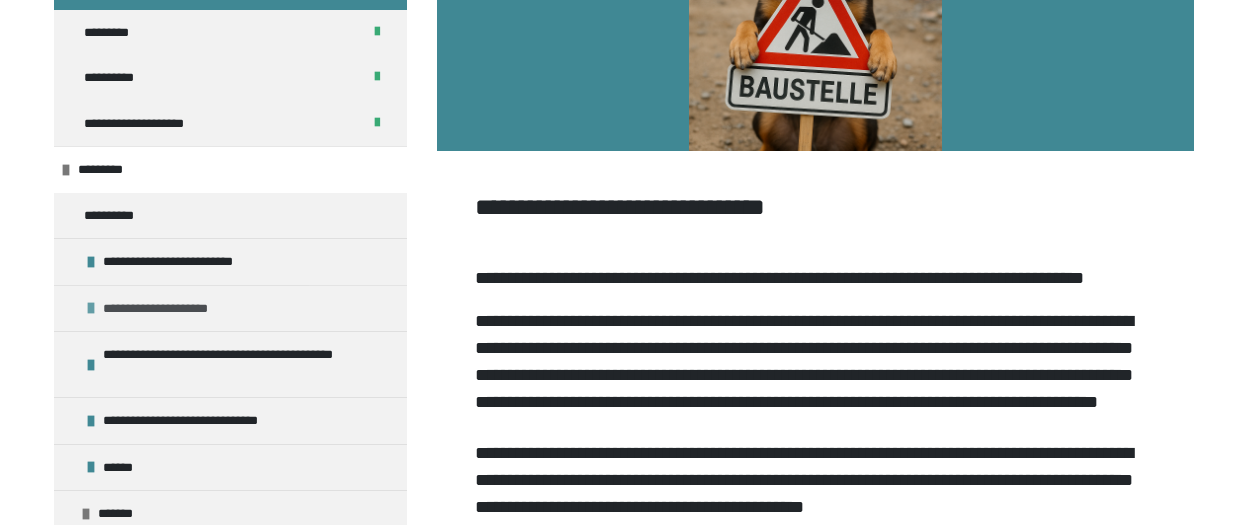 click at bounding box center [91, 308] 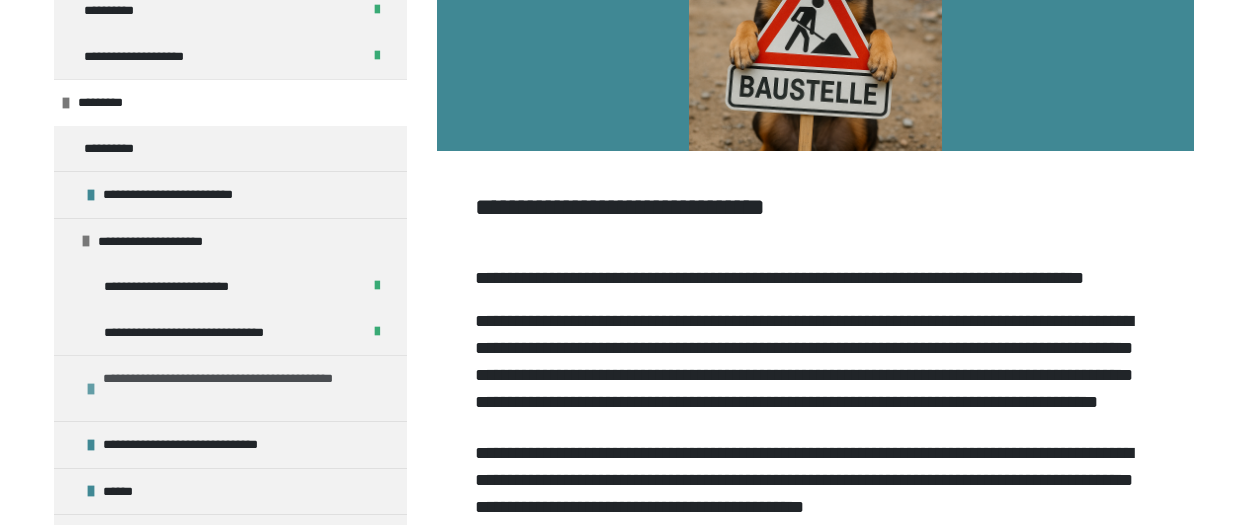 scroll, scrollTop: 280, scrollLeft: 0, axis: vertical 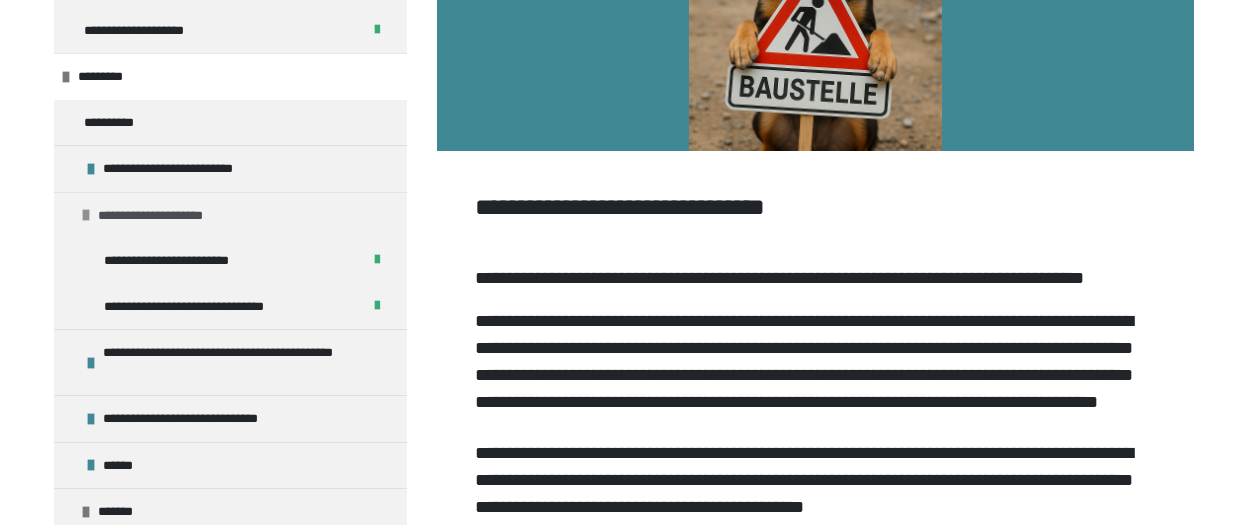 click on "**********" at bounding box center (169, 216) 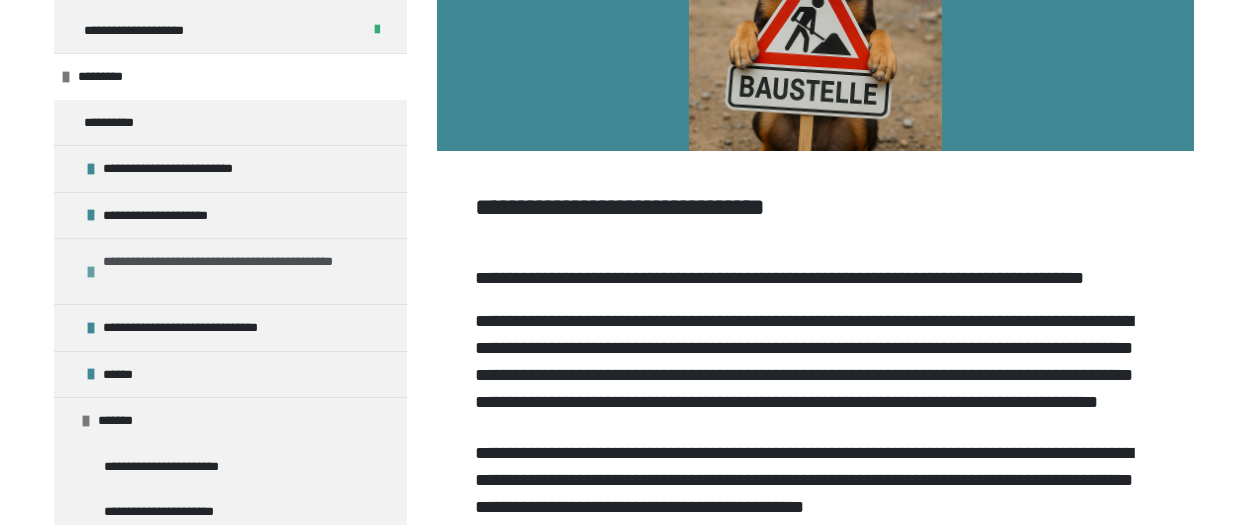 click at bounding box center (91, 272) 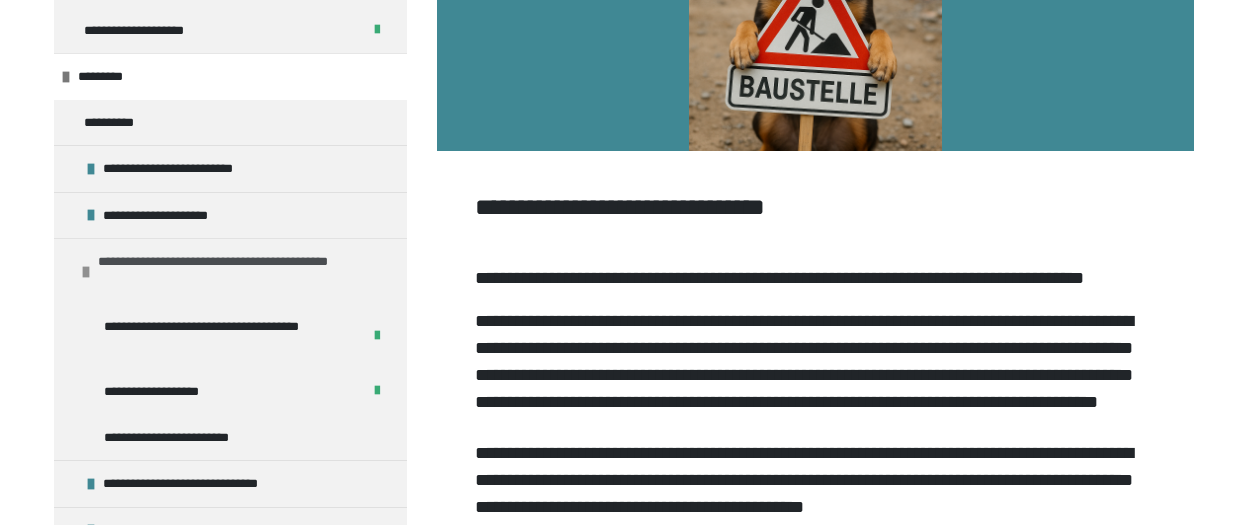 click at bounding box center (86, 272) 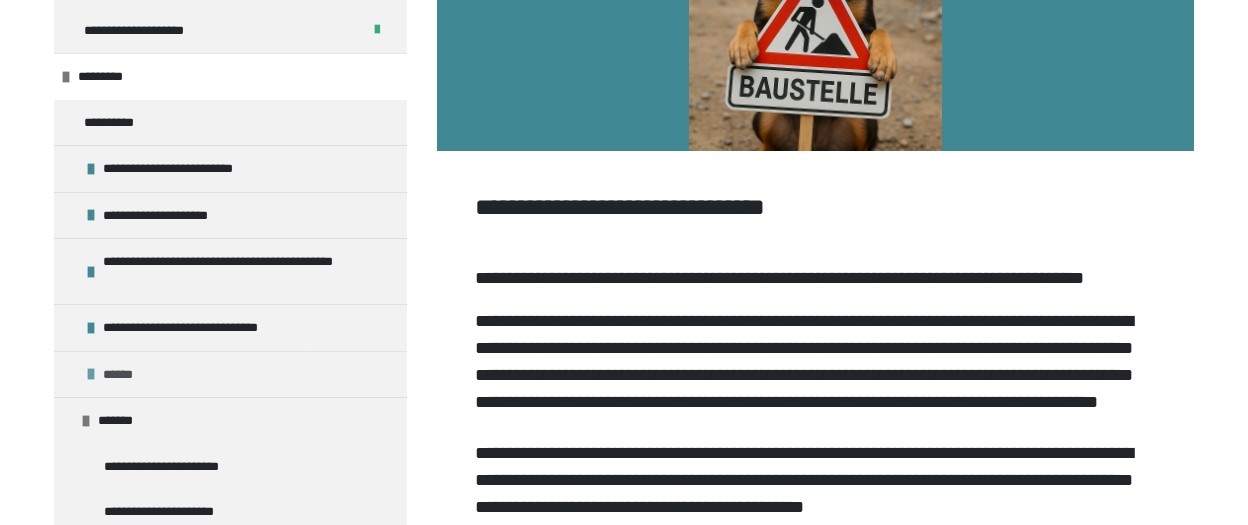 click at bounding box center [91, 374] 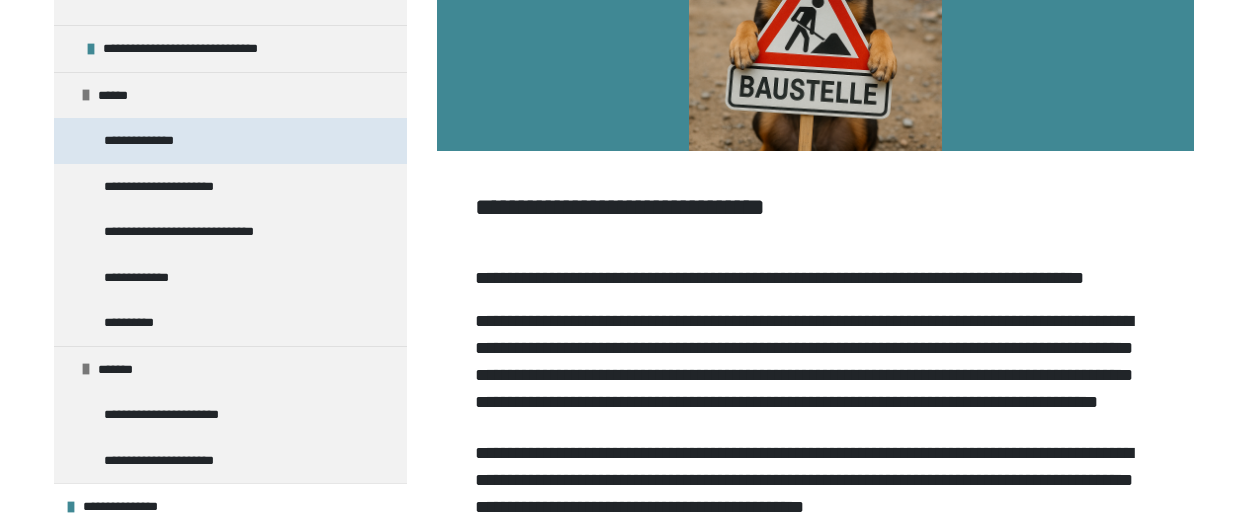 scroll, scrollTop: 561, scrollLeft: 0, axis: vertical 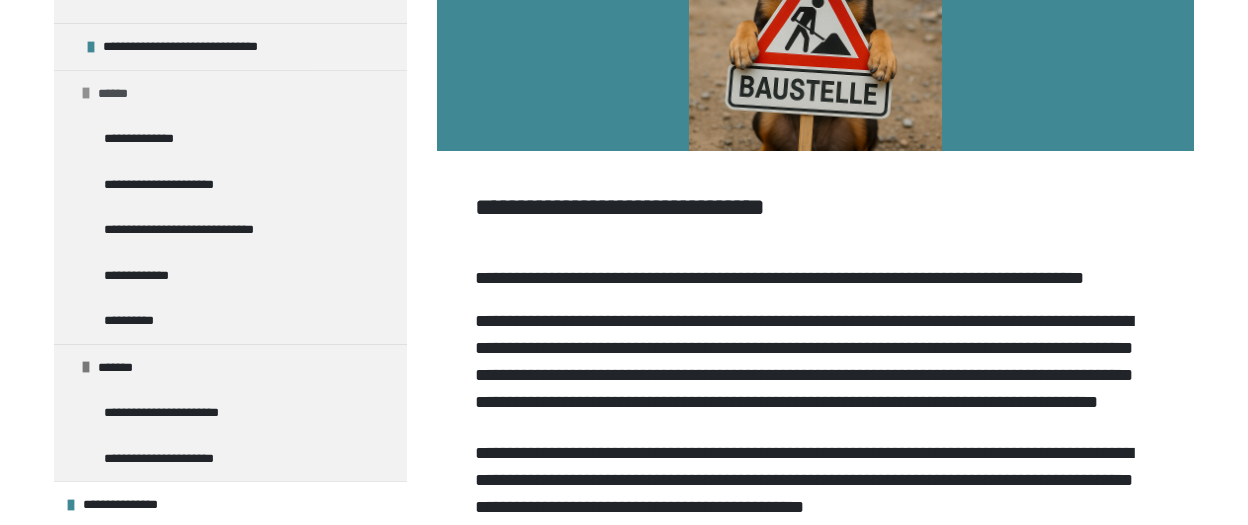 click on "******" at bounding box center (117, 94) 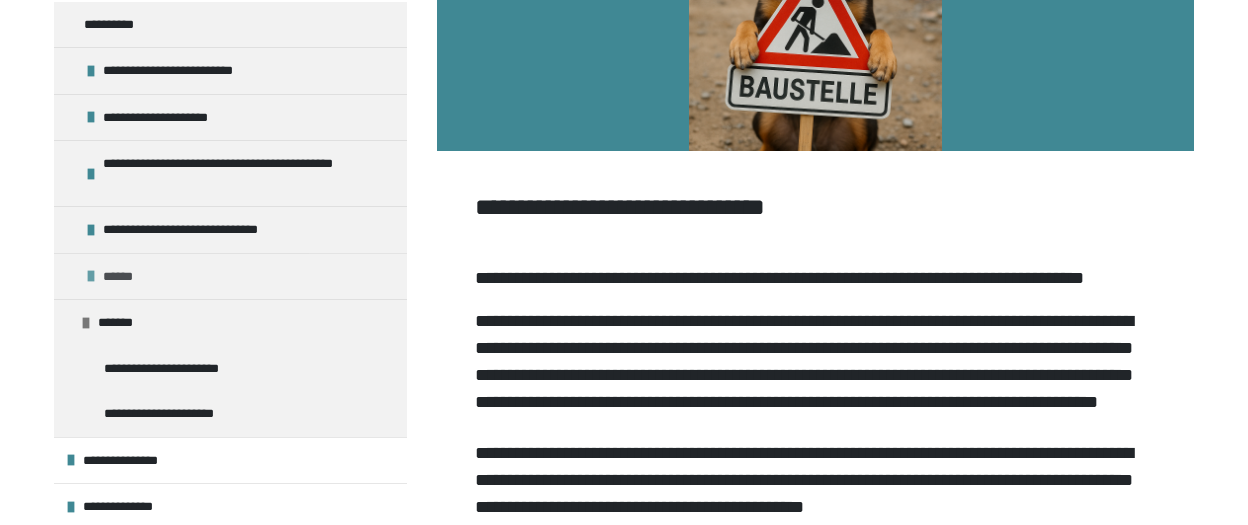 scroll, scrollTop: 374, scrollLeft: 0, axis: vertical 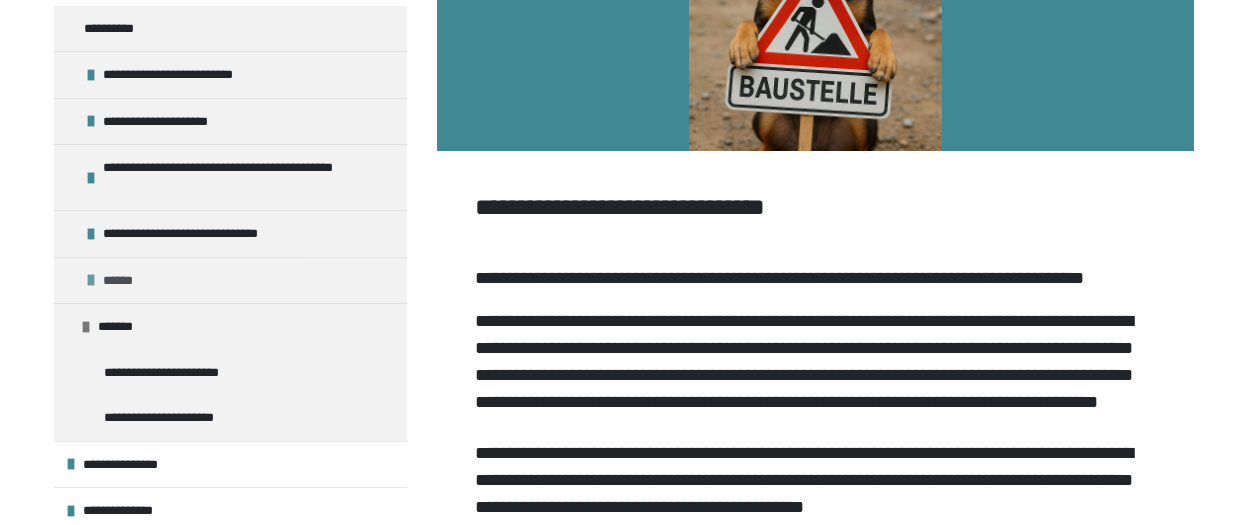 click at bounding box center [91, 280] 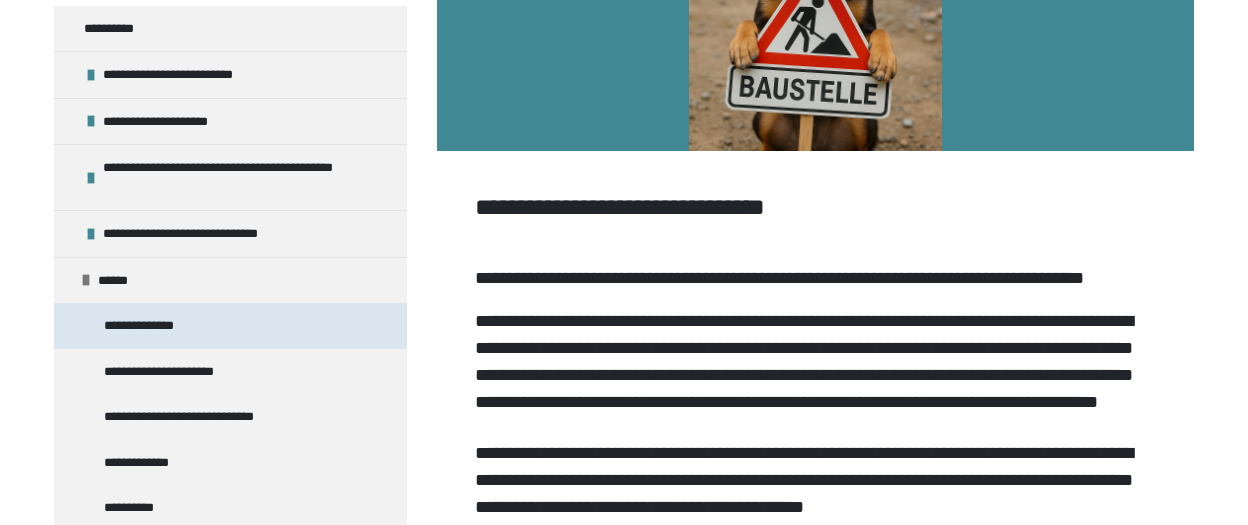 click on "**********" at bounding box center [146, 326] 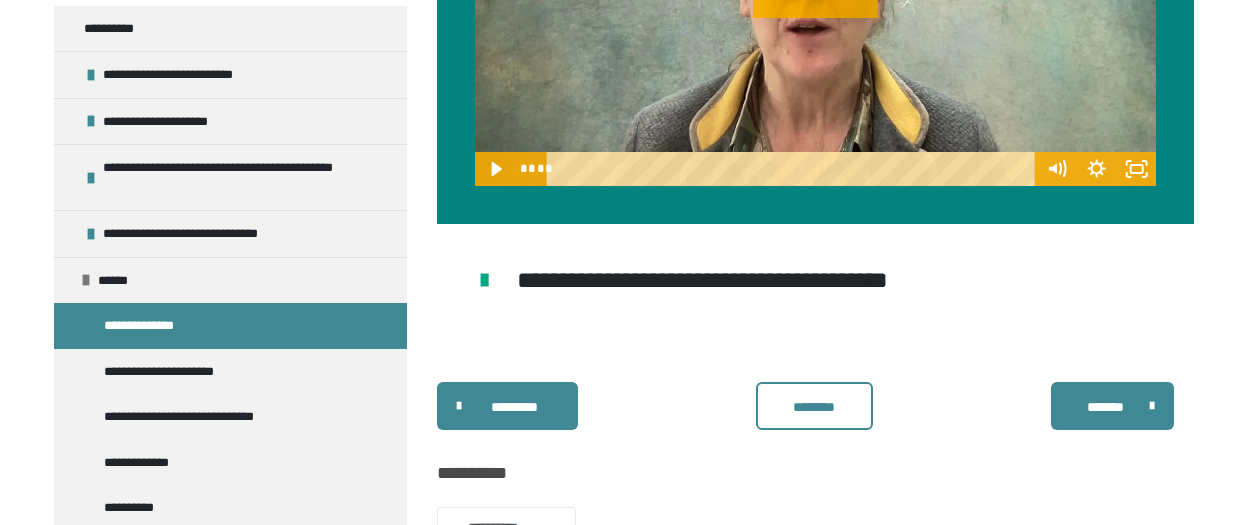 scroll, scrollTop: 1070, scrollLeft: 0, axis: vertical 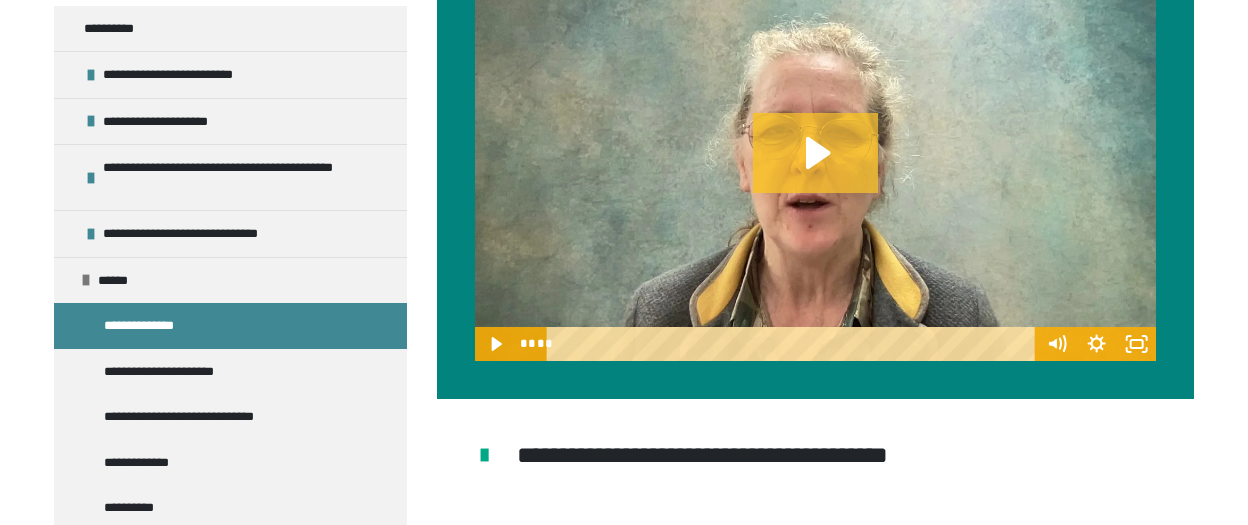 click 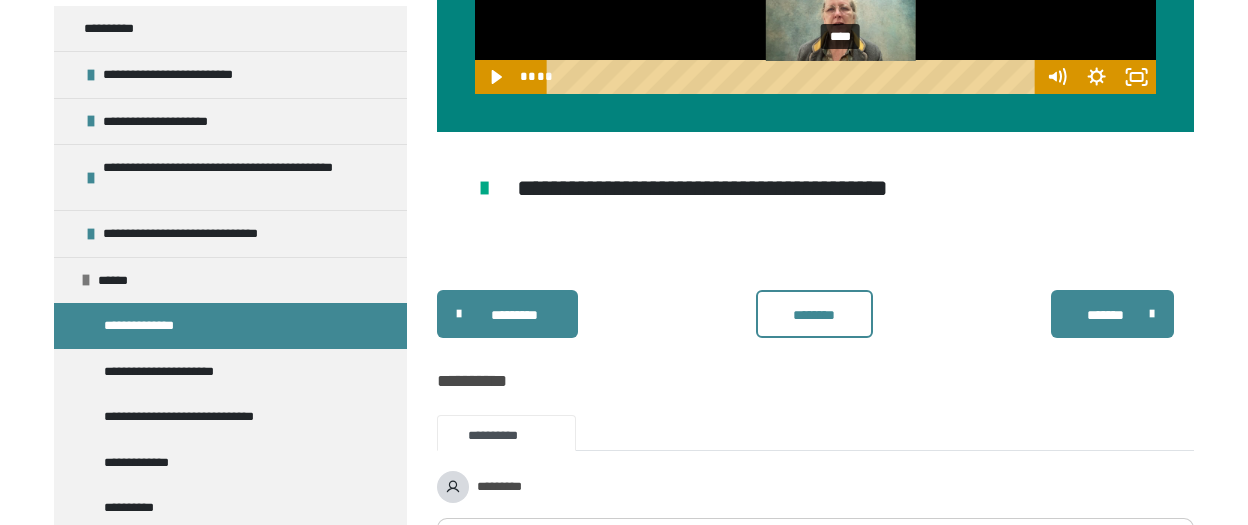scroll, scrollTop: 1386, scrollLeft: 0, axis: vertical 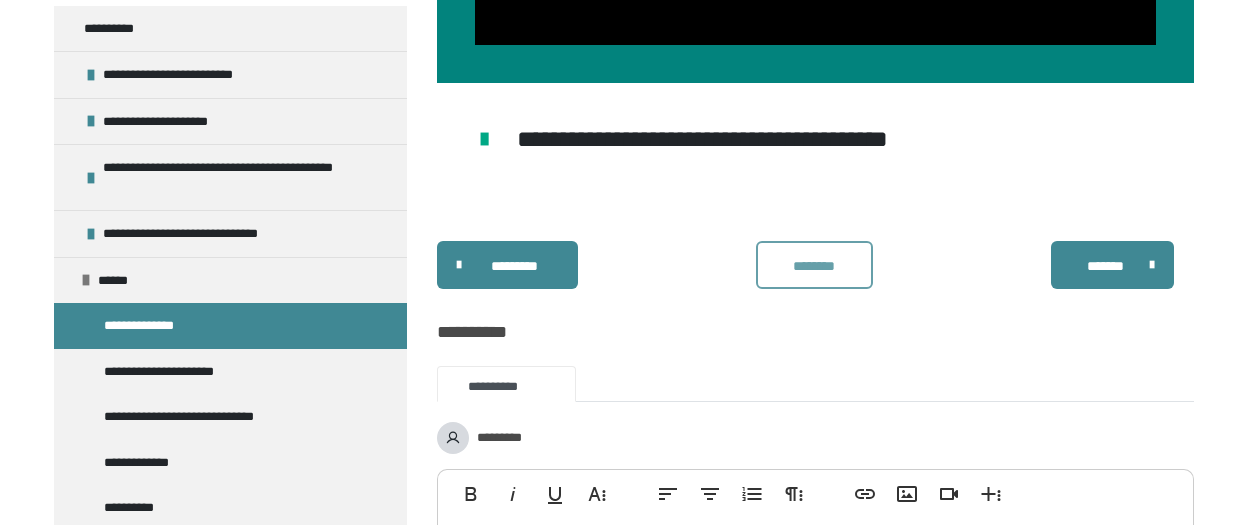 click on "********" at bounding box center [814, 266] 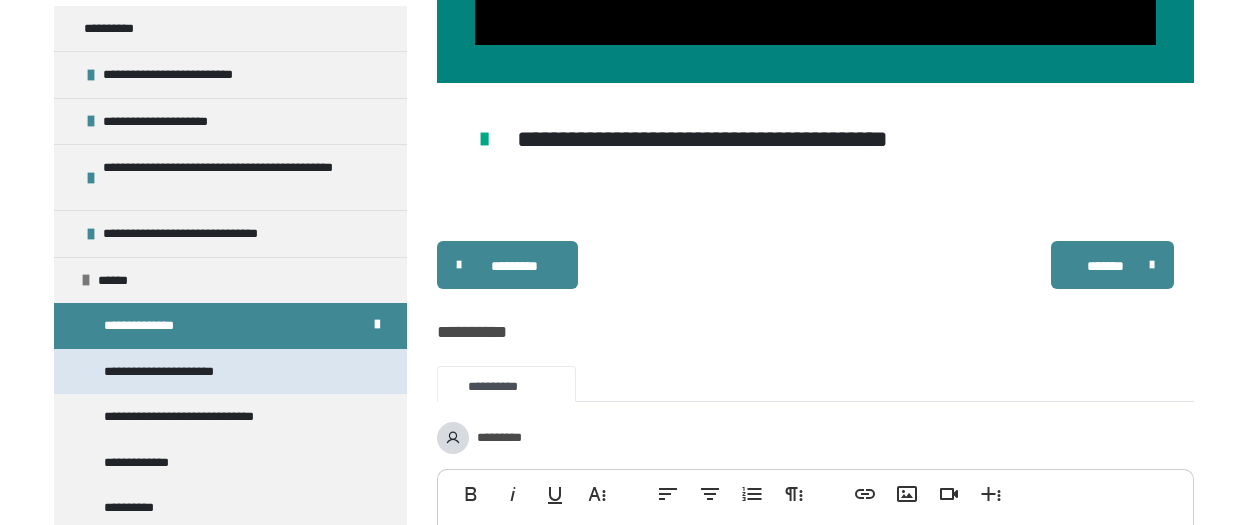 click on "**********" at bounding box center [175, 372] 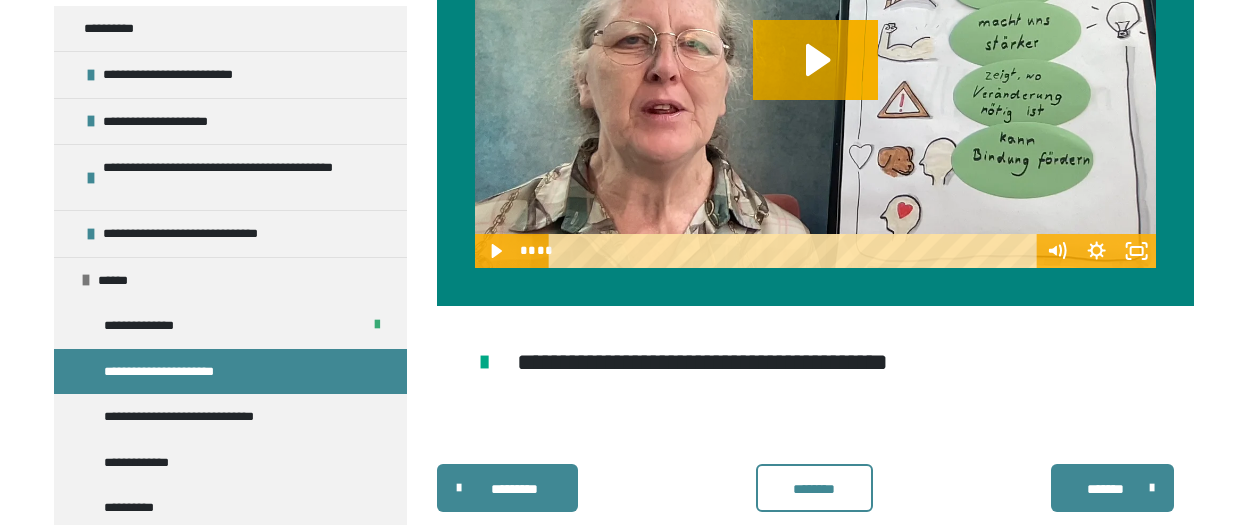 scroll, scrollTop: 649, scrollLeft: 0, axis: vertical 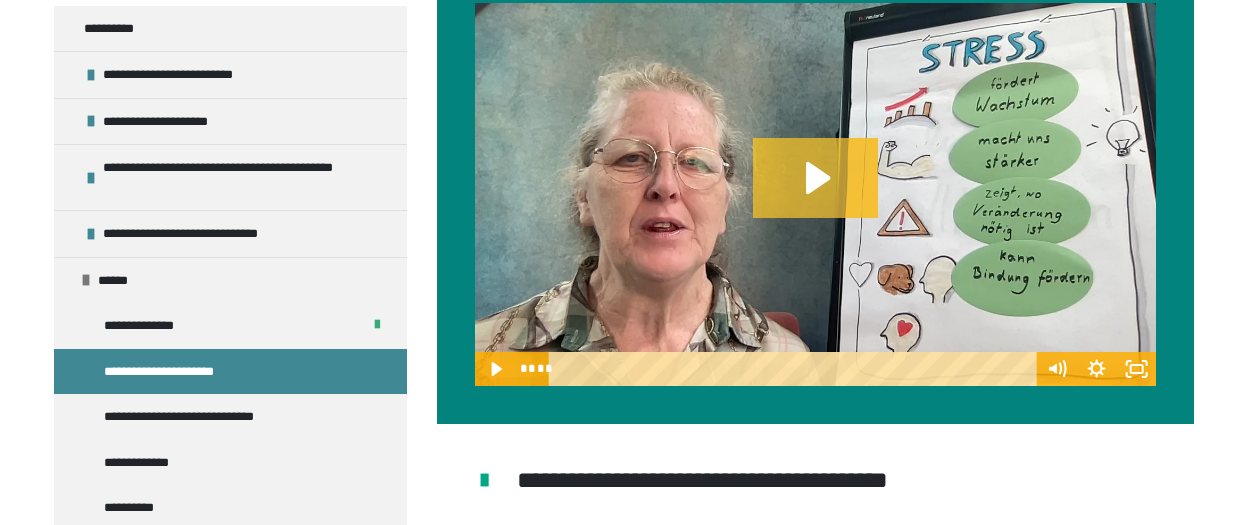 click 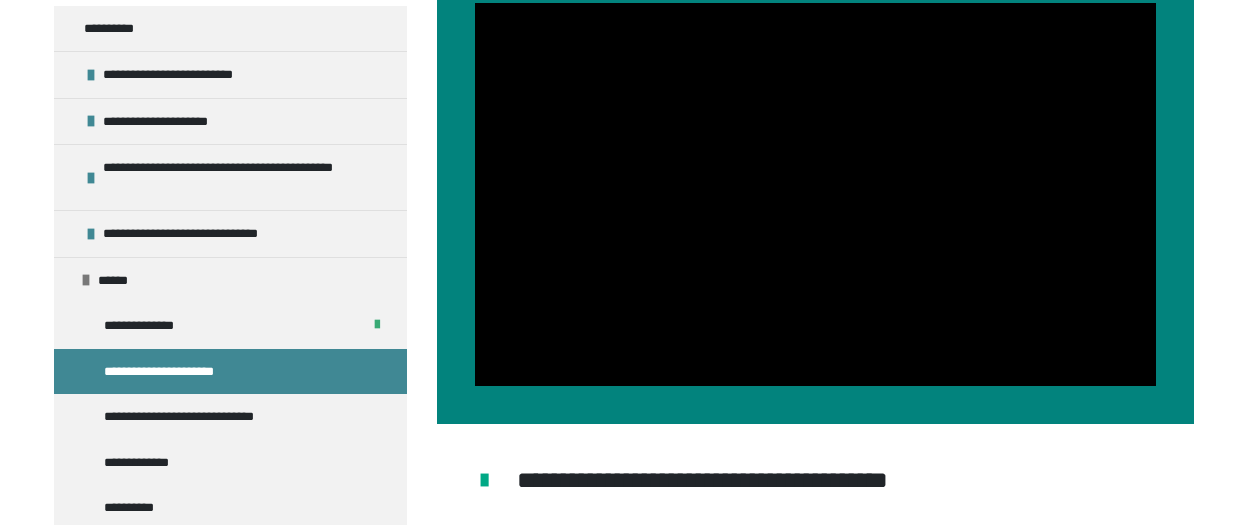 click on "**********" at bounding box center (815, 488) 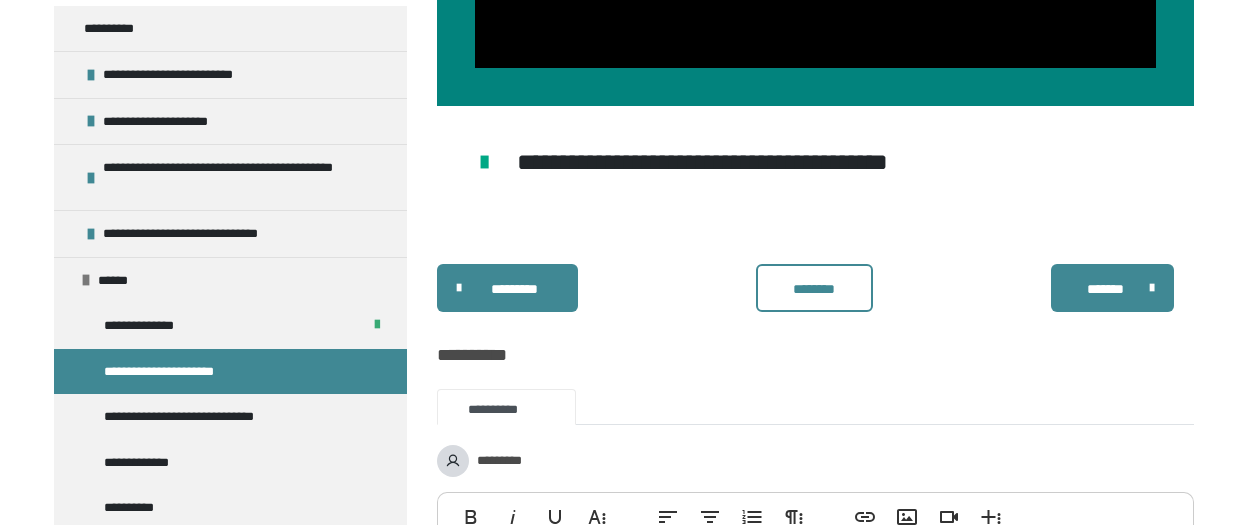 scroll, scrollTop: 1070, scrollLeft: 0, axis: vertical 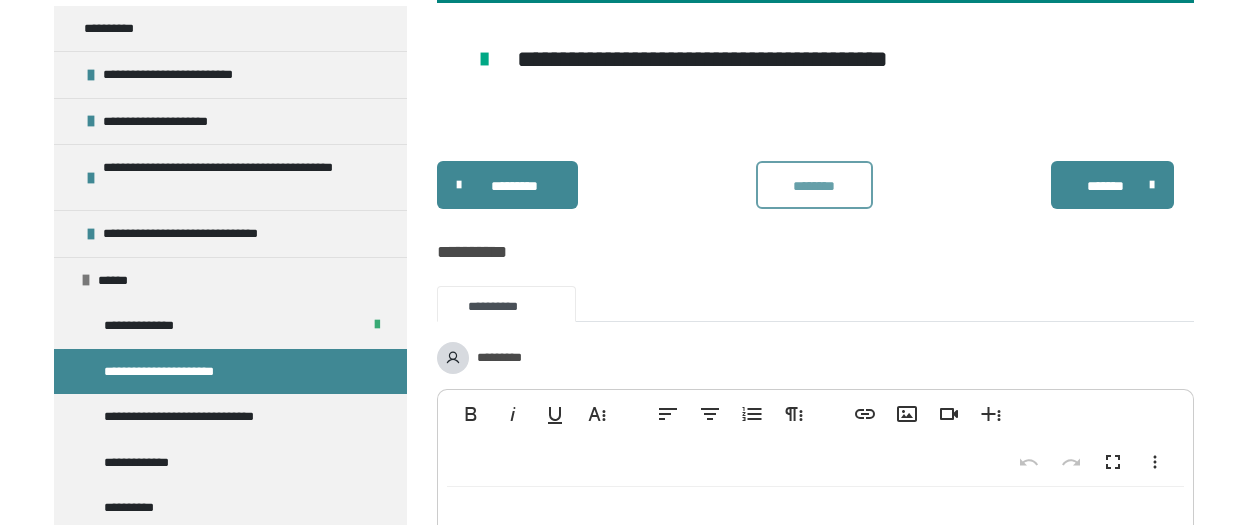 click on "********" at bounding box center (814, 186) 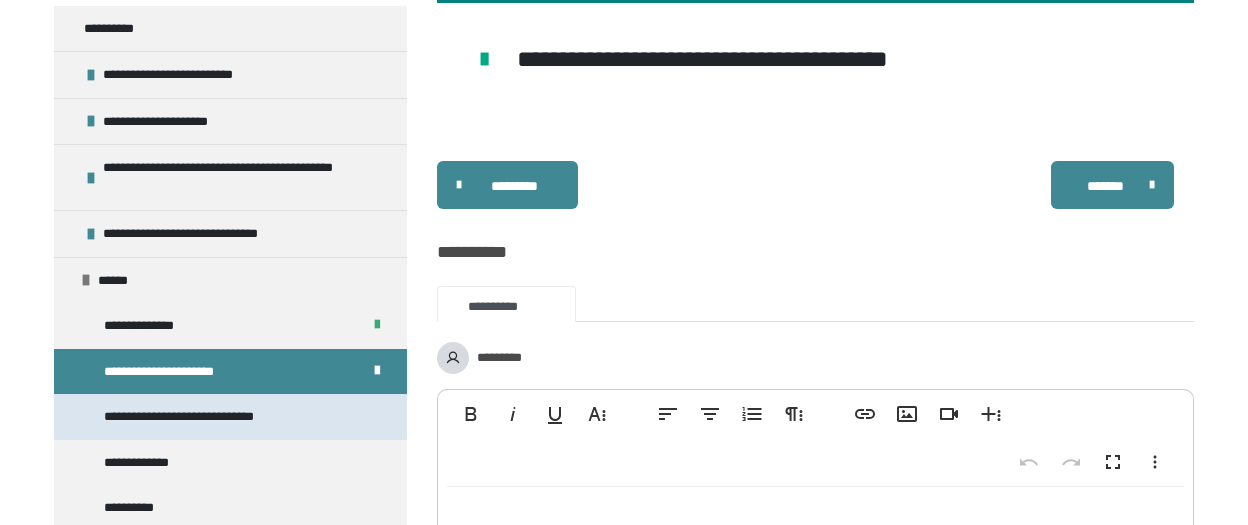 click on "**********" at bounding box center (207, 417) 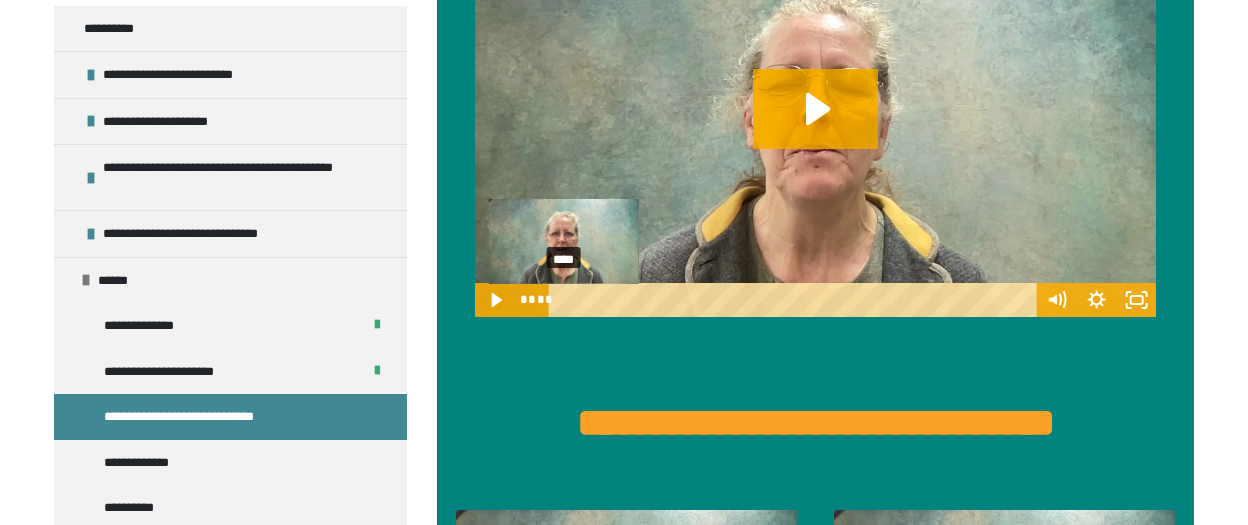 scroll, scrollTop: 754, scrollLeft: 0, axis: vertical 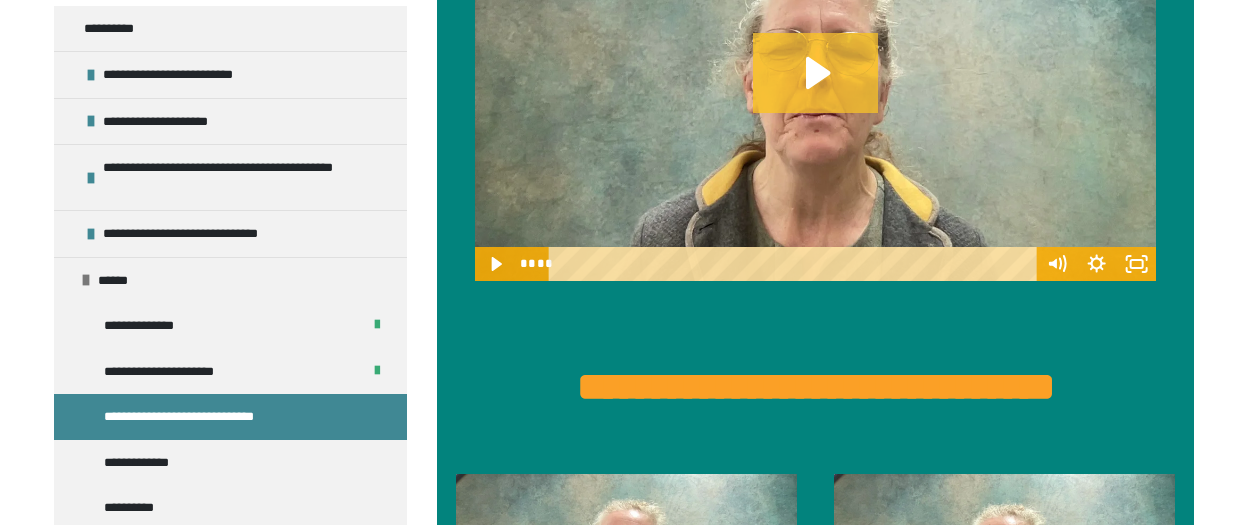 click 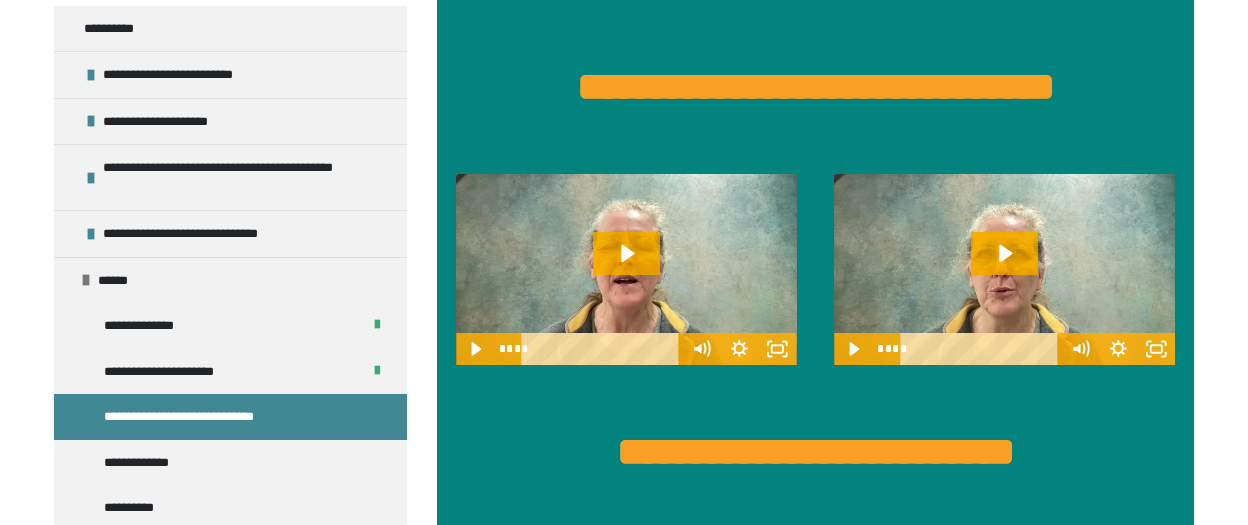 scroll, scrollTop: 1070, scrollLeft: 0, axis: vertical 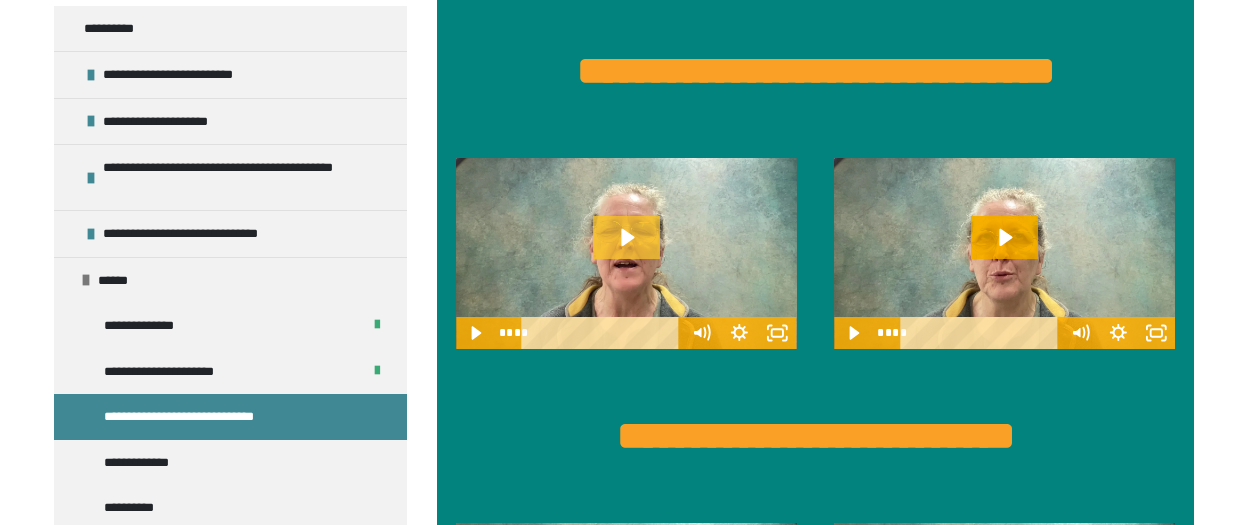 click 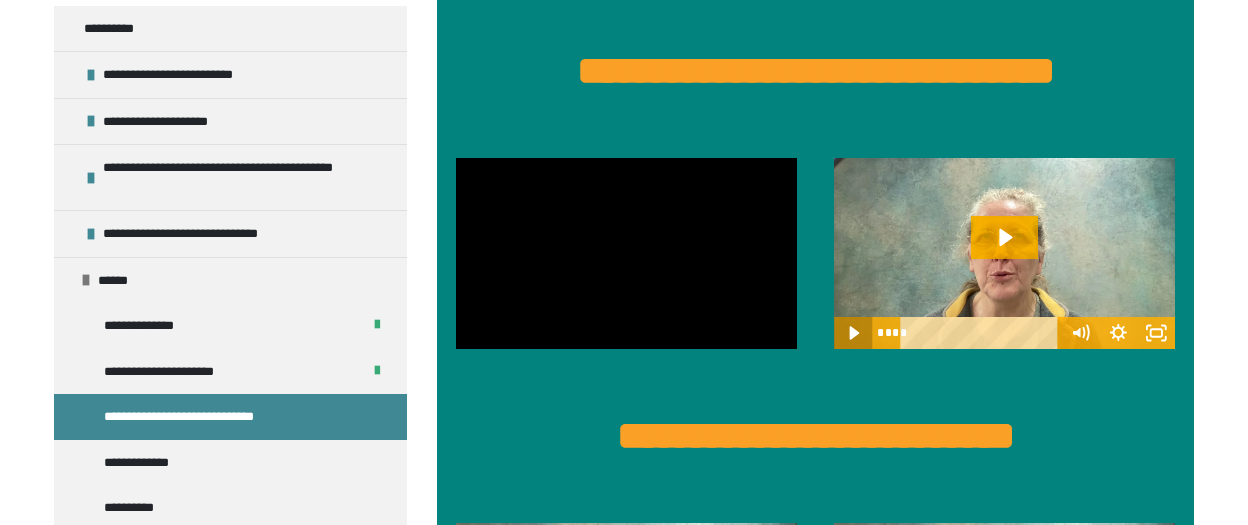 click 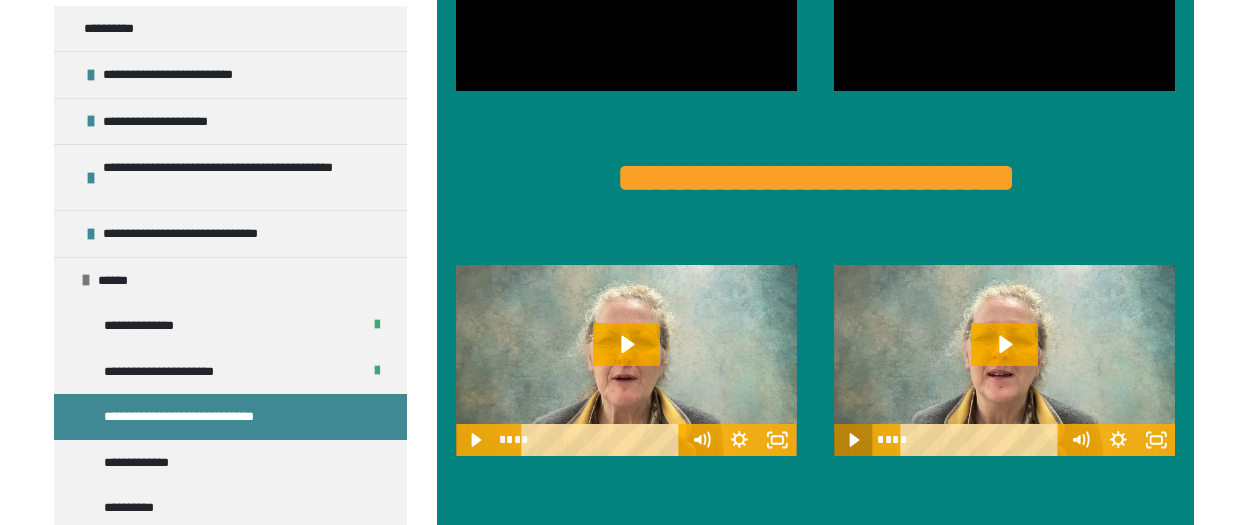 scroll, scrollTop: 1386, scrollLeft: 0, axis: vertical 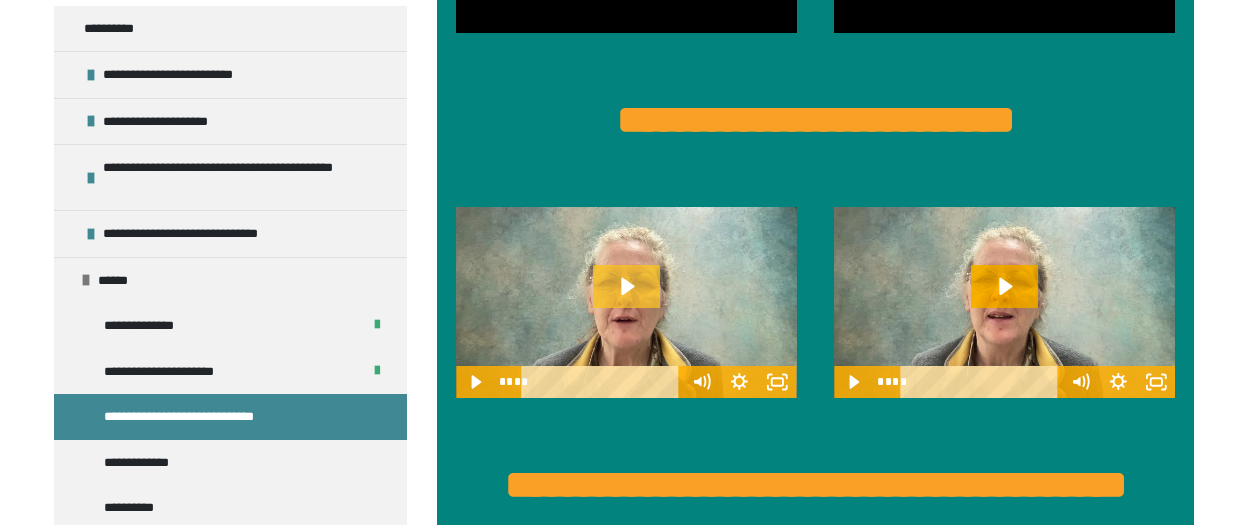 click 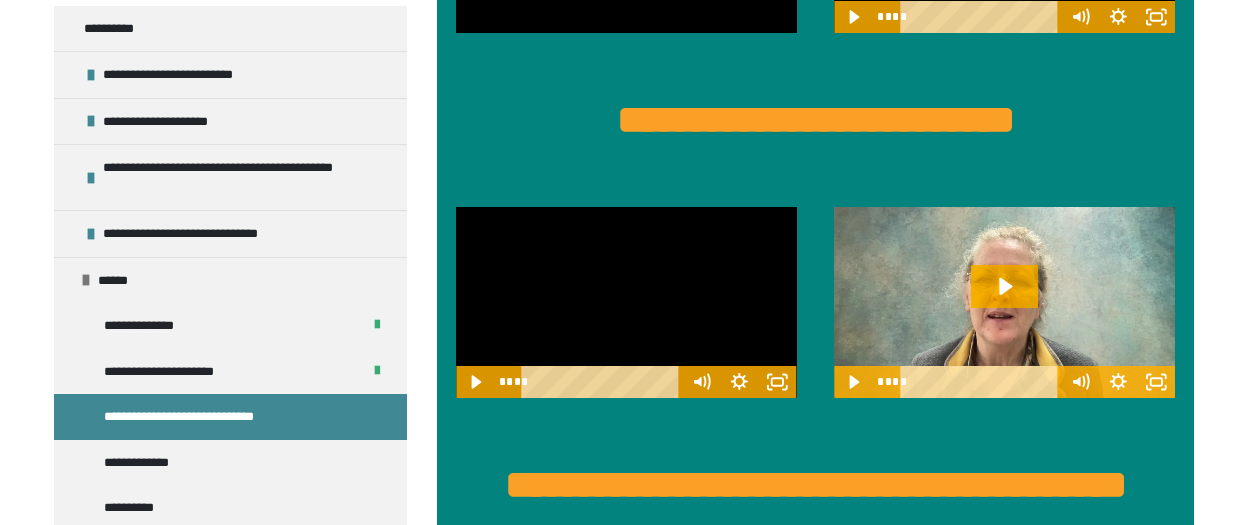 click 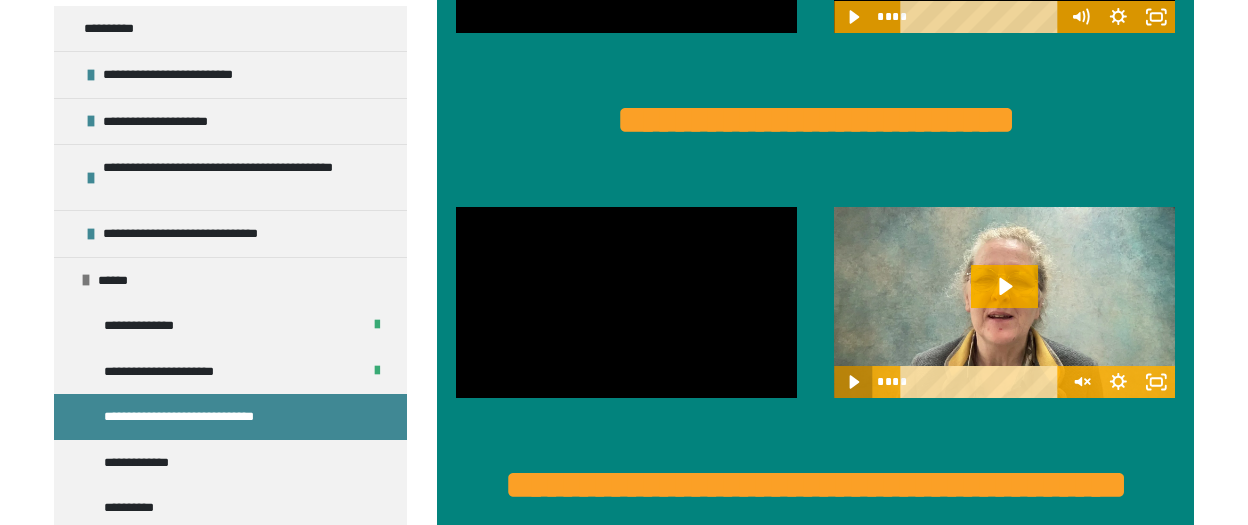click 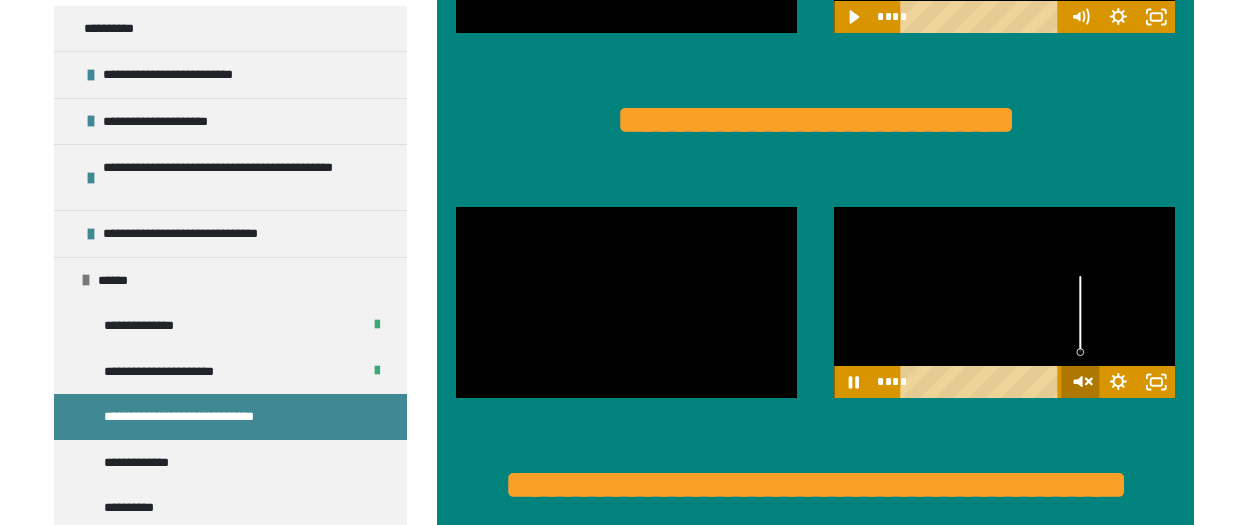 click 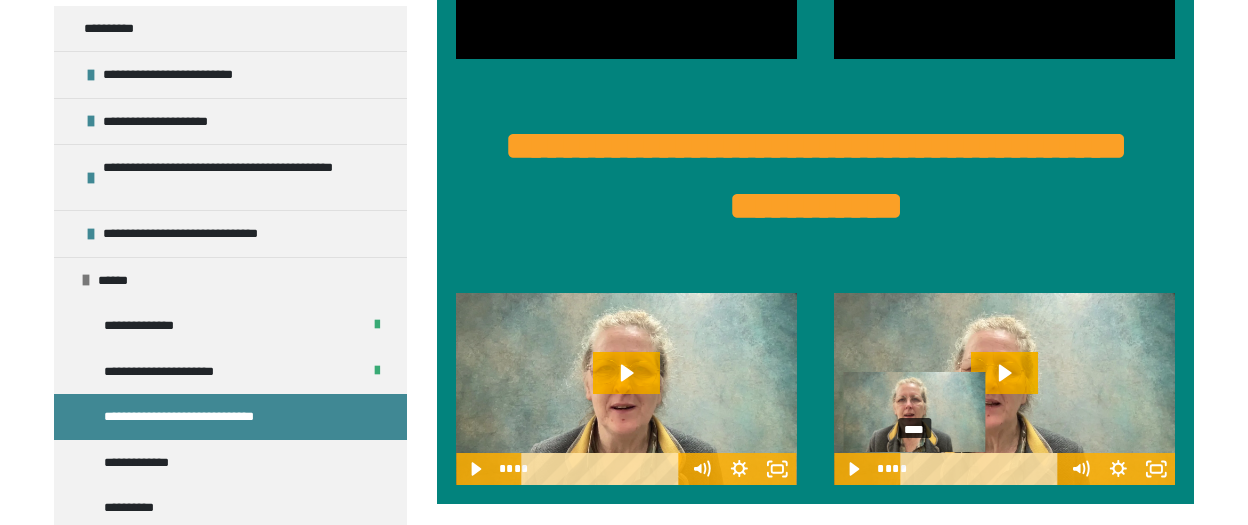 scroll, scrollTop: 1807, scrollLeft: 0, axis: vertical 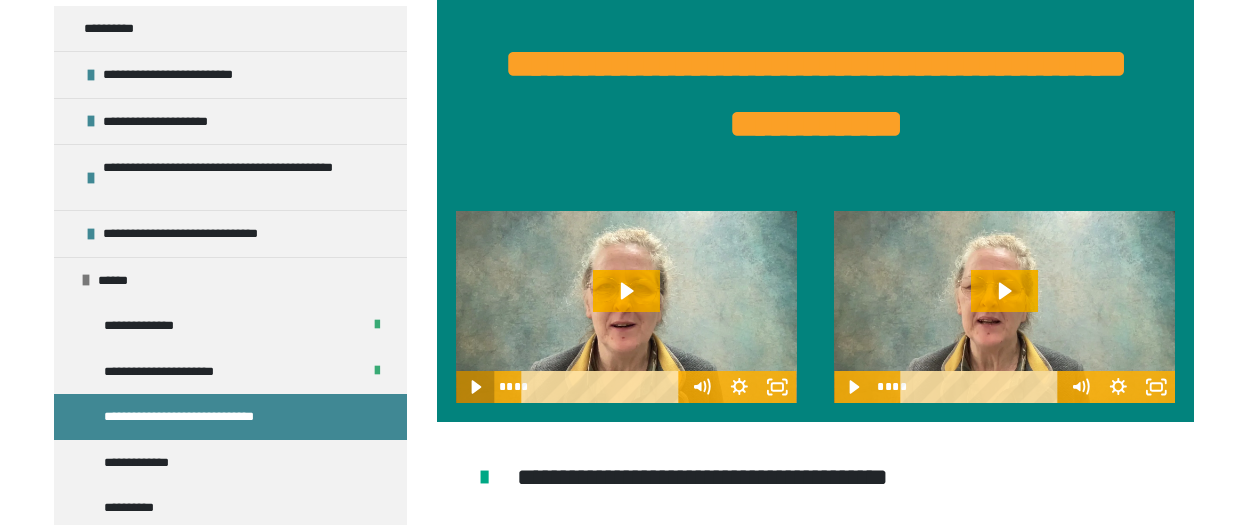 click 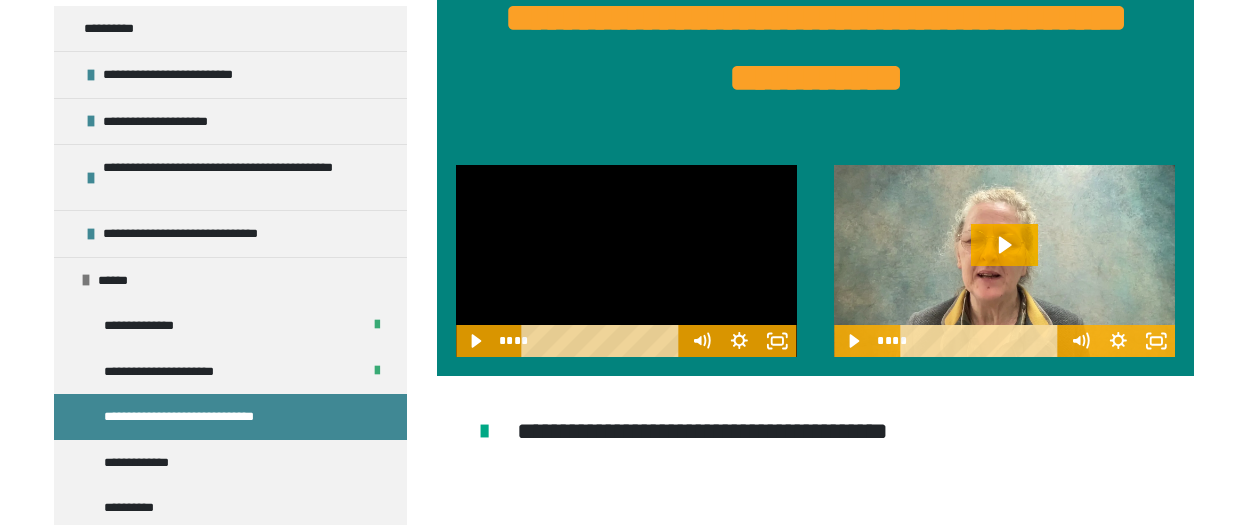 scroll, scrollTop: 1912, scrollLeft: 0, axis: vertical 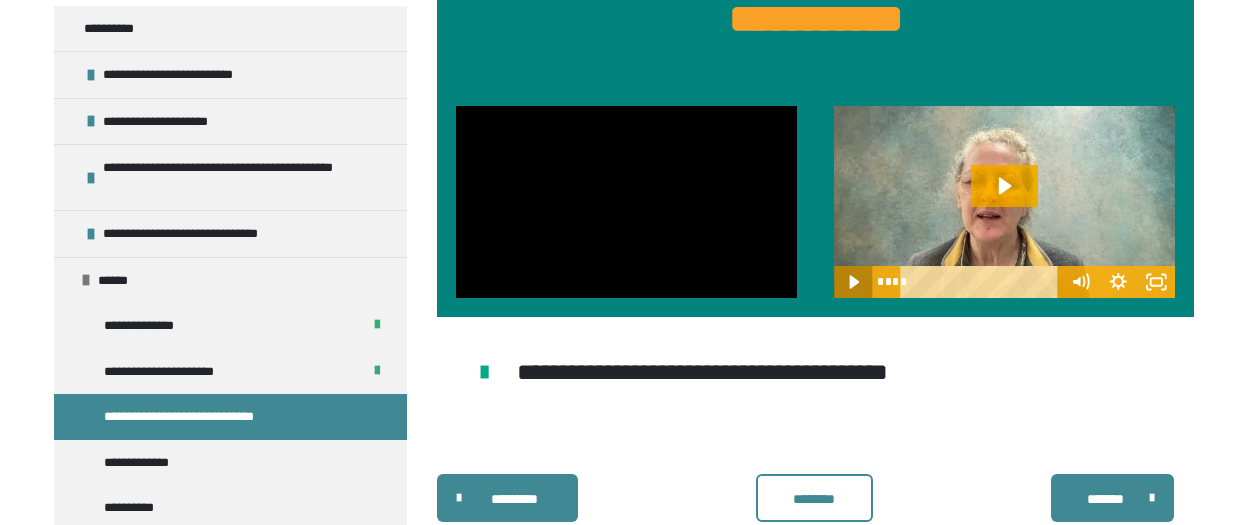 click 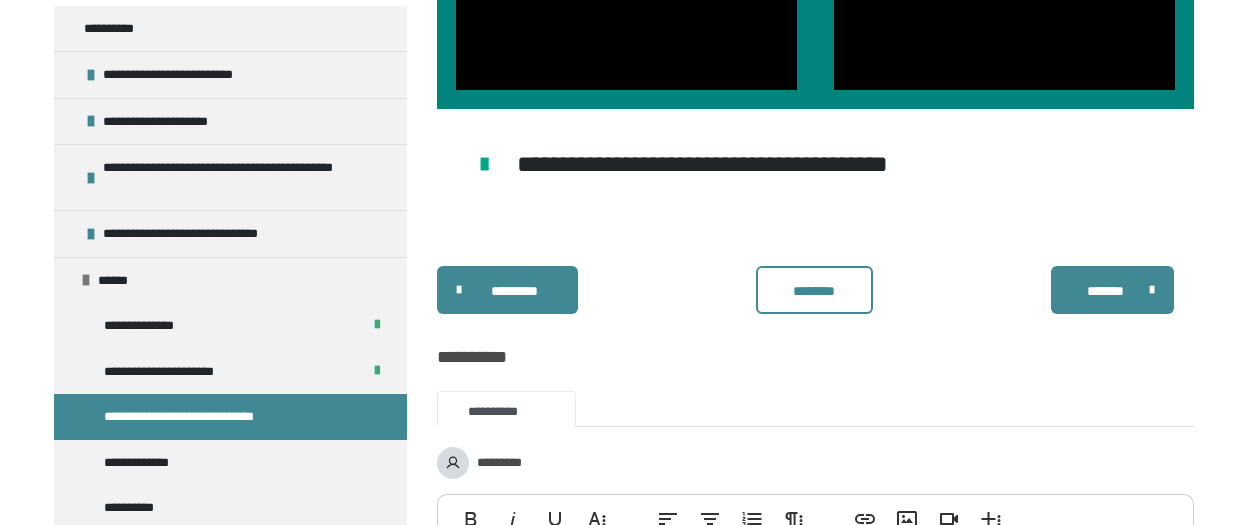 scroll, scrollTop: 2123, scrollLeft: 0, axis: vertical 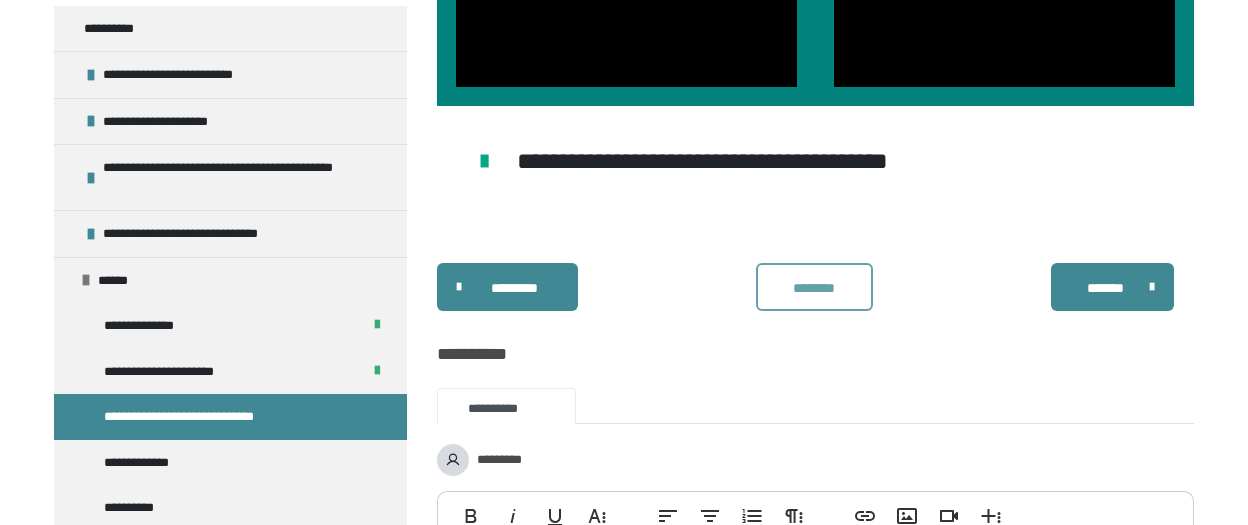 click on "********" at bounding box center (814, 288) 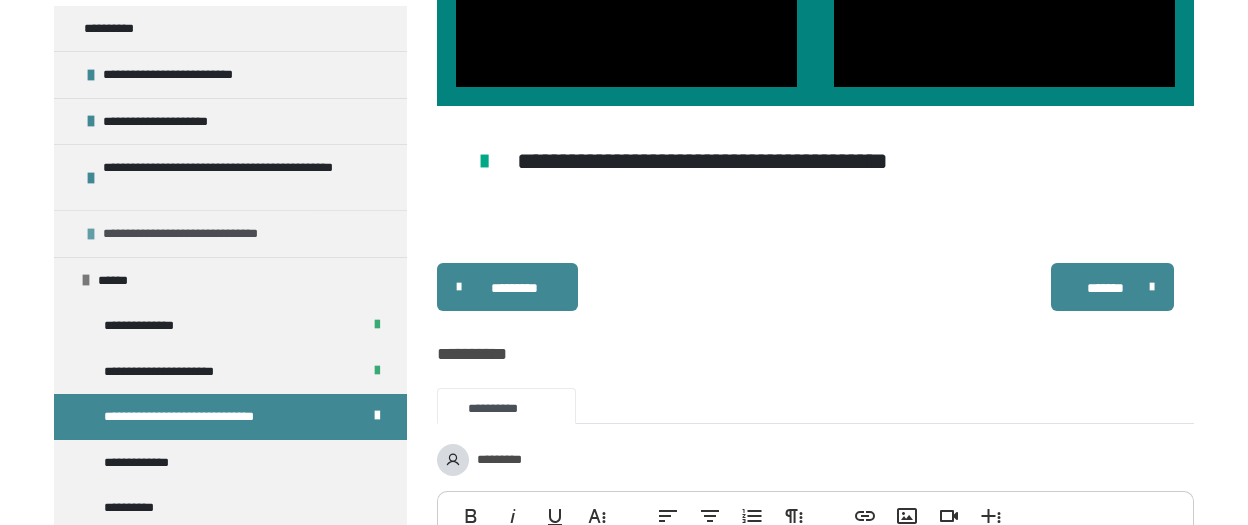 click on "**********" at bounding box center [230, 233] 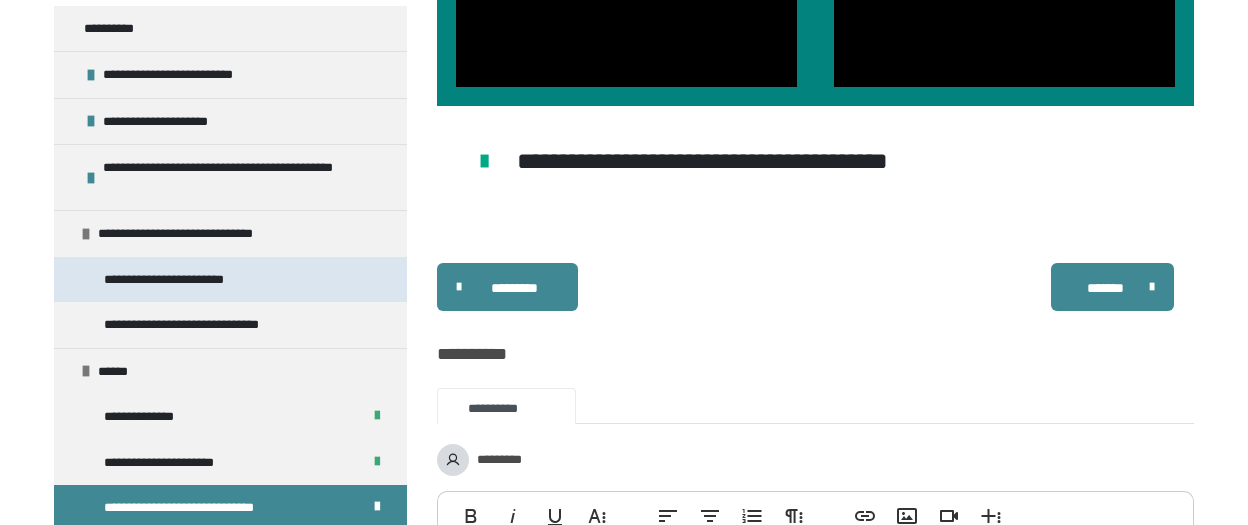 click on "**********" at bounding box center (181, 280) 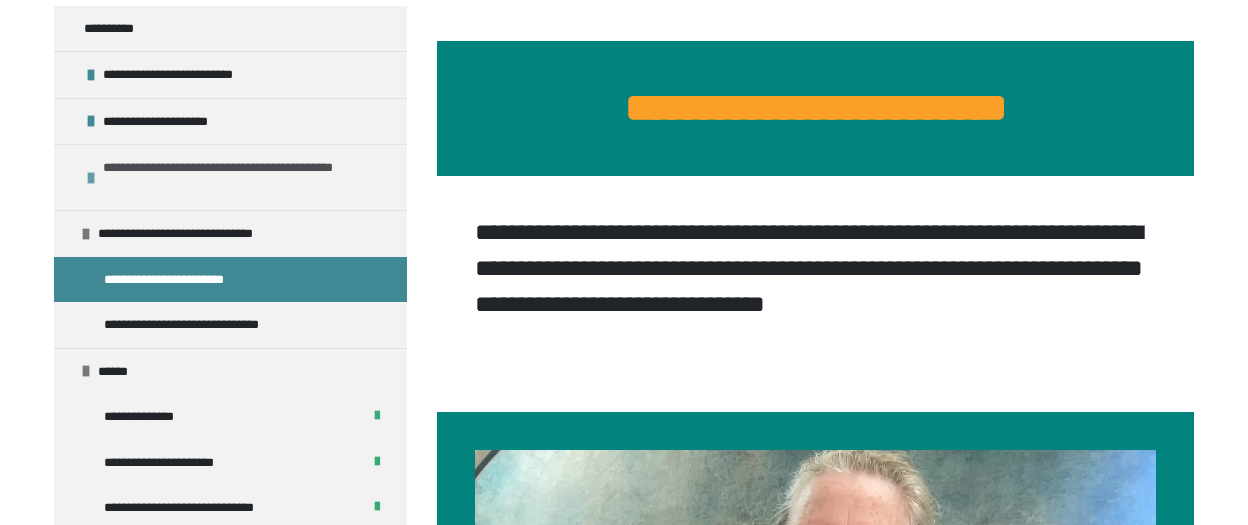 click at bounding box center (91, 178) 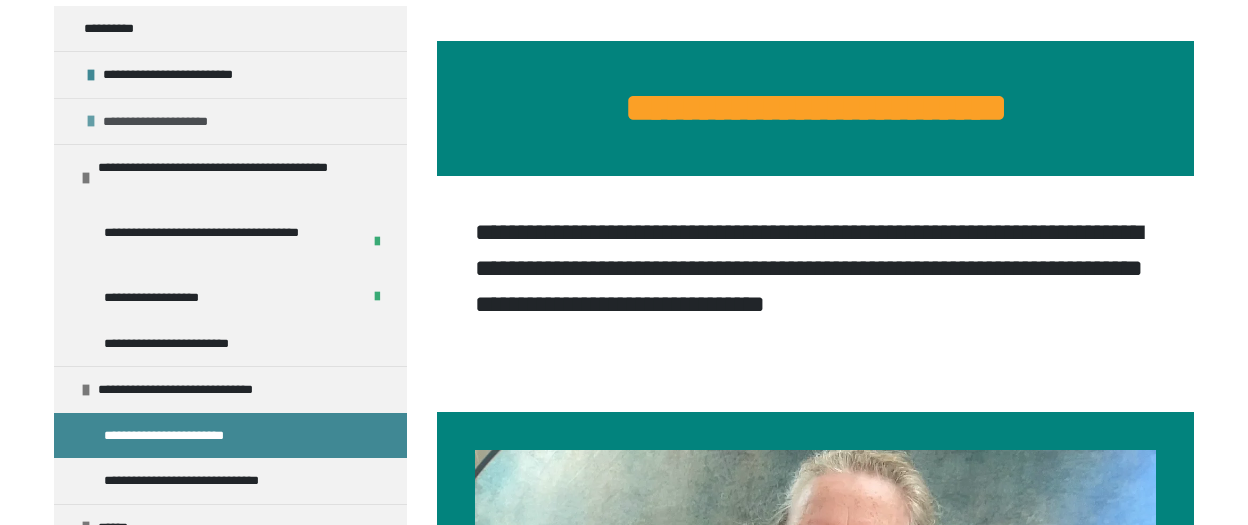 click at bounding box center [91, 121] 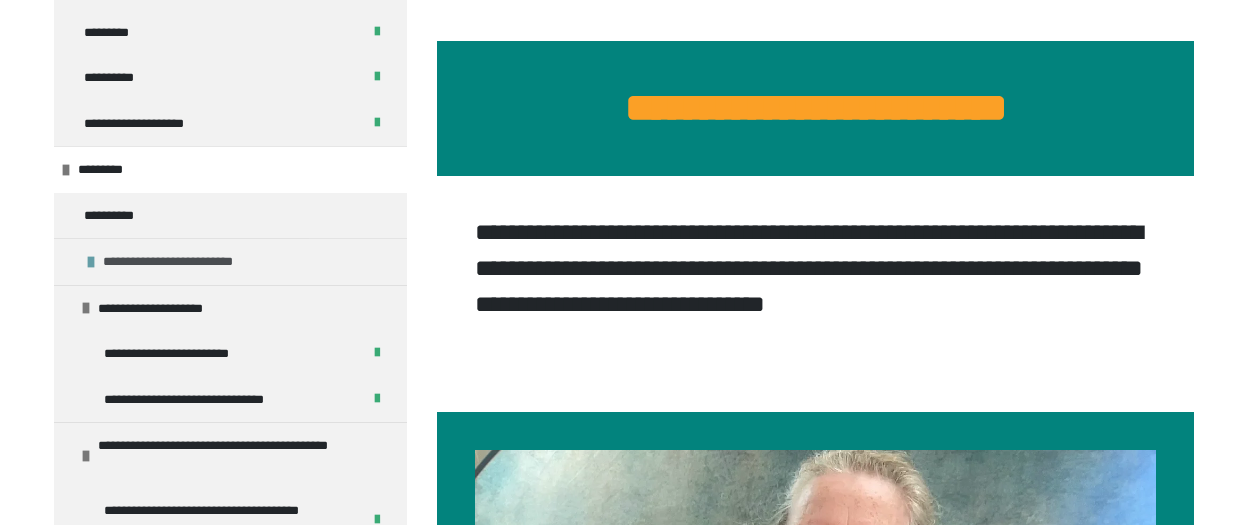 scroll, scrollTop: 187, scrollLeft: 0, axis: vertical 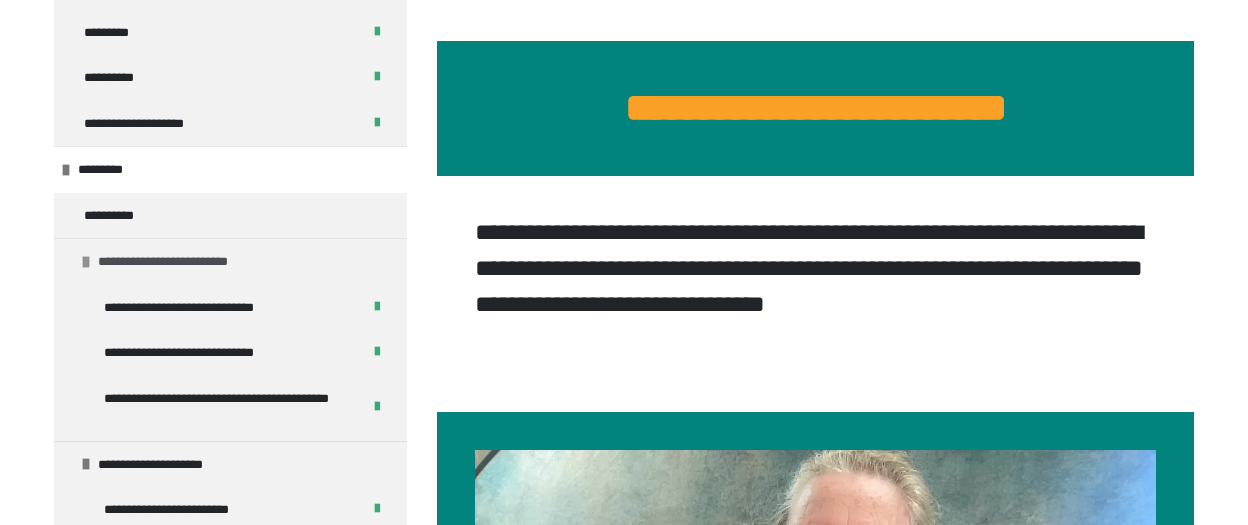 click at bounding box center [86, 262] 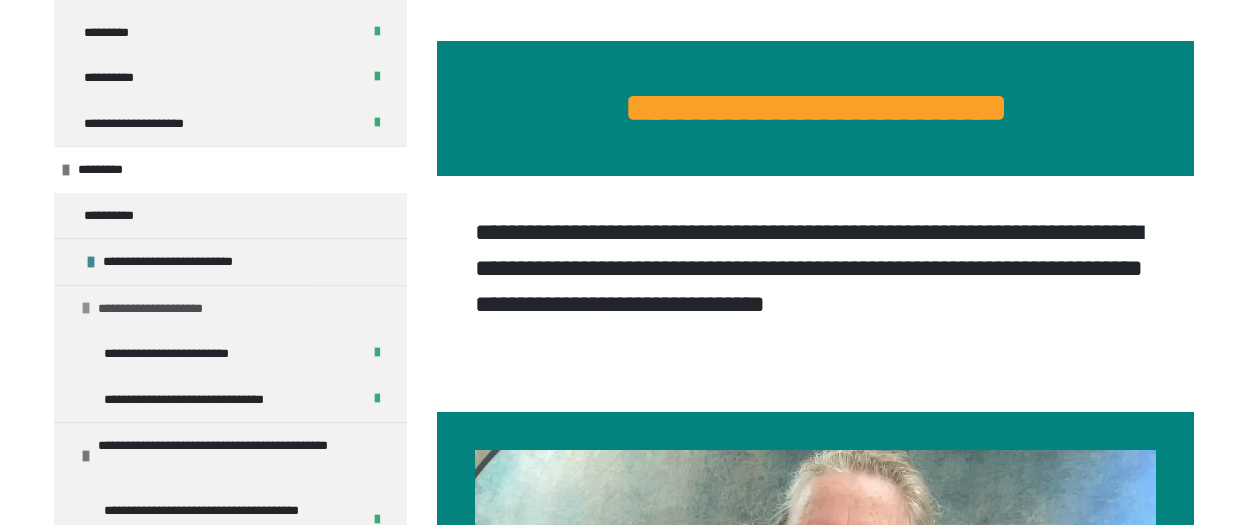 click on "**********" at bounding box center [169, 309] 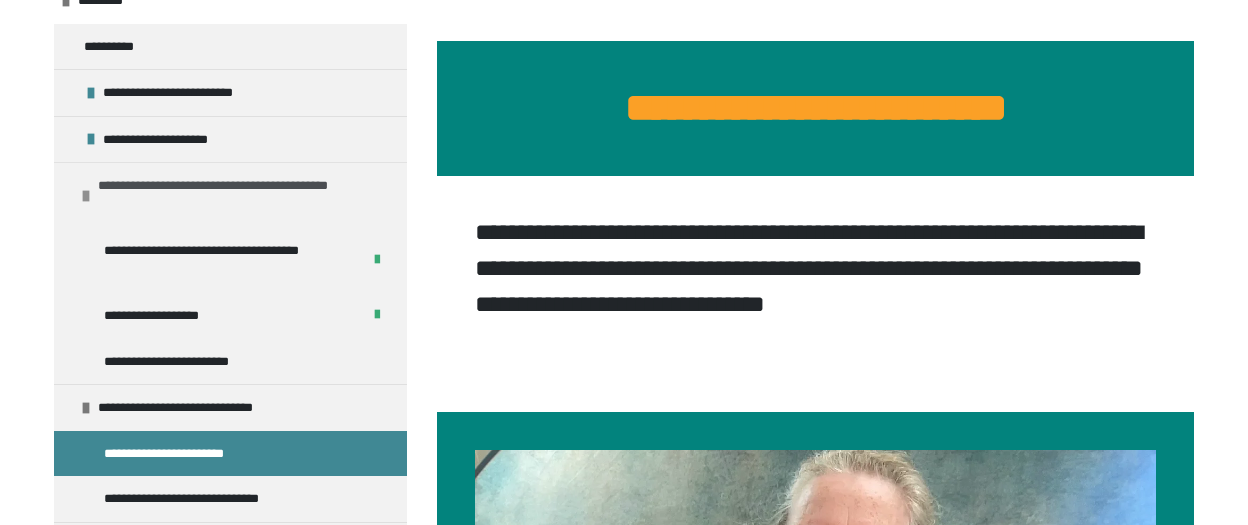 scroll, scrollTop: 374, scrollLeft: 0, axis: vertical 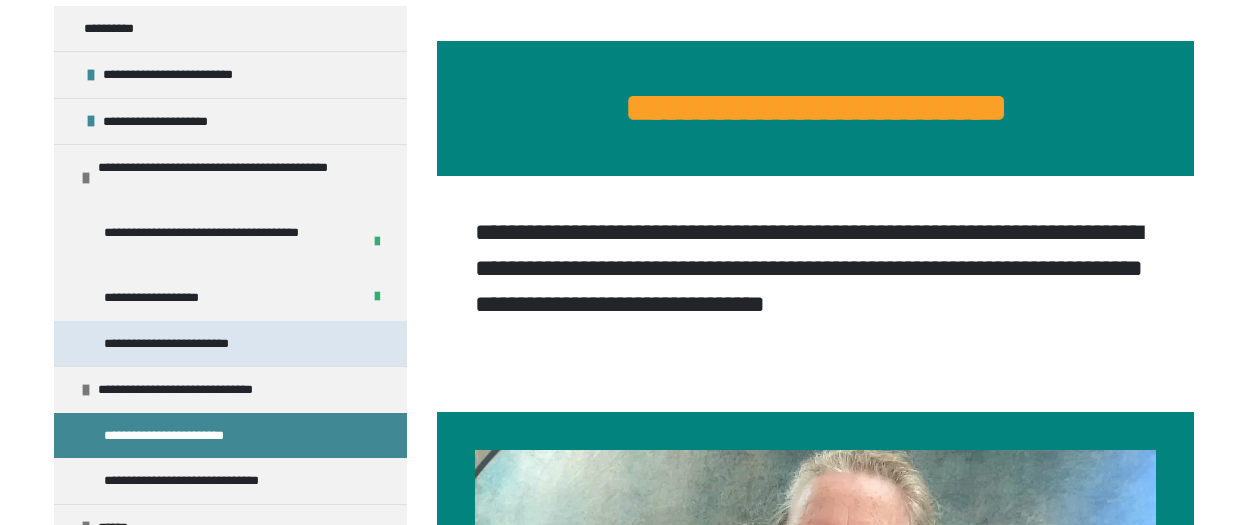 click on "**********" at bounding box center (191, 344) 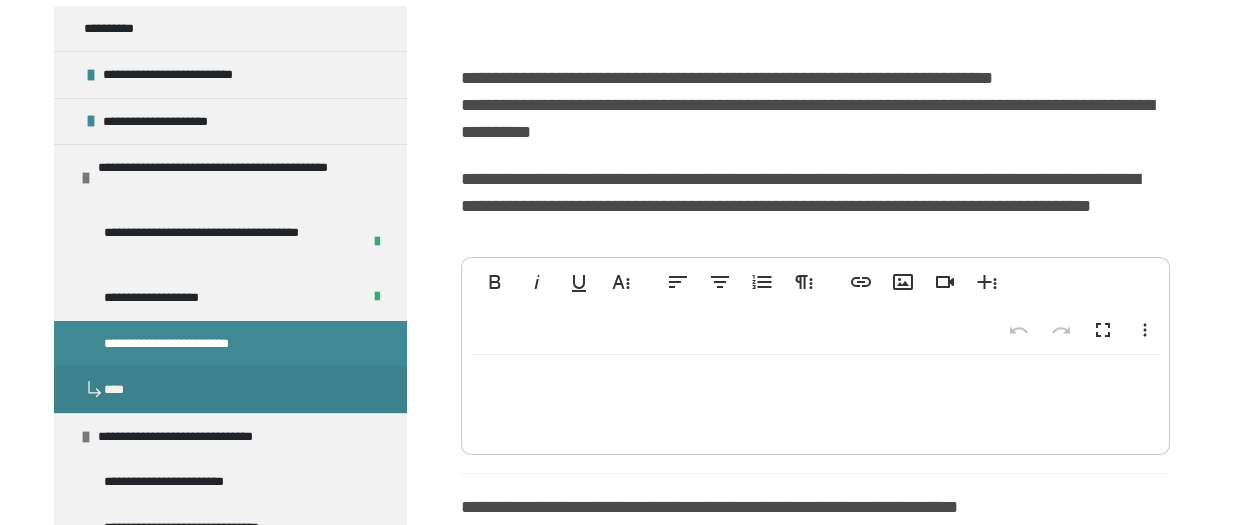 click at bounding box center [230, 311] 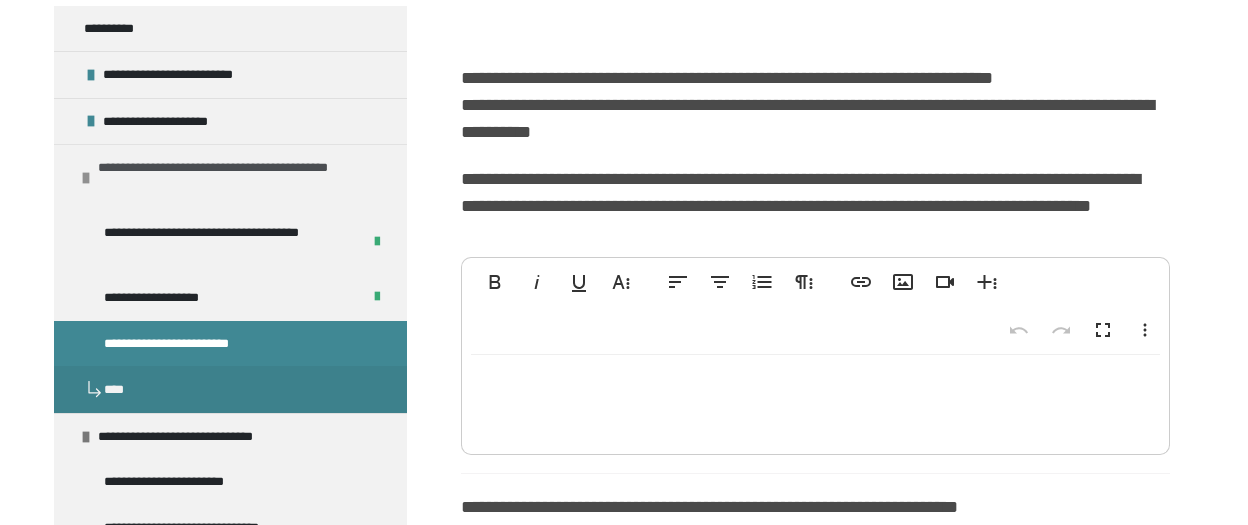 click at bounding box center (86, 178) 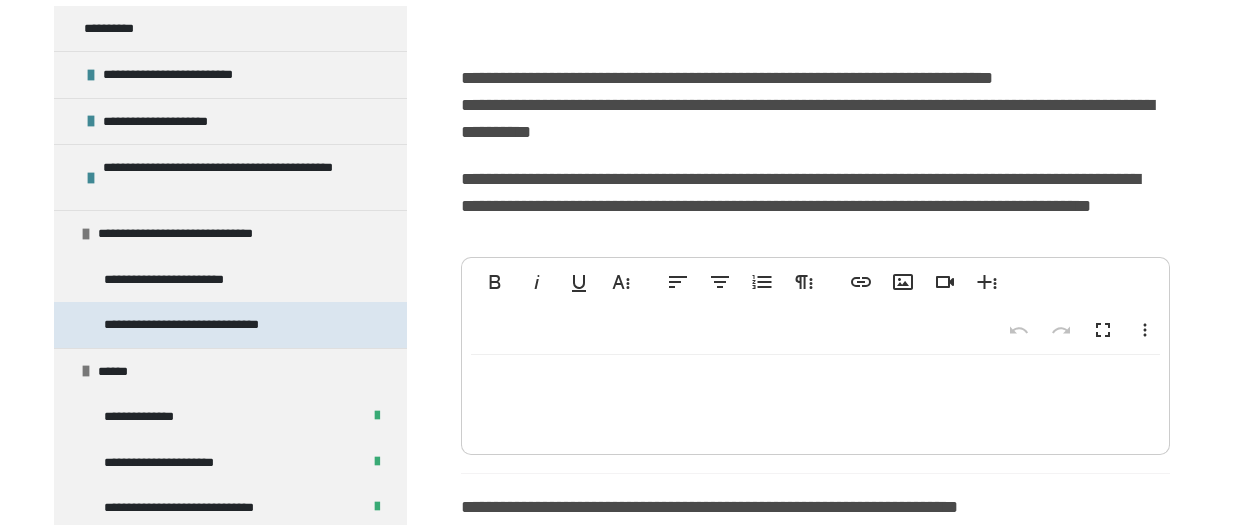click on "**********" at bounding box center (208, 325) 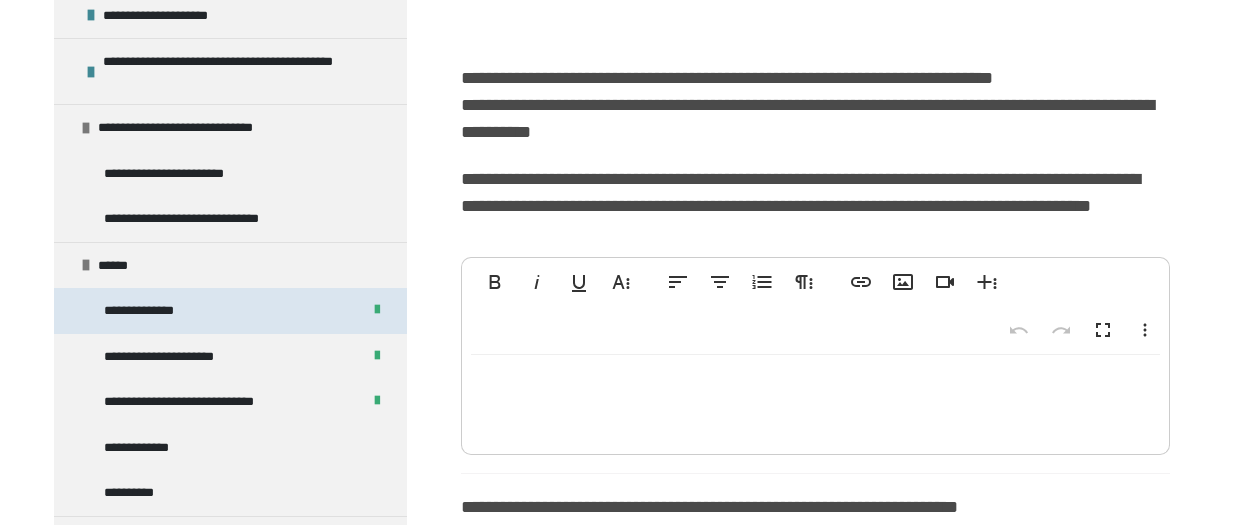 scroll, scrollTop: 561, scrollLeft: 0, axis: vertical 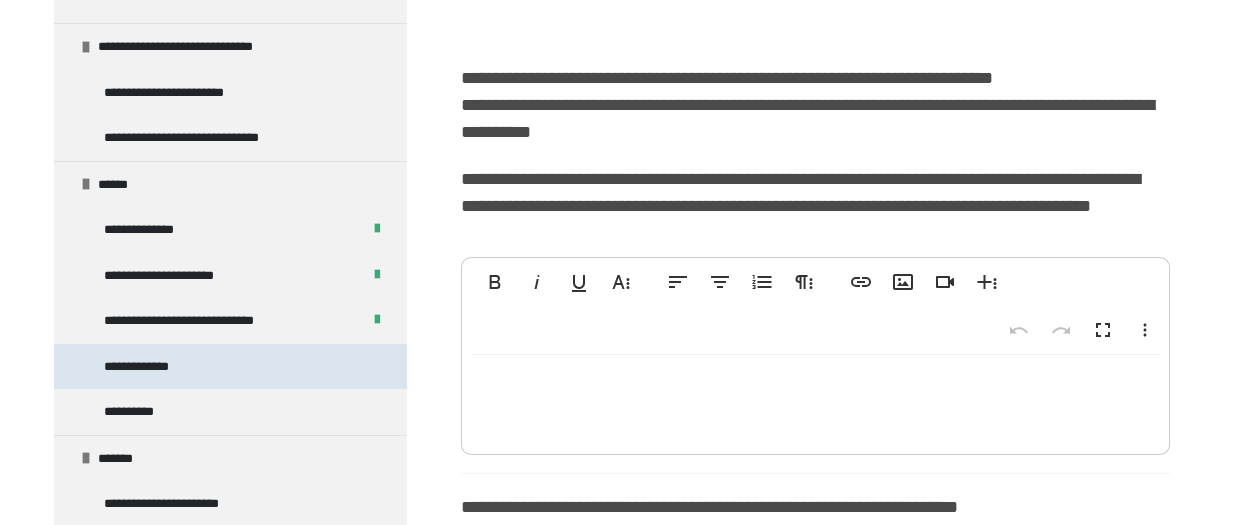 click on "**********" at bounding box center (148, 367) 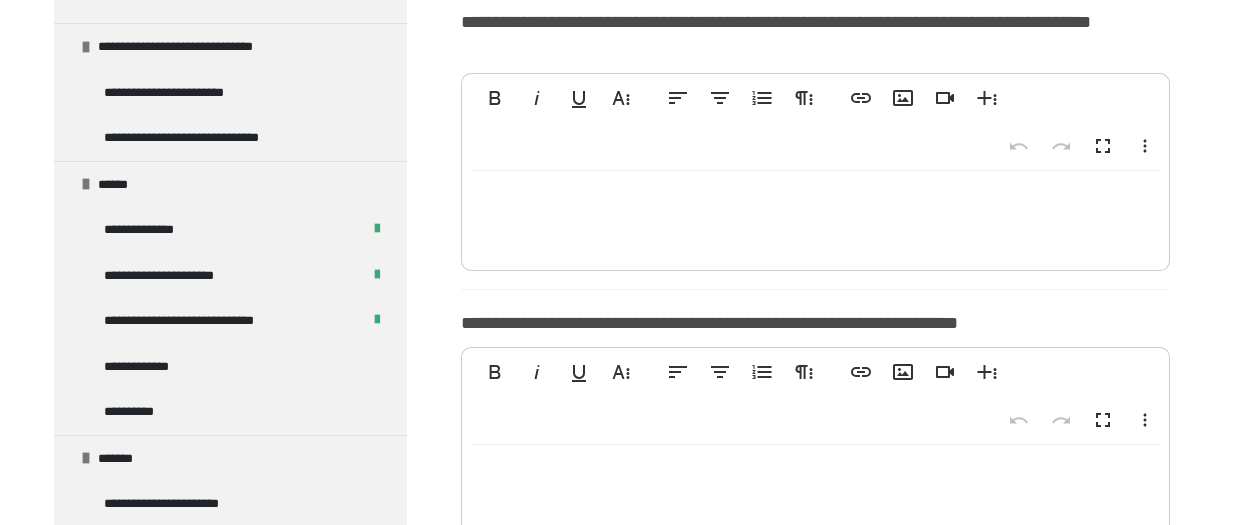 scroll, scrollTop: 631, scrollLeft: 0, axis: vertical 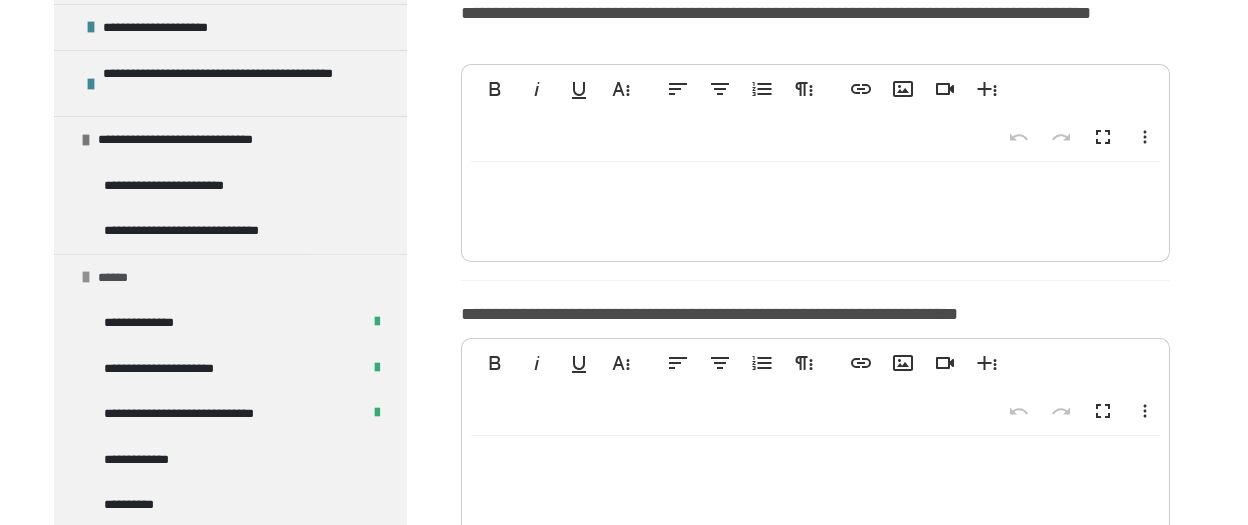 click at bounding box center [86, 277] 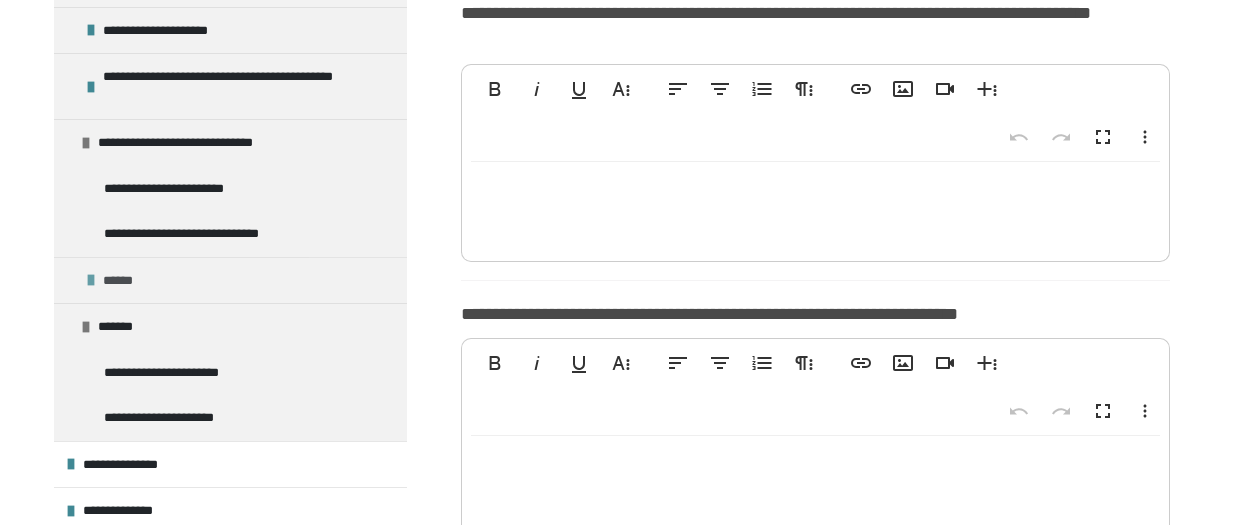 click at bounding box center (91, 280) 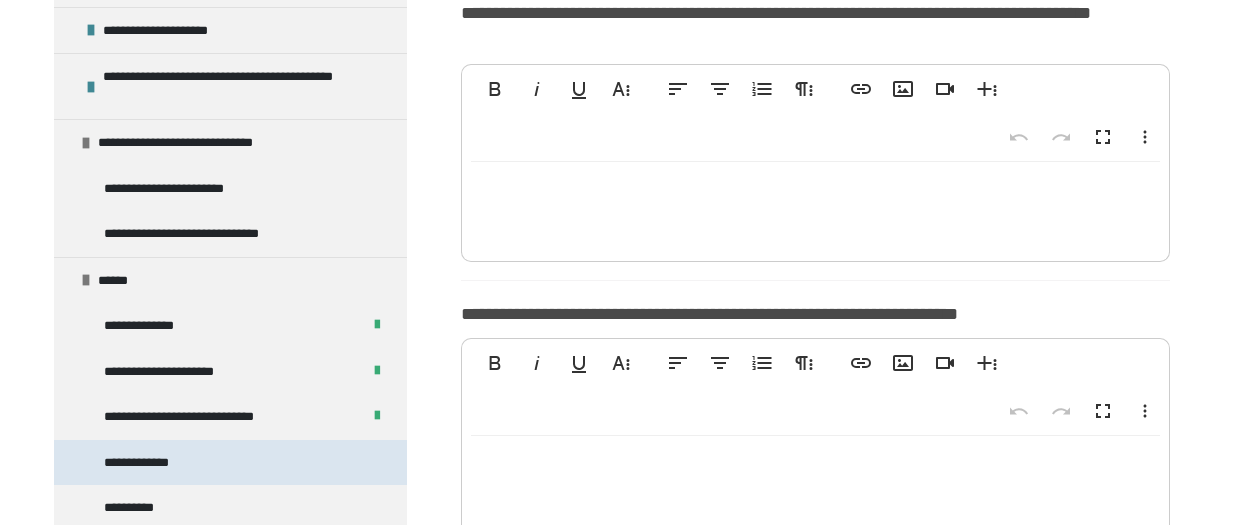 click on "**********" at bounding box center [148, 463] 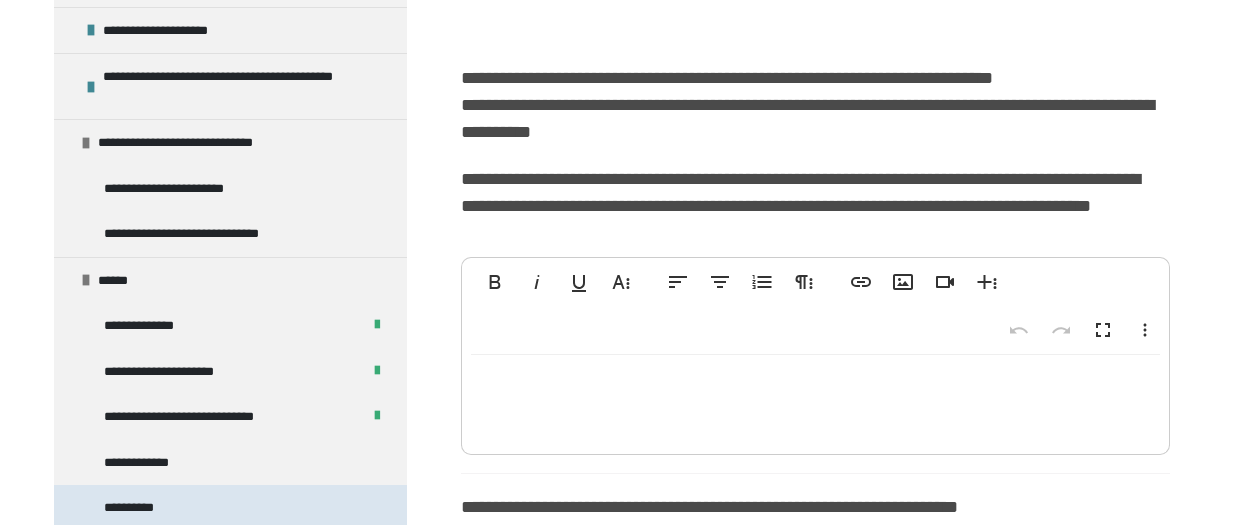 scroll, scrollTop: 652, scrollLeft: 0, axis: vertical 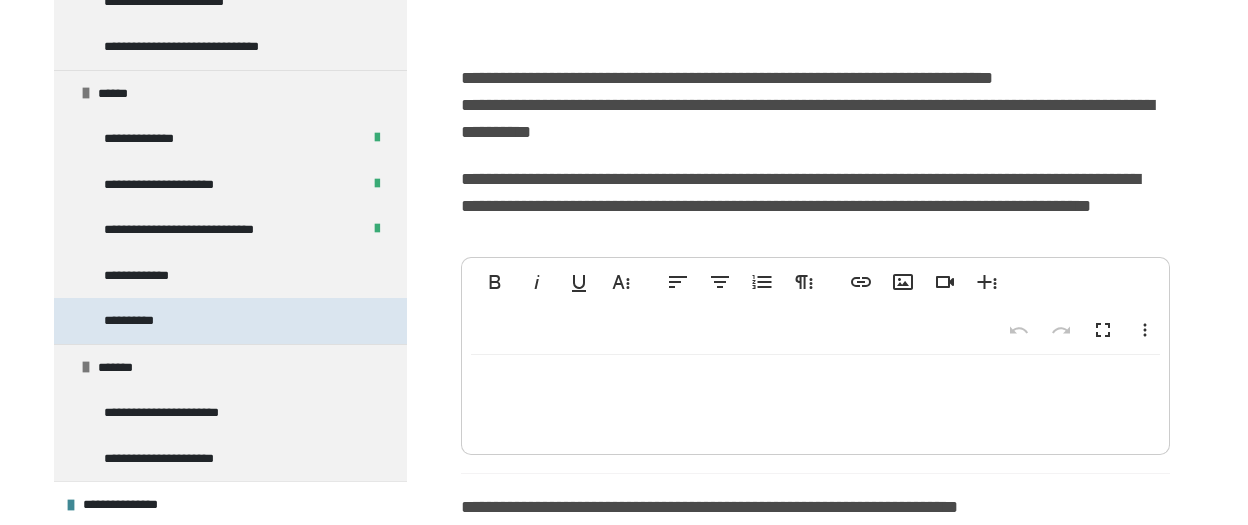 click on "**********" at bounding box center [141, 321] 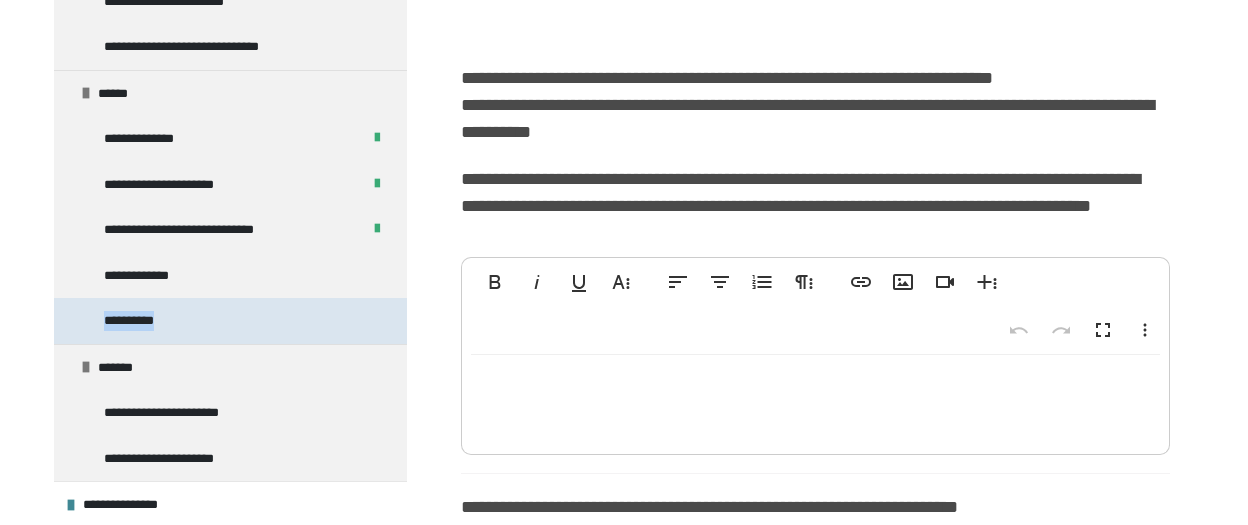 click on "**********" at bounding box center (141, 321) 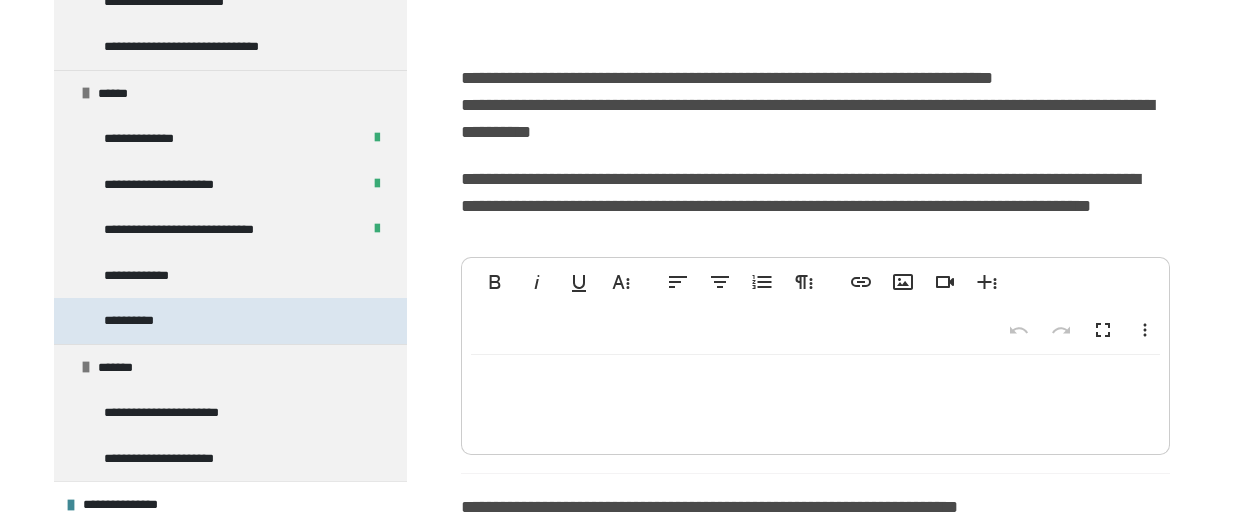 click on "**********" at bounding box center (230, 321) 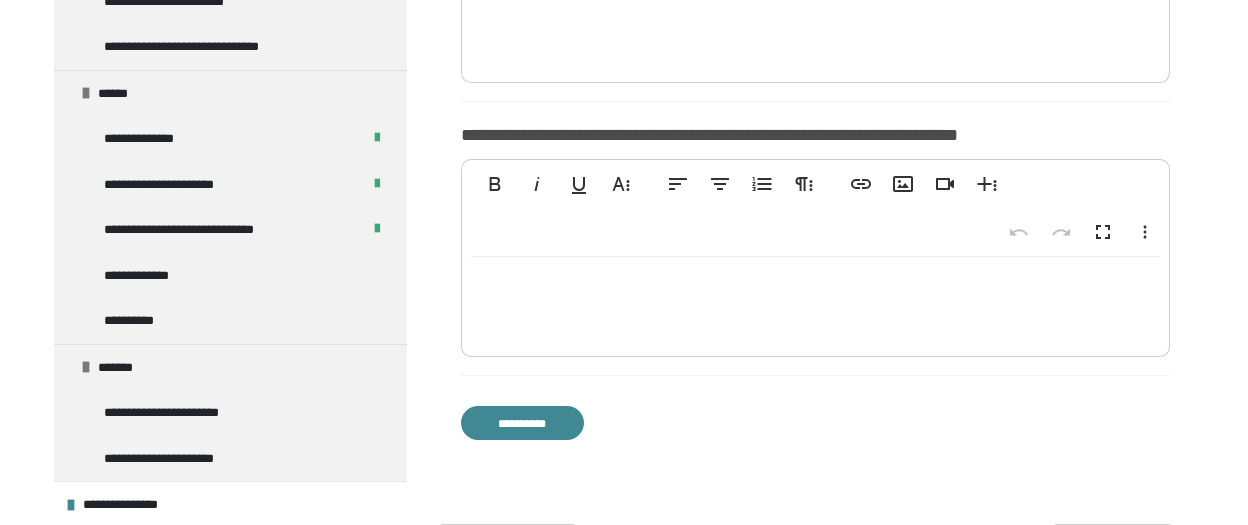 scroll, scrollTop: 859, scrollLeft: 0, axis: vertical 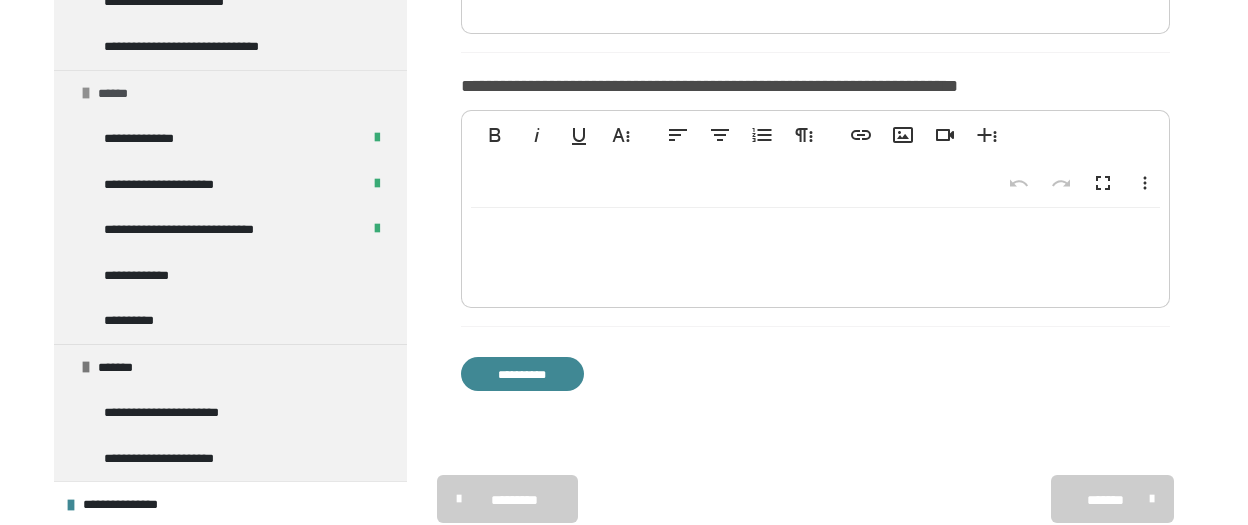 click at bounding box center [86, 93] 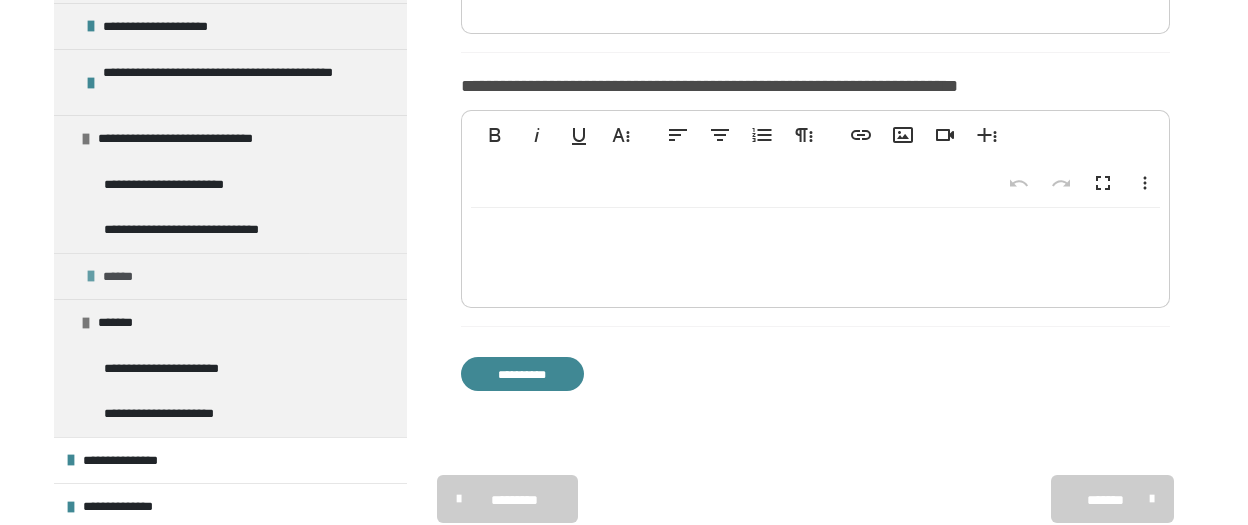 scroll, scrollTop: 465, scrollLeft: 0, axis: vertical 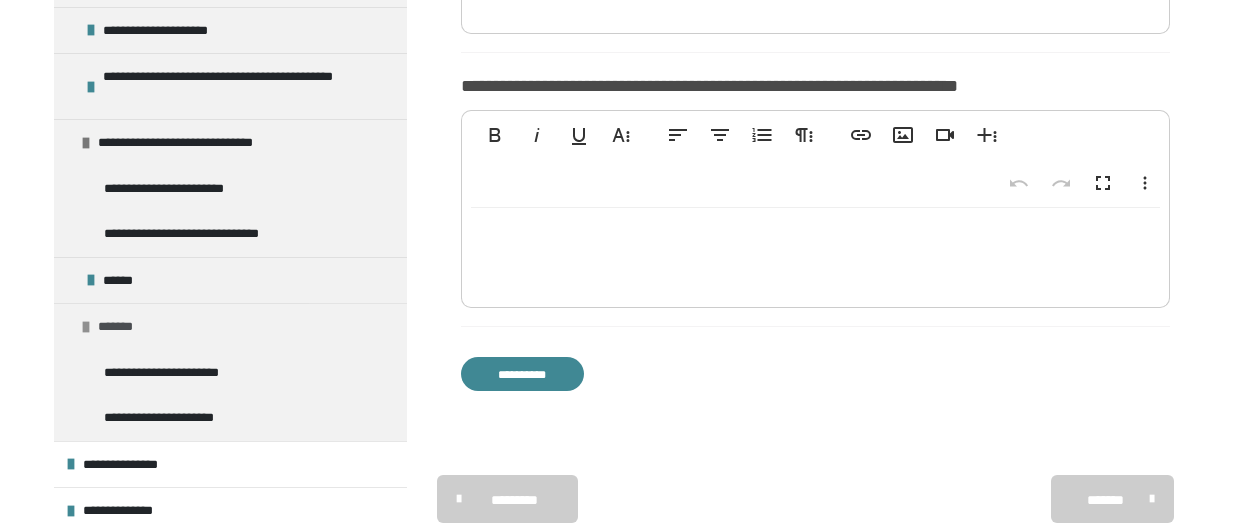 click on "*******" at bounding box center (119, 327) 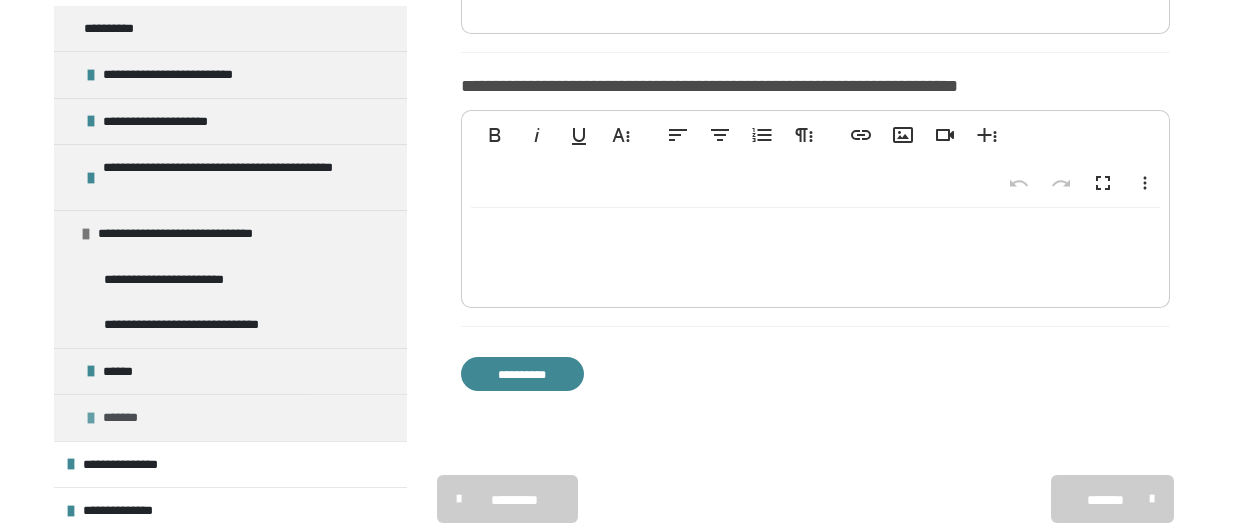 click on "*******" at bounding box center [230, 417] 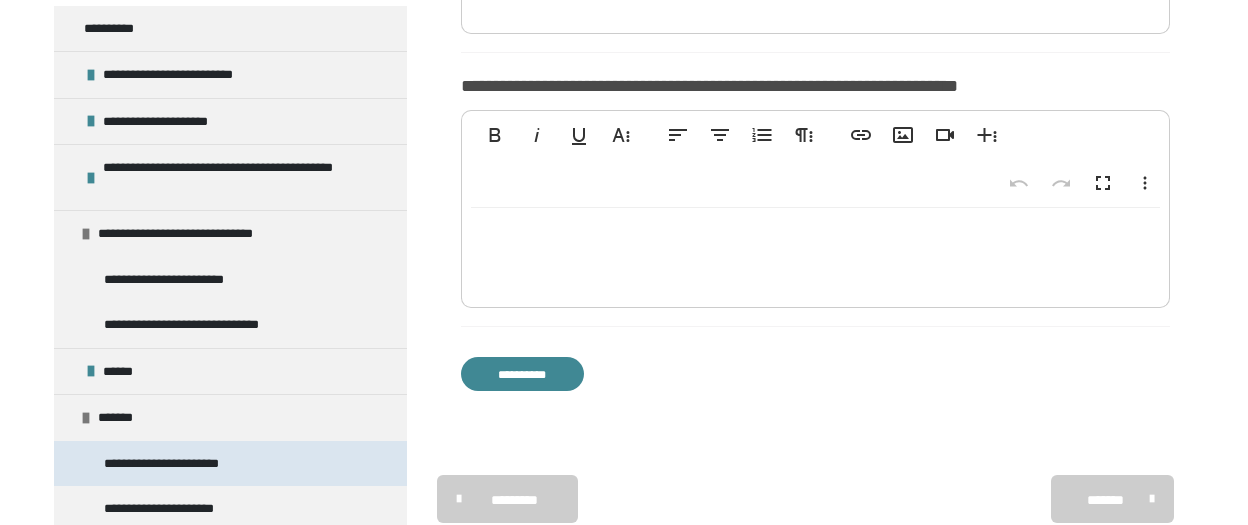 scroll, scrollTop: 465, scrollLeft: 0, axis: vertical 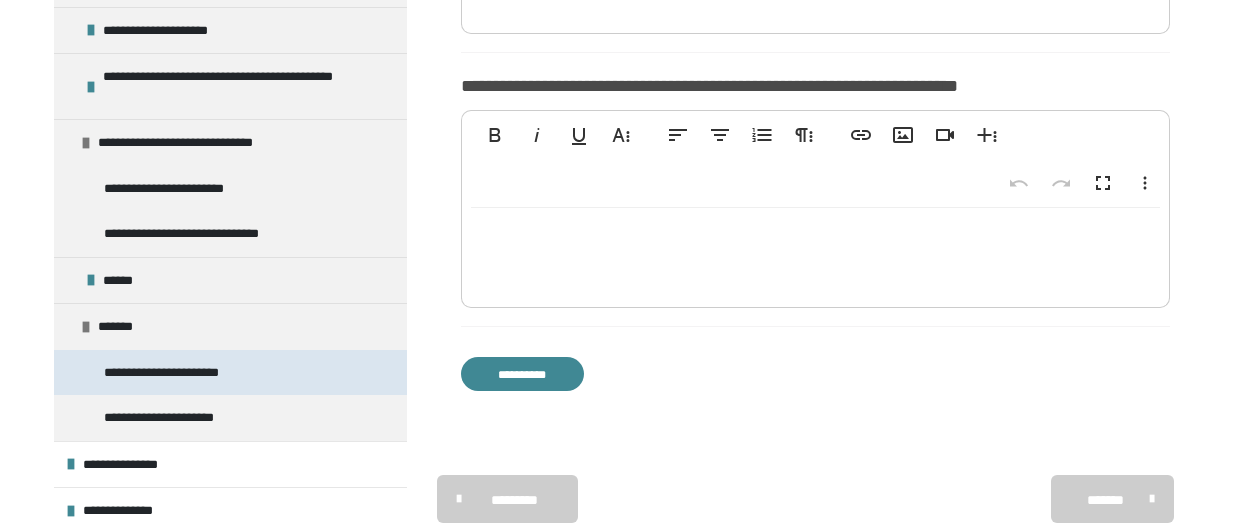 click on "**********" at bounding box center (186, 373) 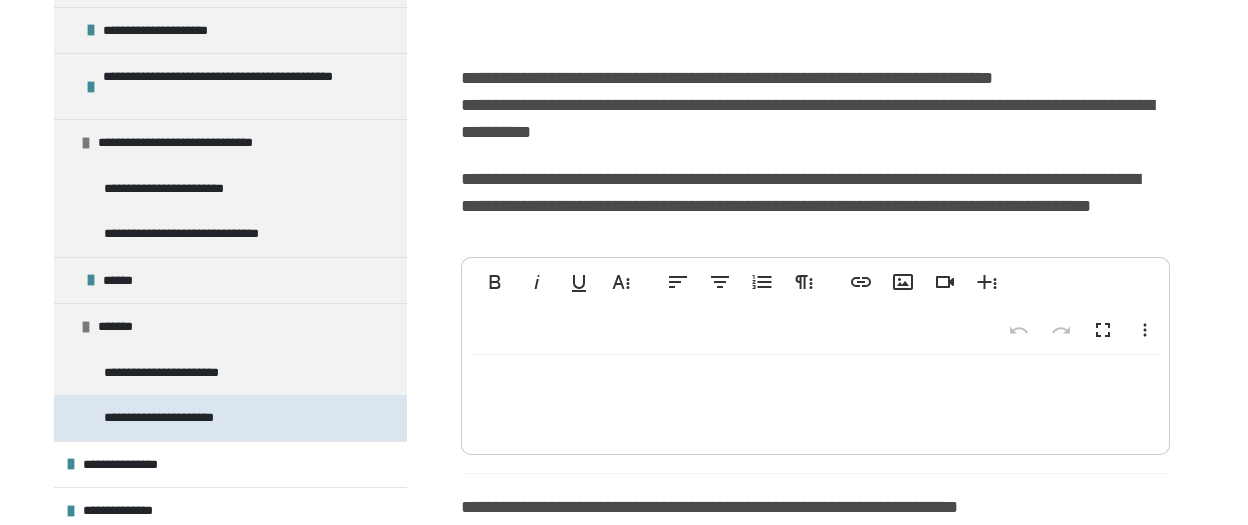 click on "**********" at bounding box center [184, 418] 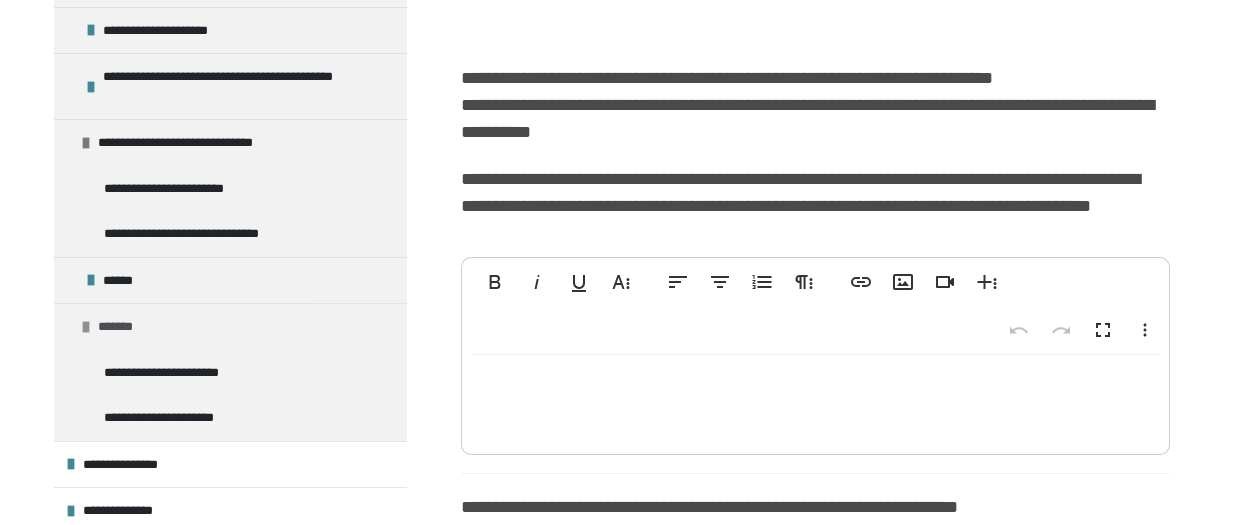 click on "*******" at bounding box center (230, 326) 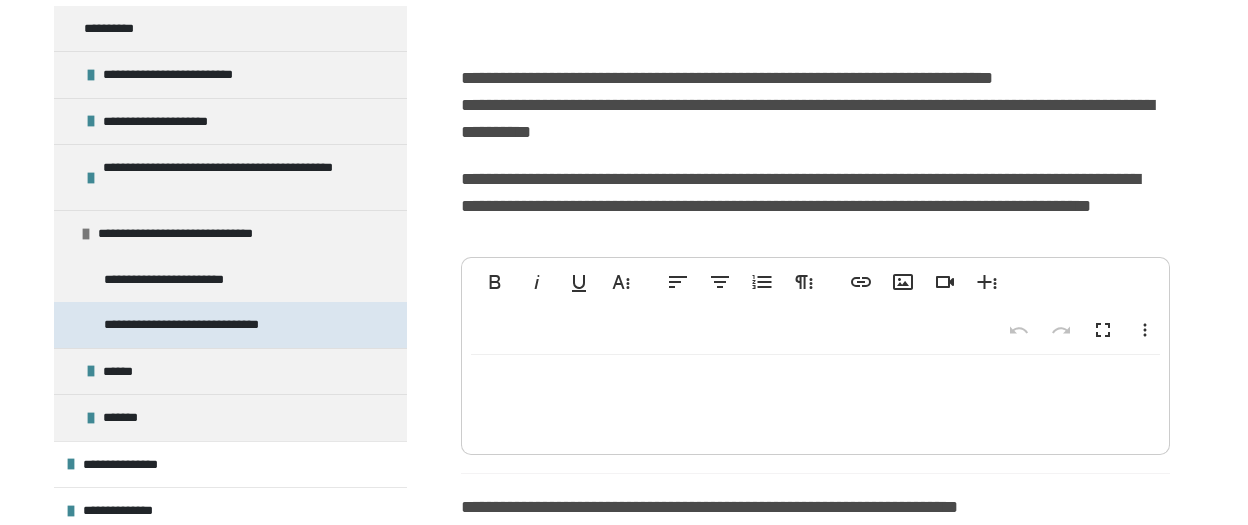 click on "**********" at bounding box center (208, 325) 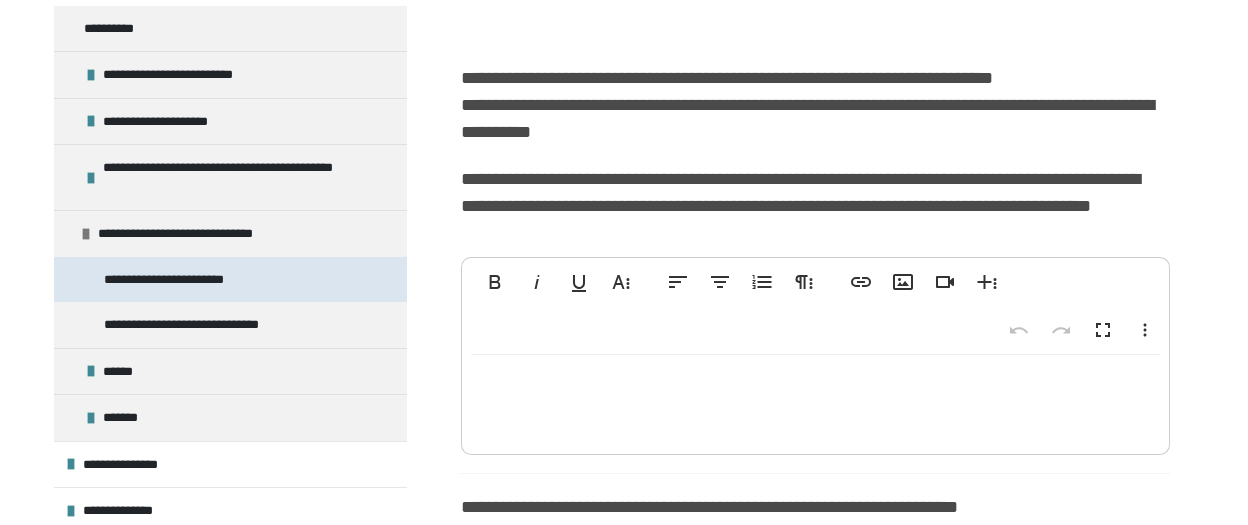 click on "**********" at bounding box center [181, 280] 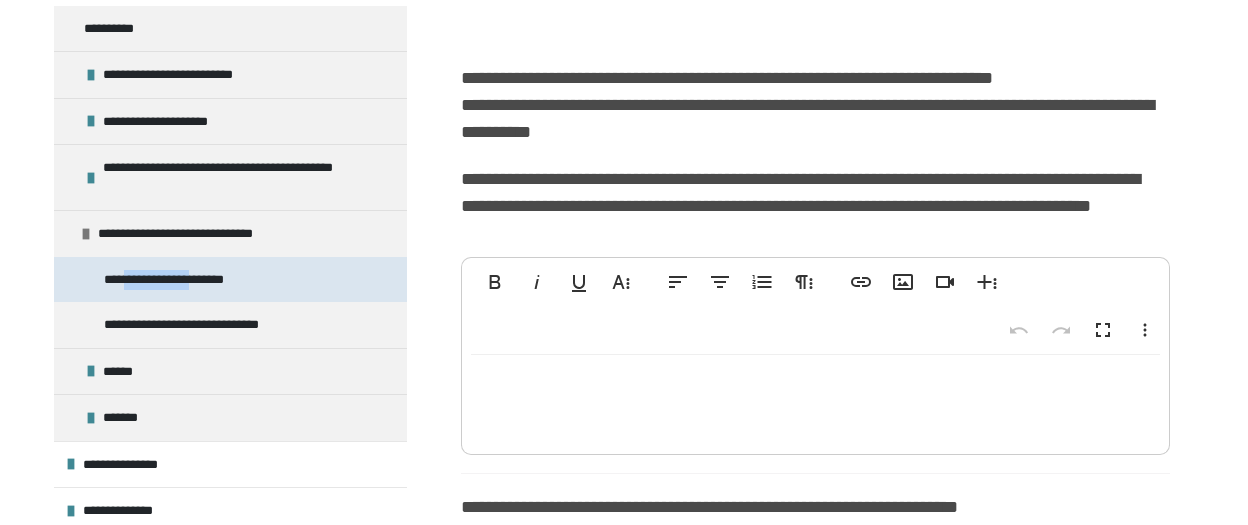 click on "**********" at bounding box center [181, 280] 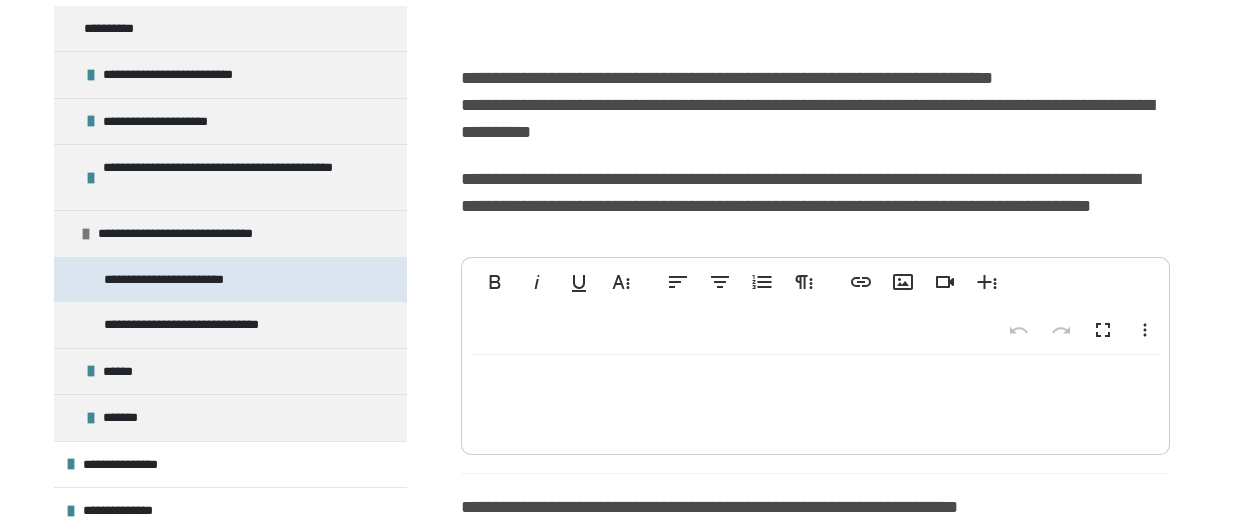 click on "**********" at bounding box center [230, 280] 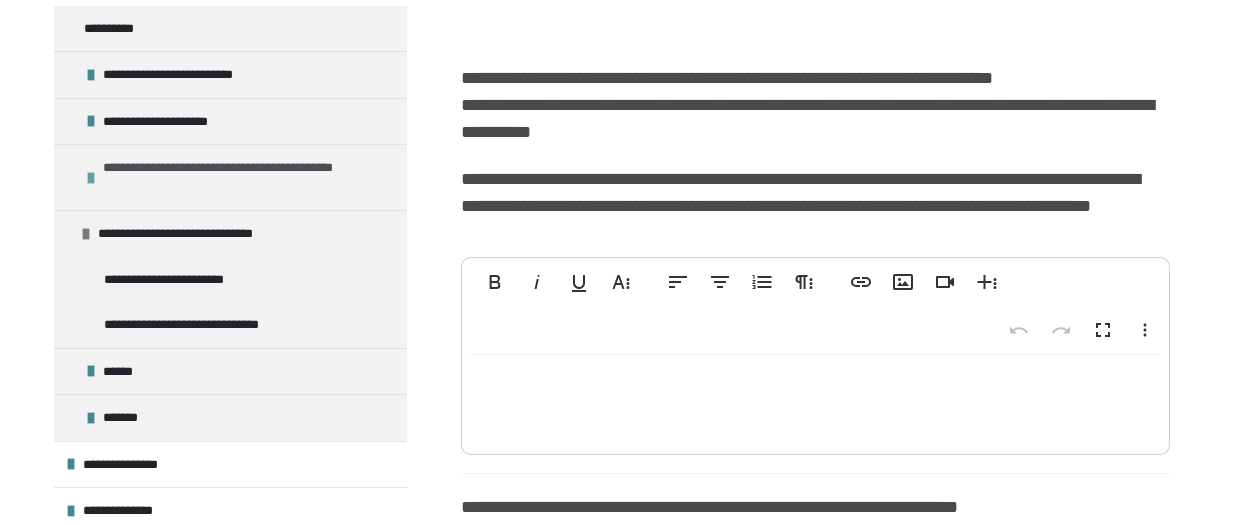 click on "**********" at bounding box center (230, 177) 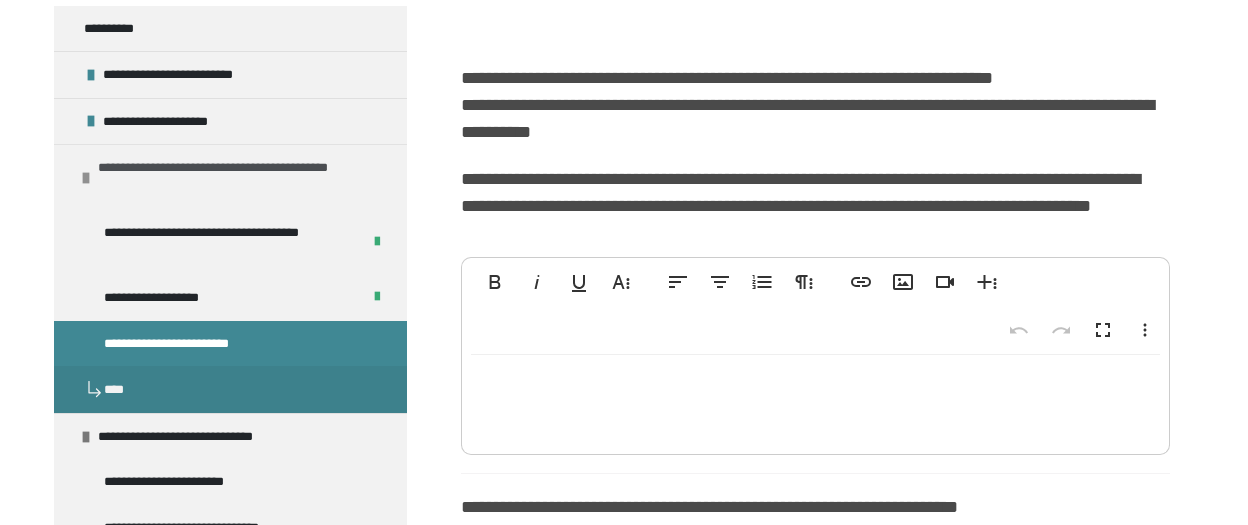 click at bounding box center [86, 178] 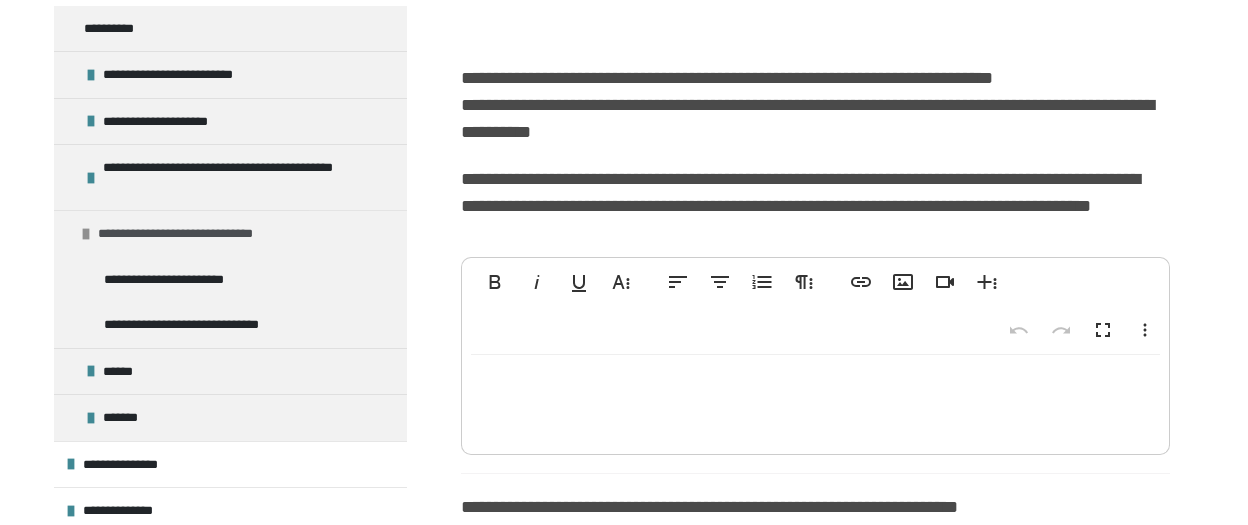 click at bounding box center [86, 234] 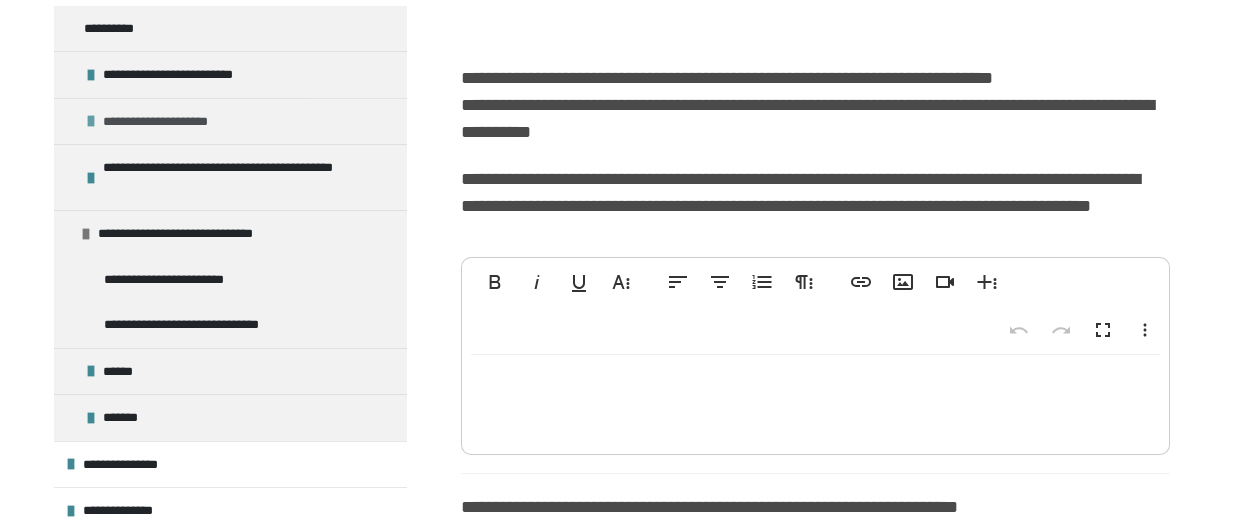 scroll, scrollTop: 283, scrollLeft: 0, axis: vertical 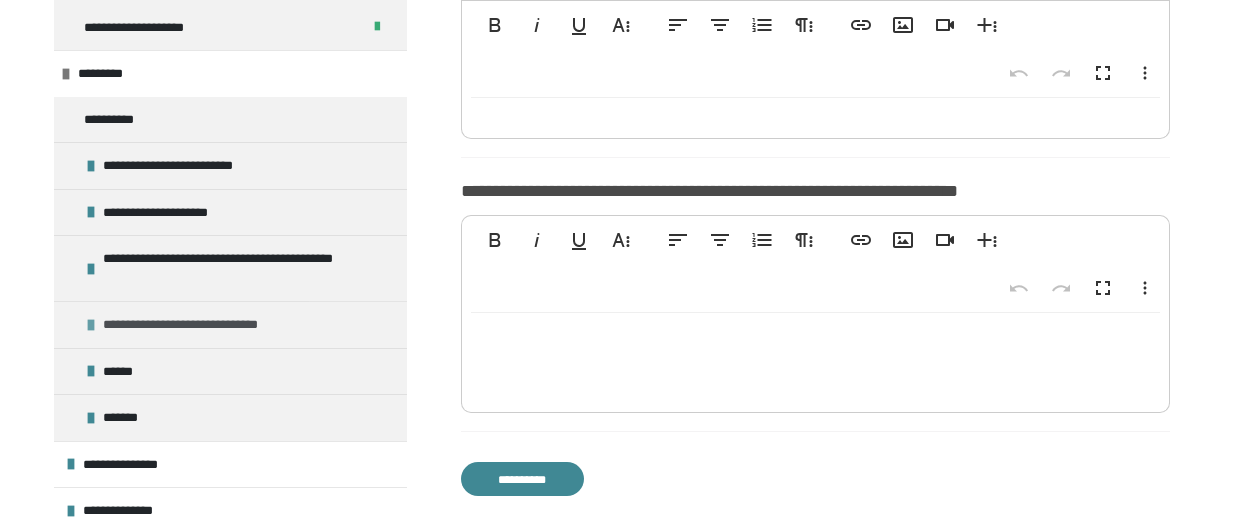 click on "**********" at bounding box center (230, 324) 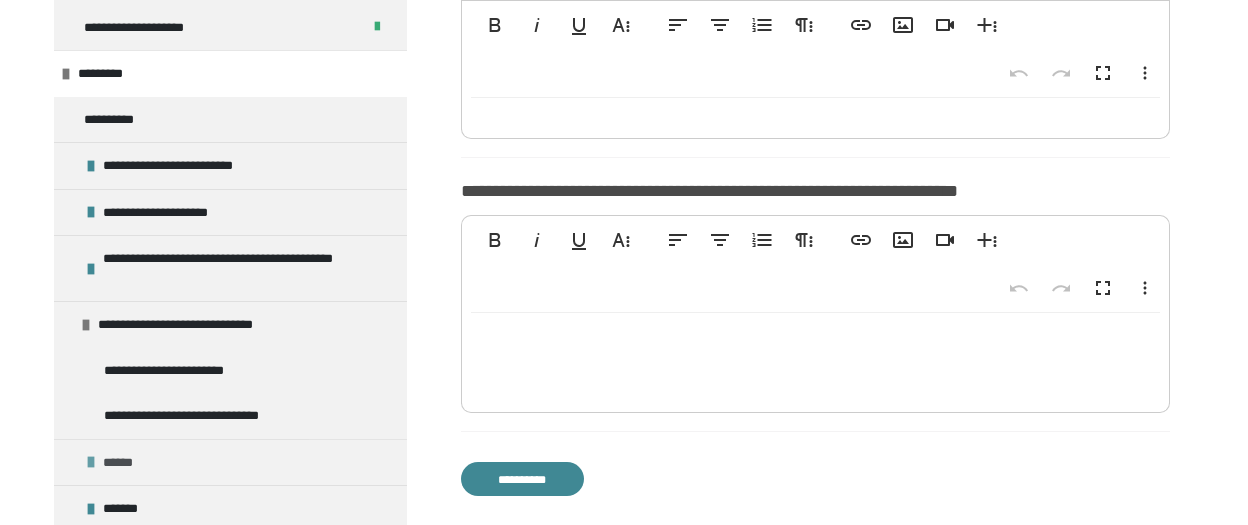 click at bounding box center (91, 462) 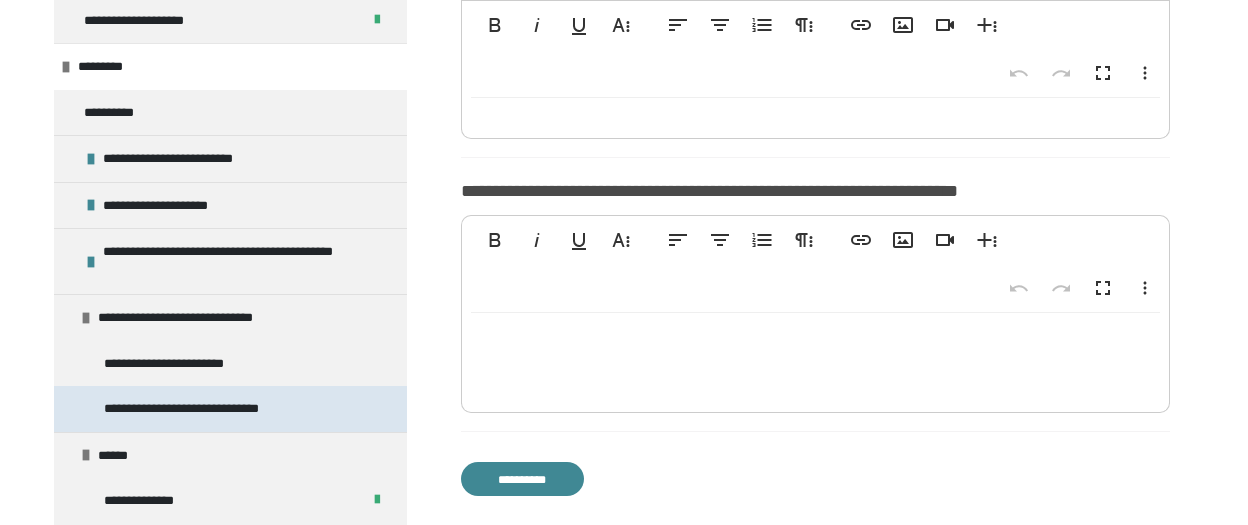 scroll, scrollTop: 283, scrollLeft: 0, axis: vertical 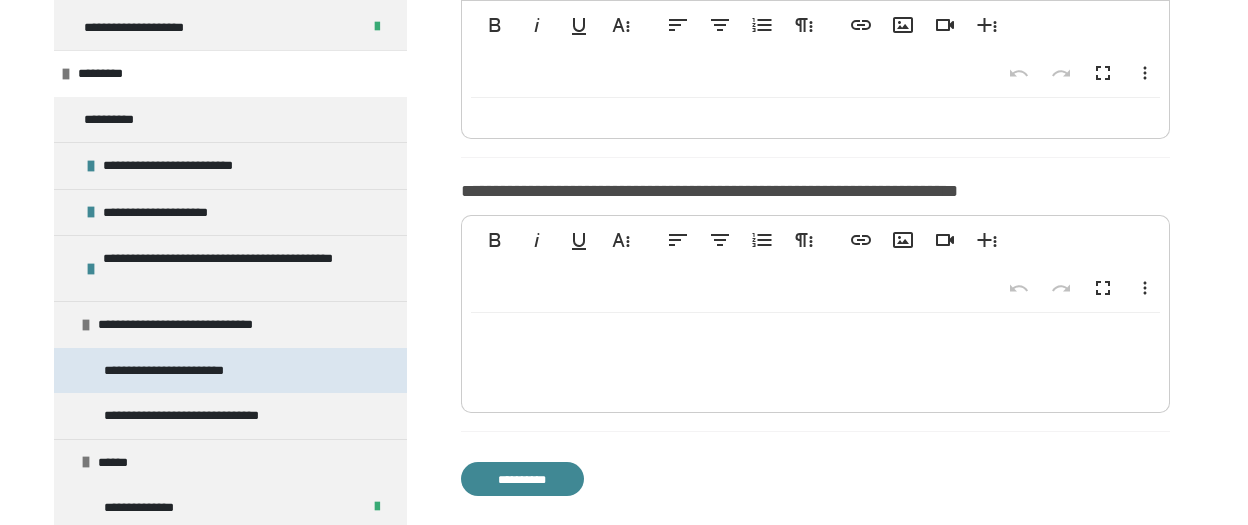 click on "**********" at bounding box center (181, 371) 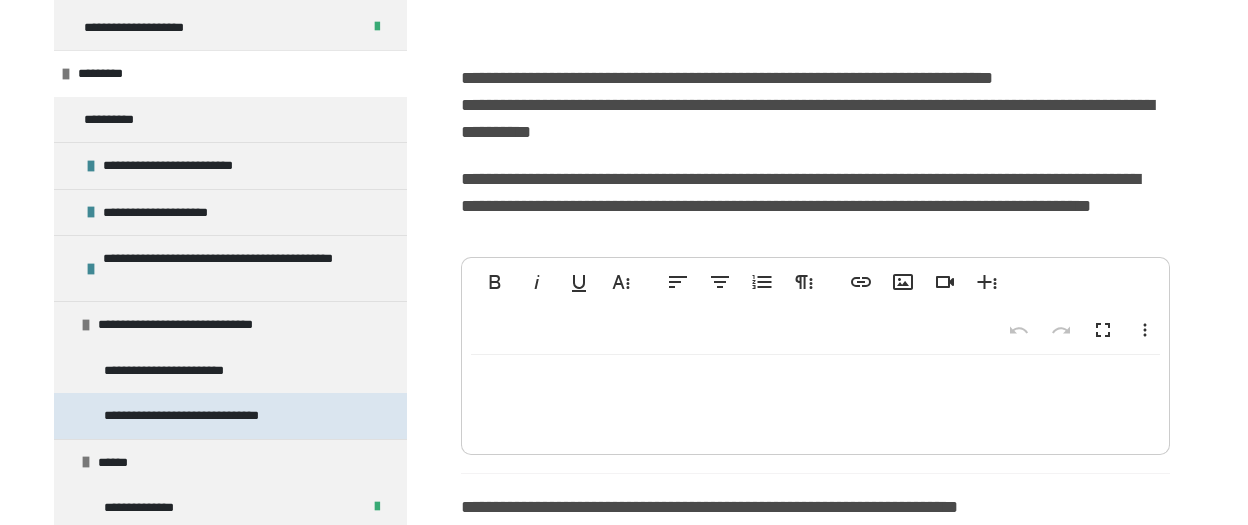 click on "**********" at bounding box center [208, 416] 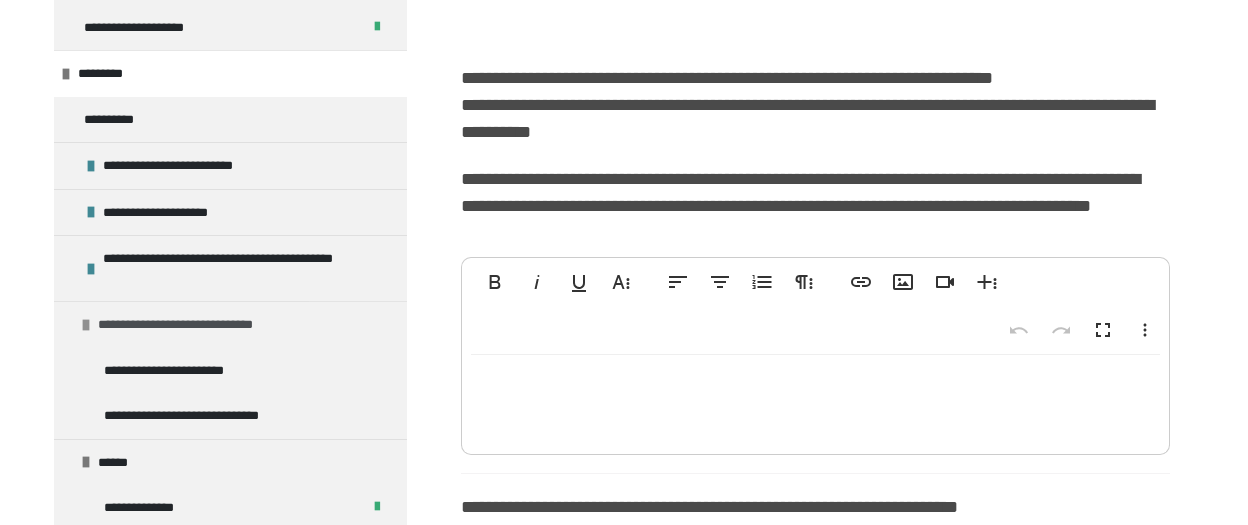 click at bounding box center [86, 325] 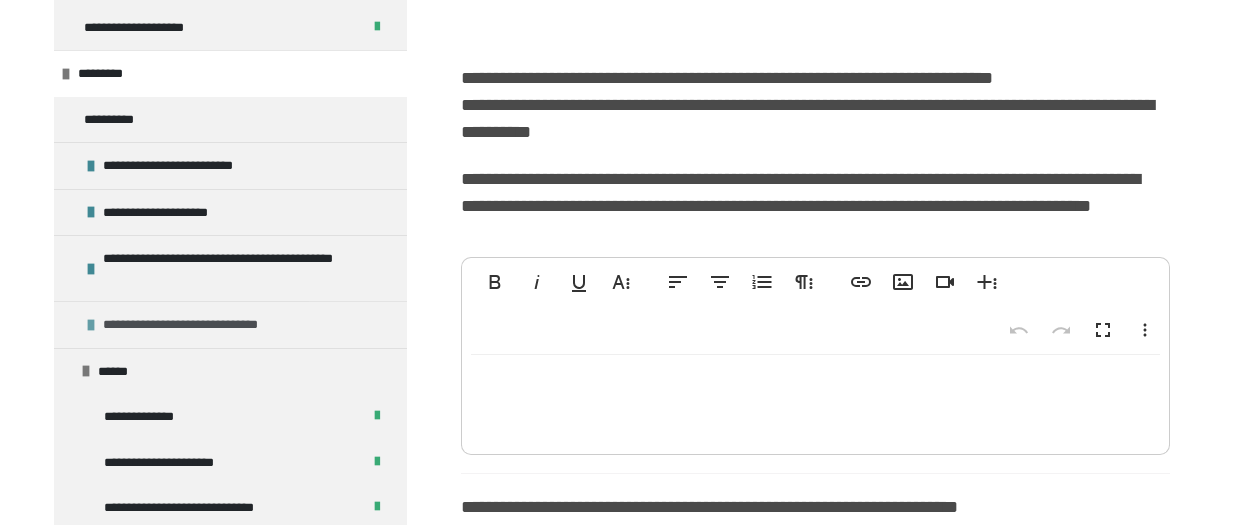 click on "**********" at bounding box center [213, 325] 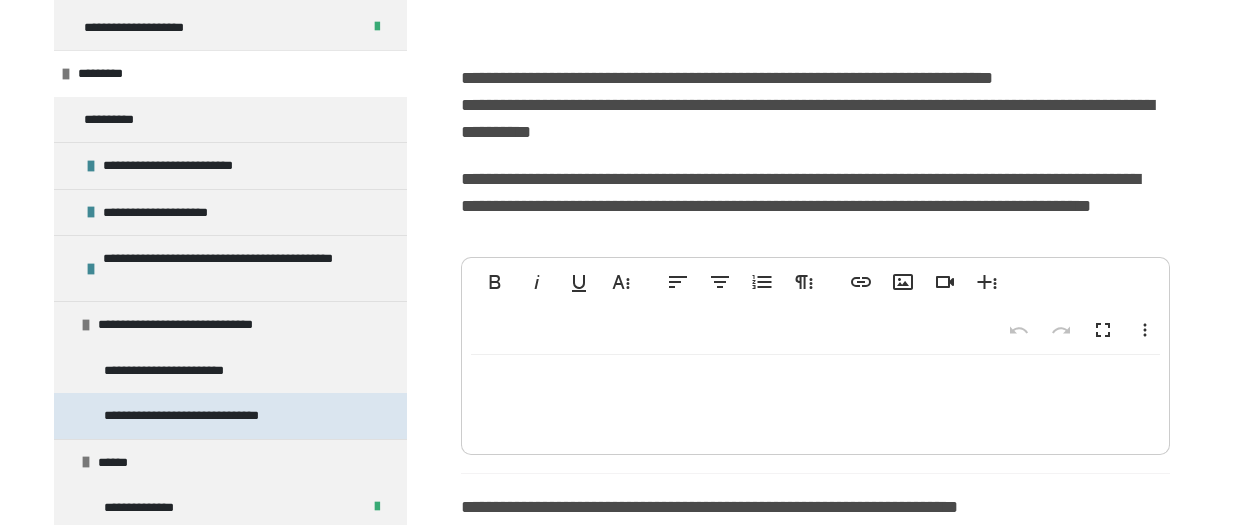 click on "**********" at bounding box center [208, 416] 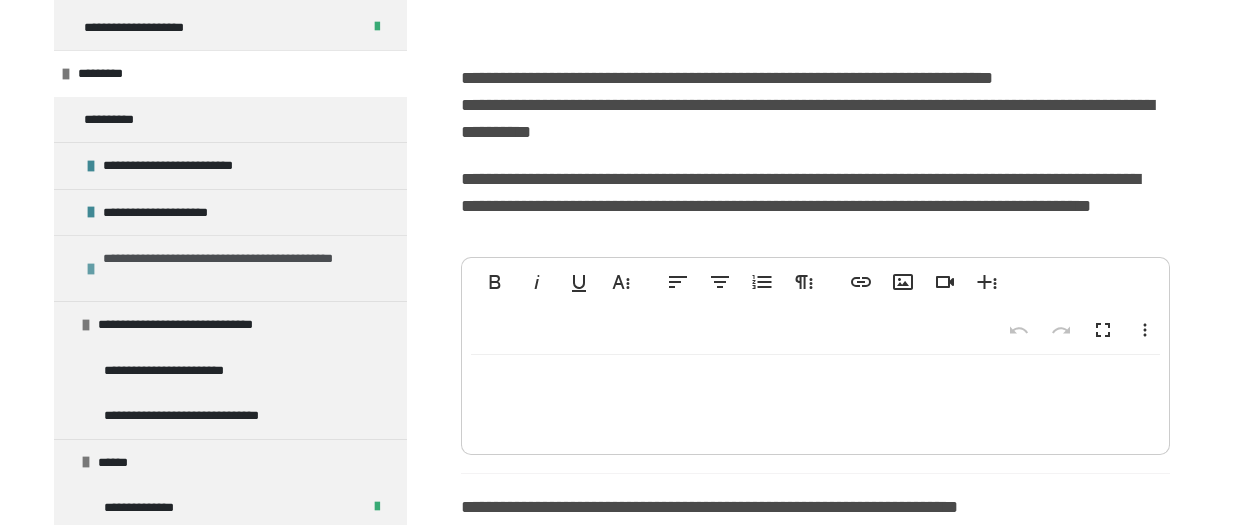 click at bounding box center [91, 269] 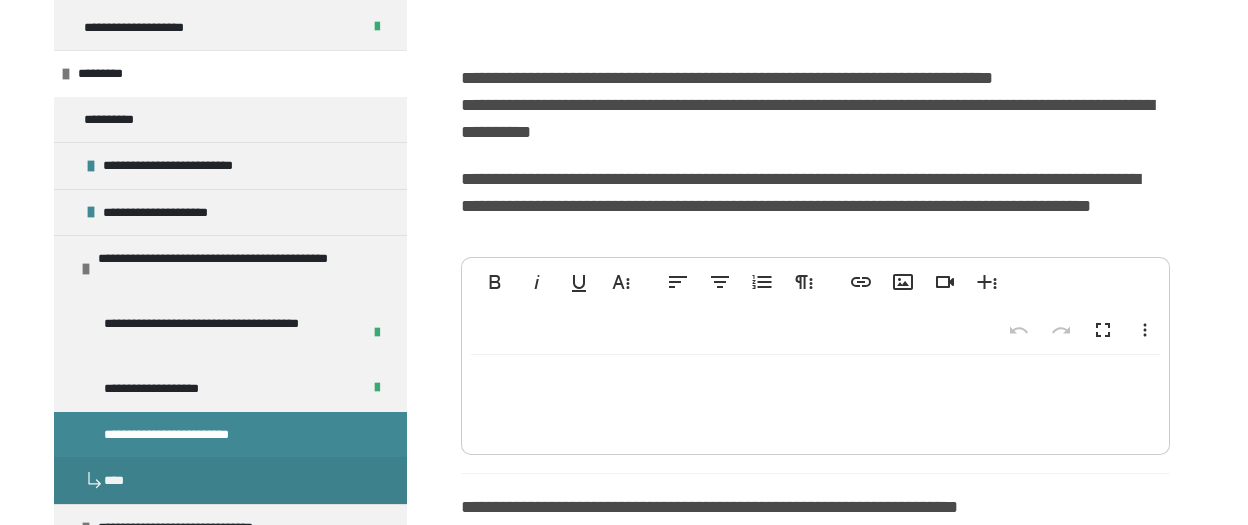 click on "**********" at bounding box center [191, 435] 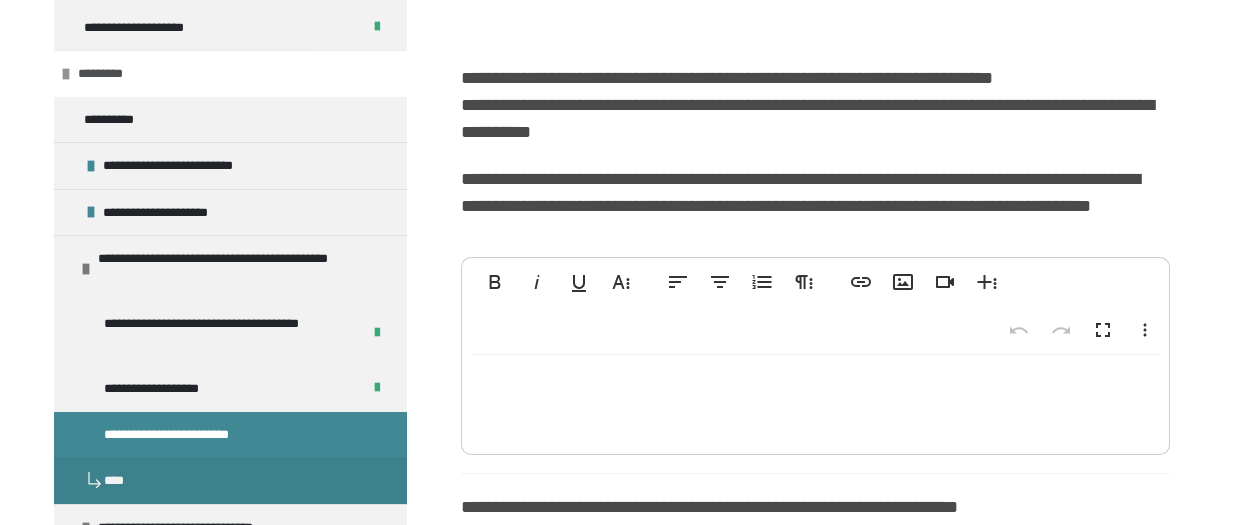 click at bounding box center [66, 74] 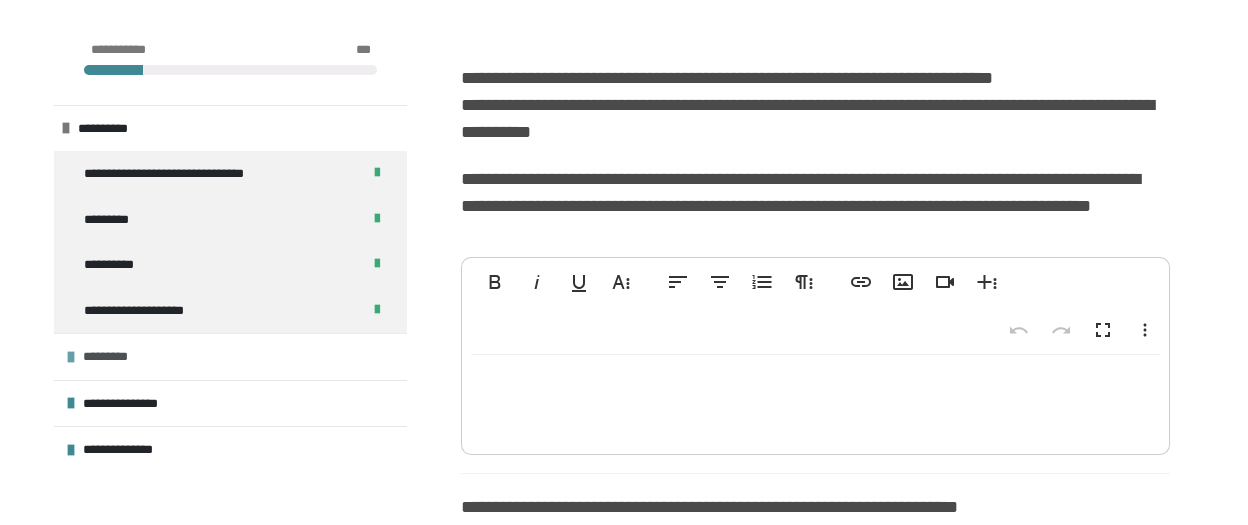 scroll, scrollTop: 0, scrollLeft: 0, axis: both 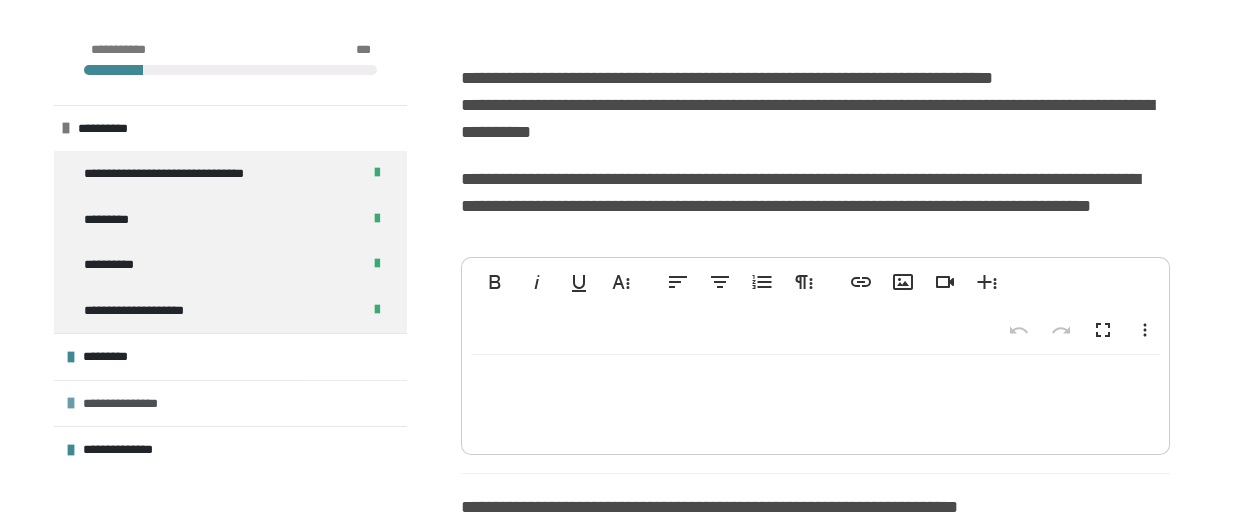 click on "**********" at bounding box center [146, 404] 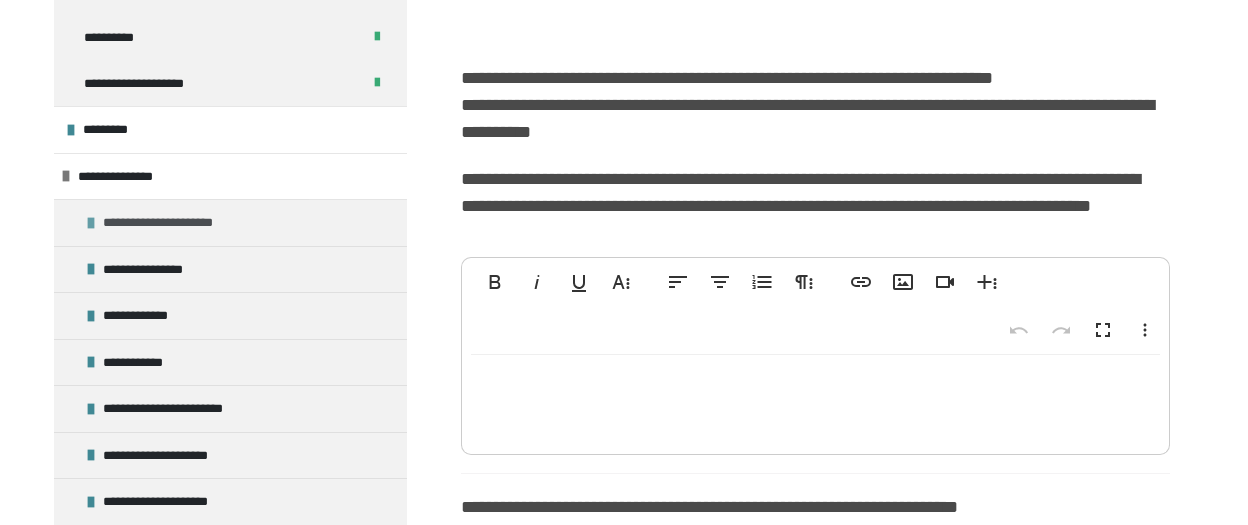 scroll, scrollTop: 280, scrollLeft: 0, axis: vertical 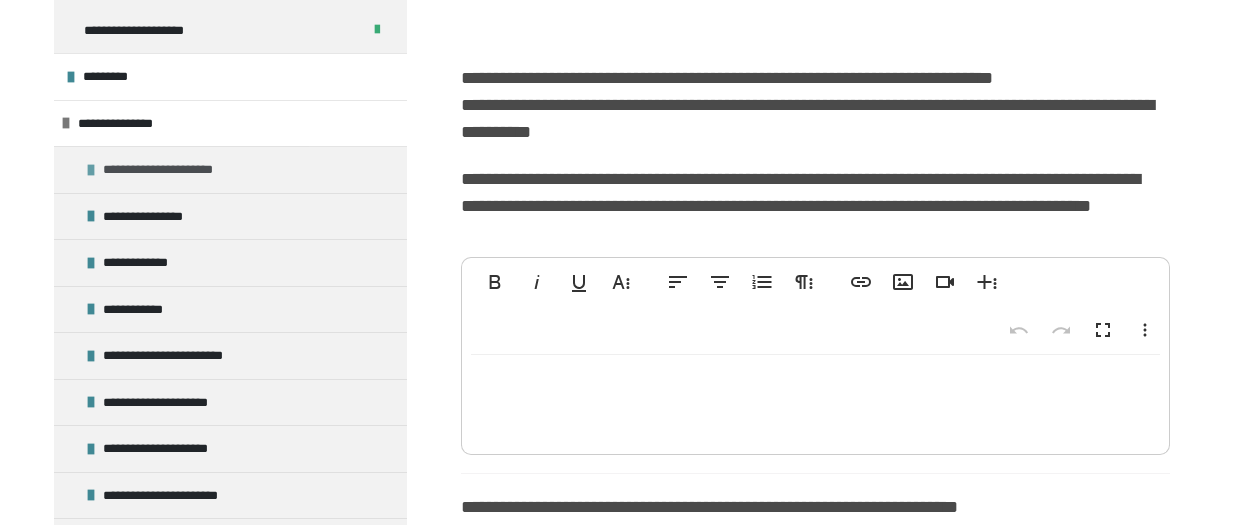click at bounding box center (91, 170) 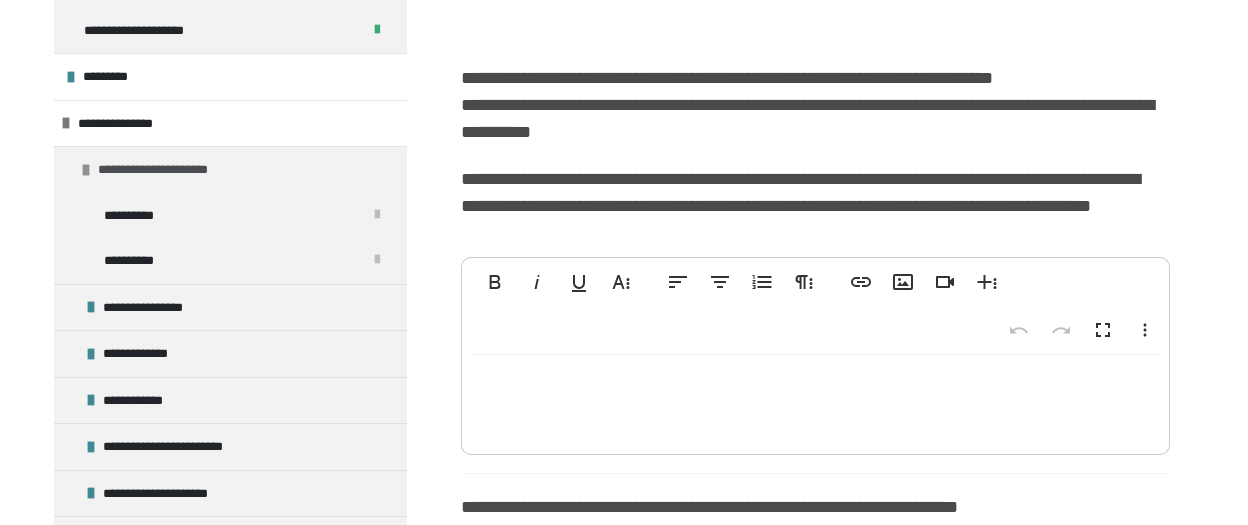 click at bounding box center [86, 170] 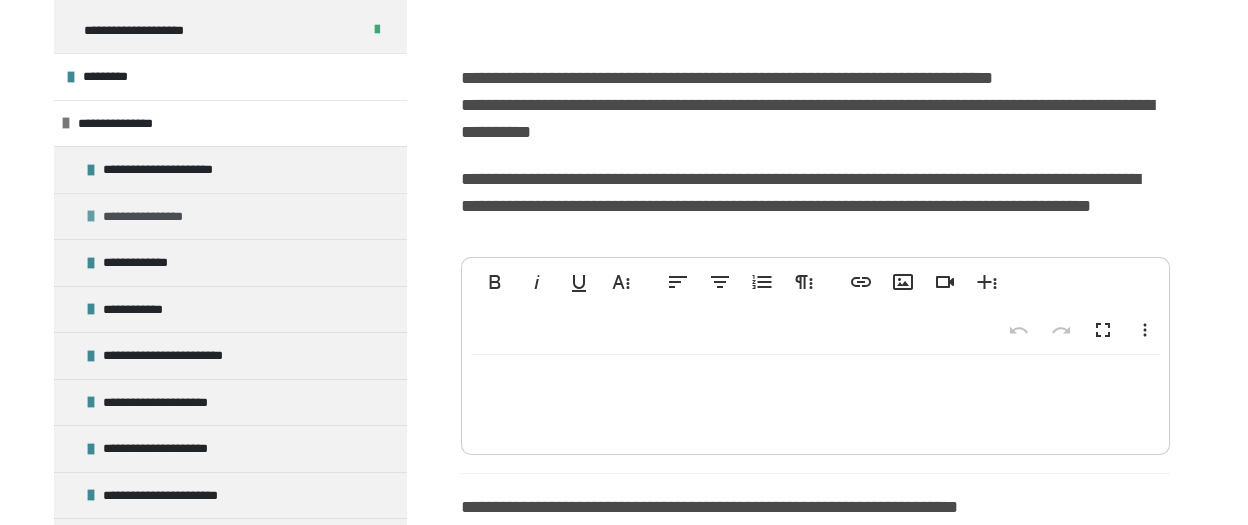 click on "**********" at bounding box center (230, 216) 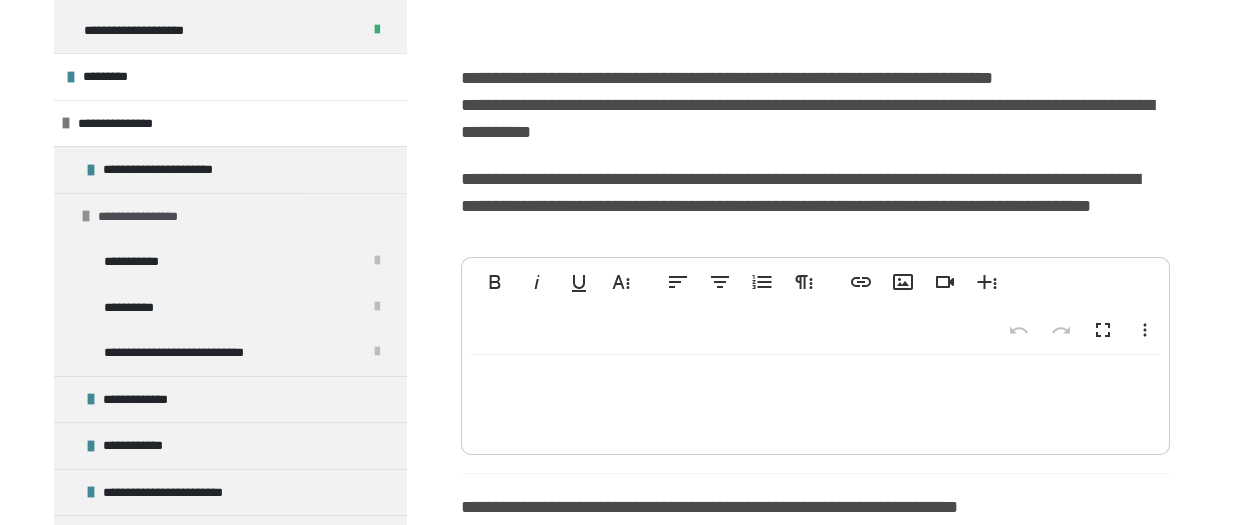 click on "**********" at bounding box center (152, 217) 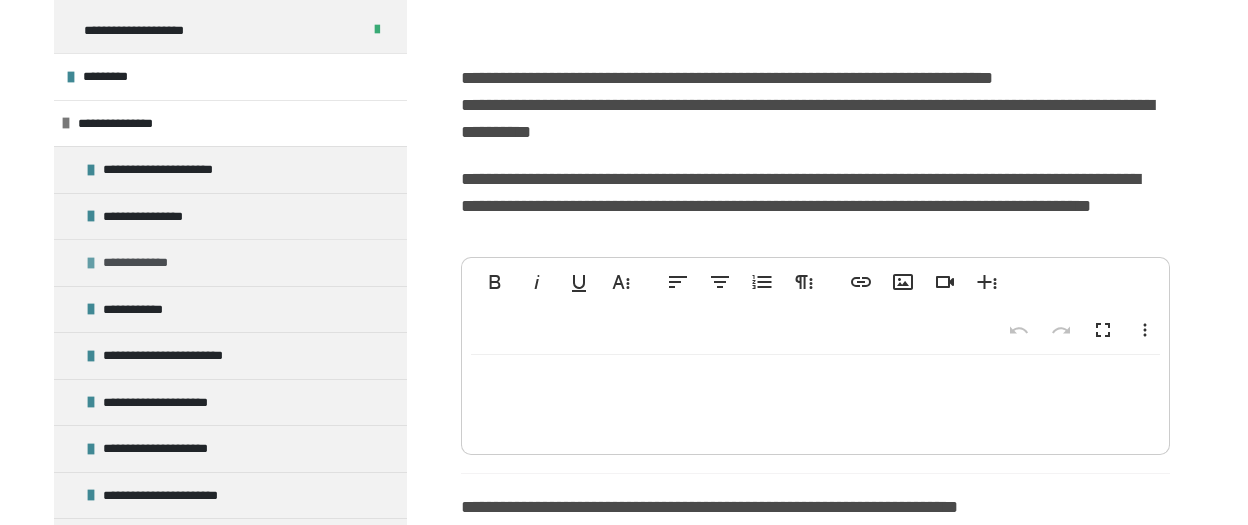 click on "**********" at bounding box center (230, 262) 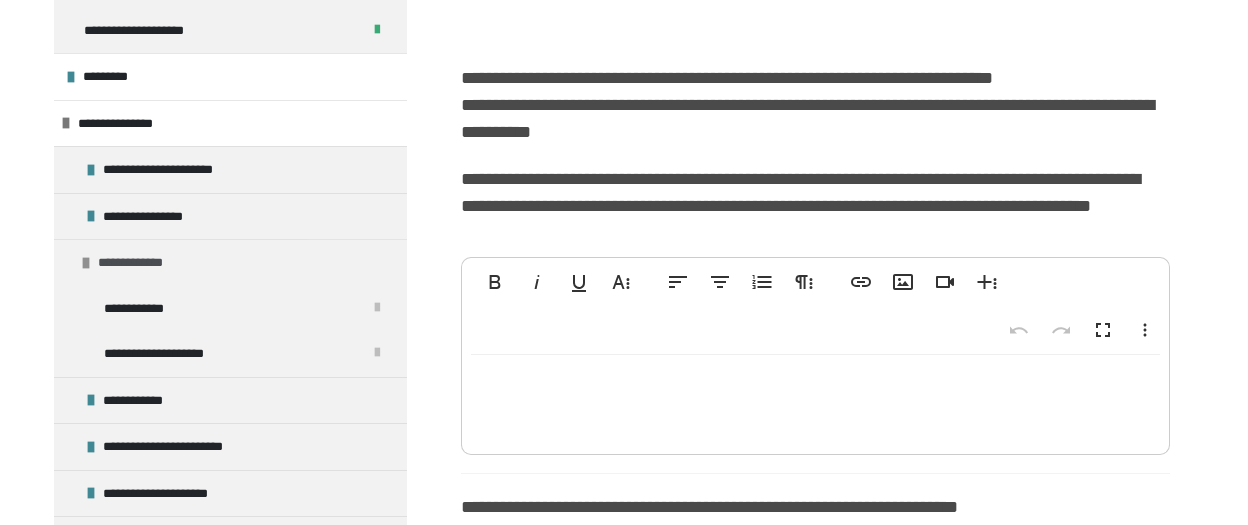 click at bounding box center [86, 263] 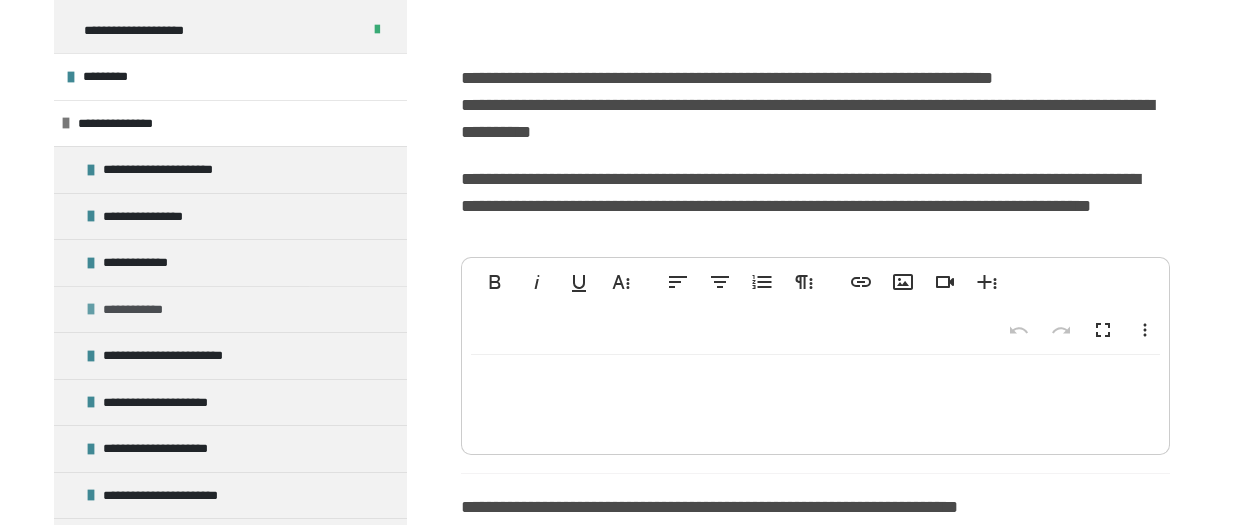 click at bounding box center [91, 309] 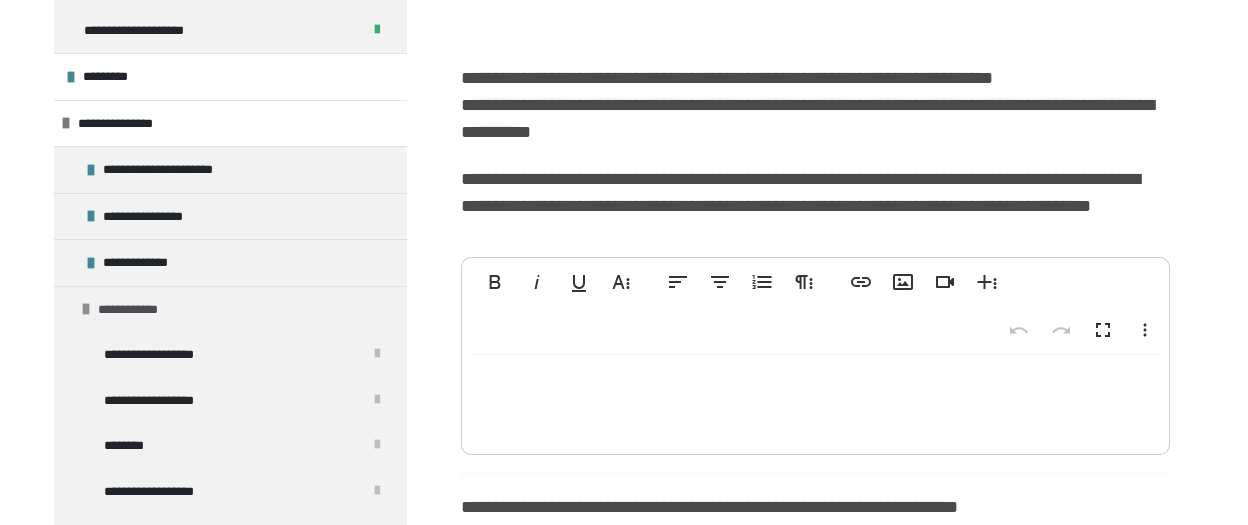 click at bounding box center [86, 309] 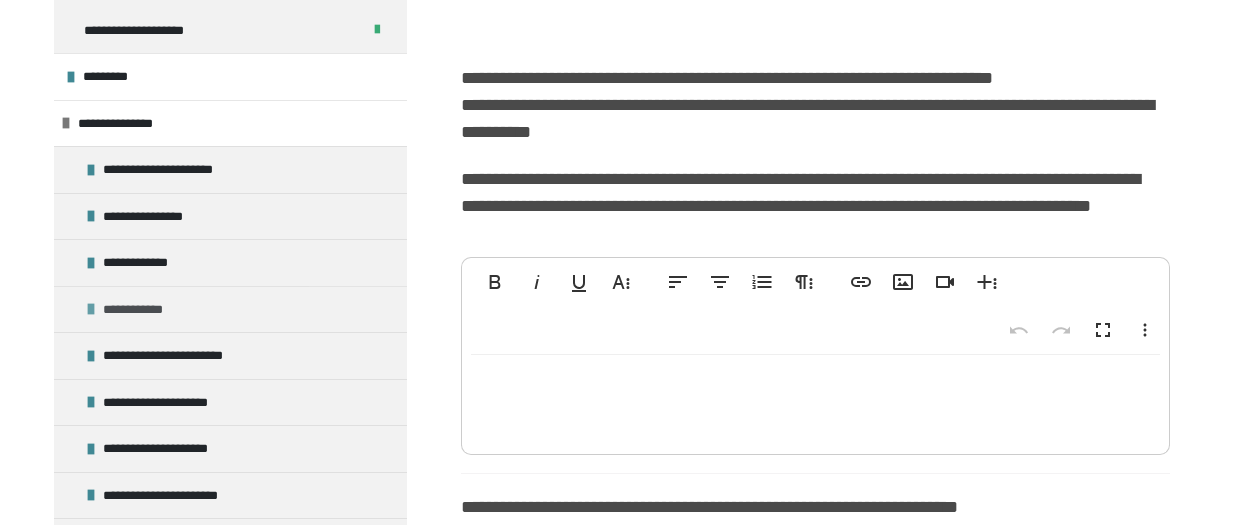 click at bounding box center [91, 309] 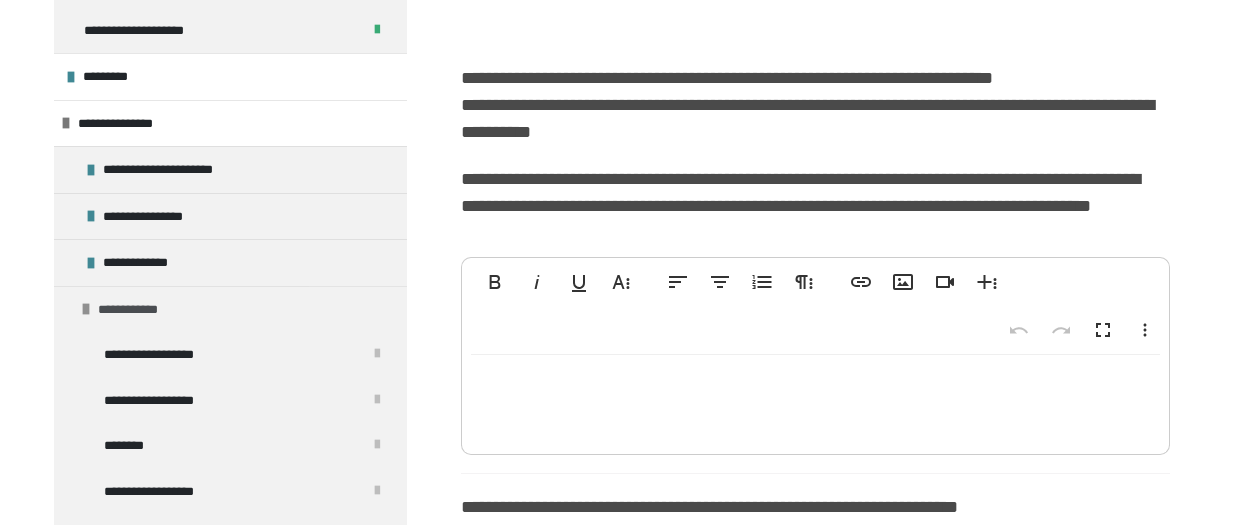 click at bounding box center [86, 309] 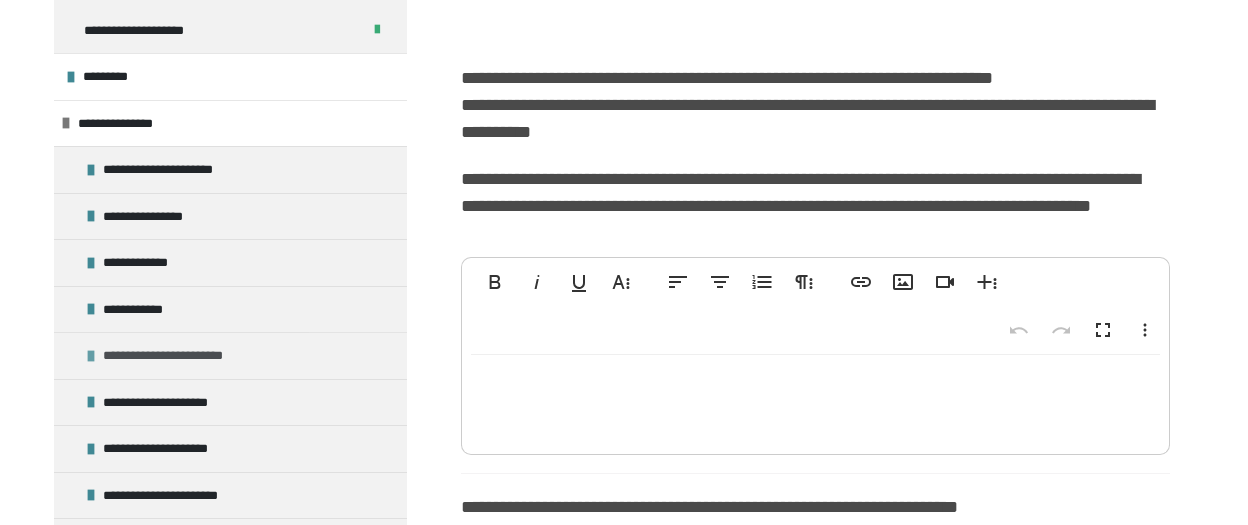 click at bounding box center (91, 356) 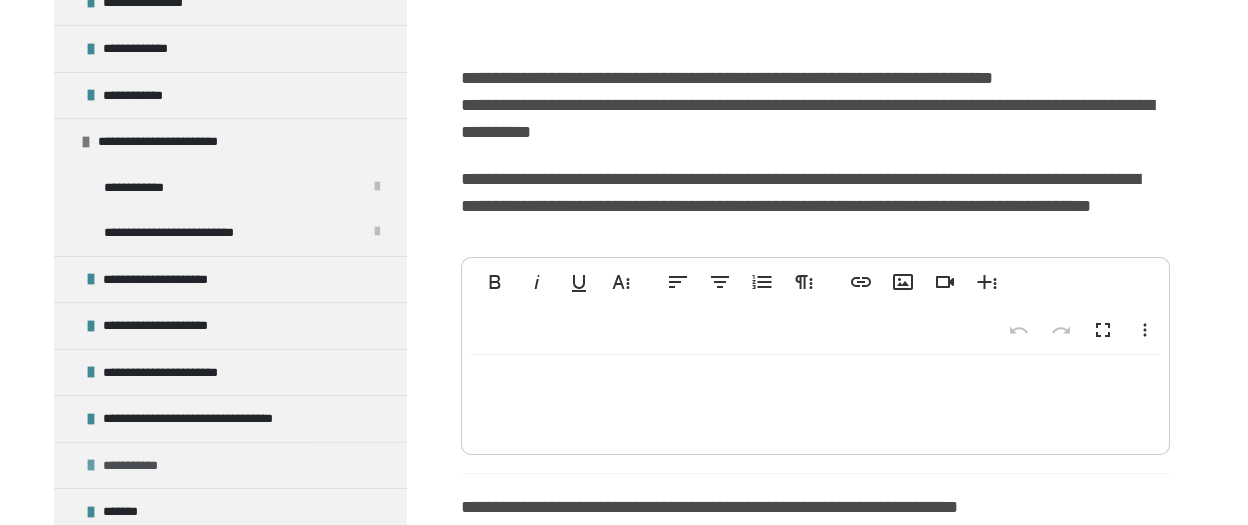 scroll, scrollTop: 561, scrollLeft: 0, axis: vertical 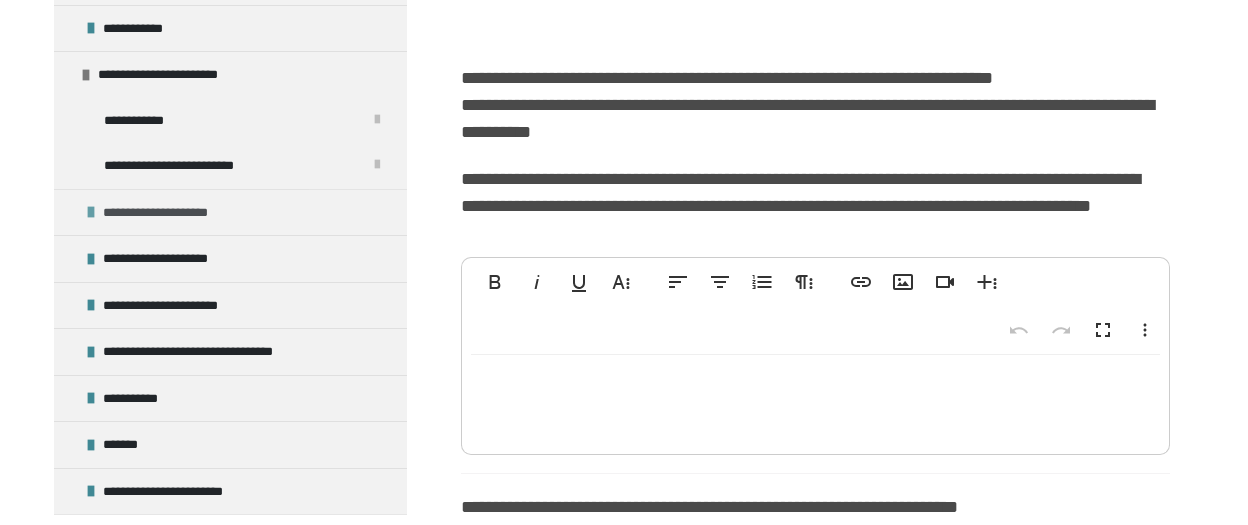 click on "**********" at bounding box center (169, 213) 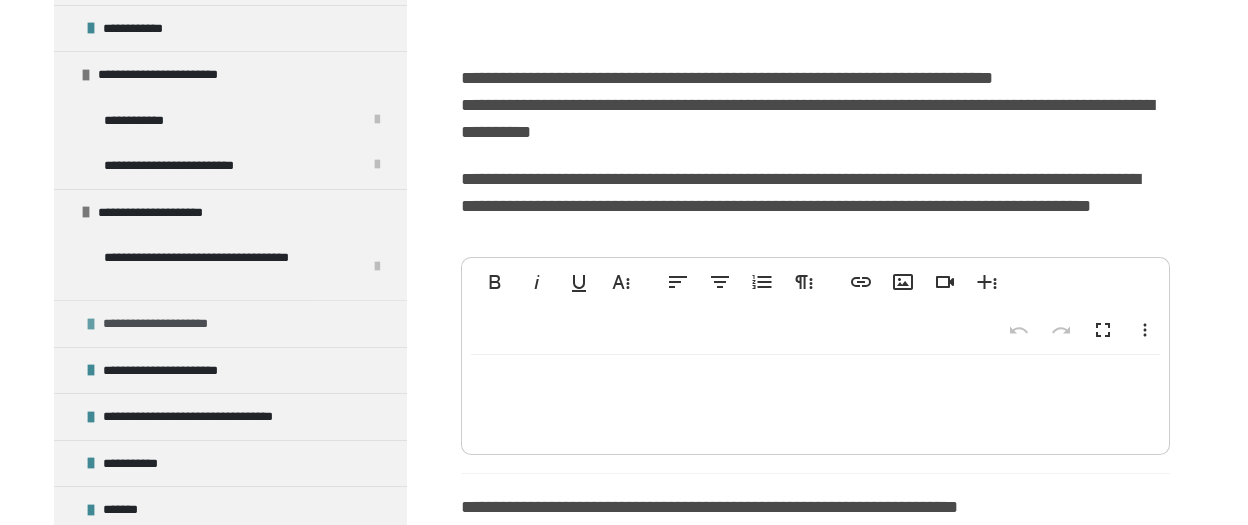 click on "**********" at bounding box center (171, 324) 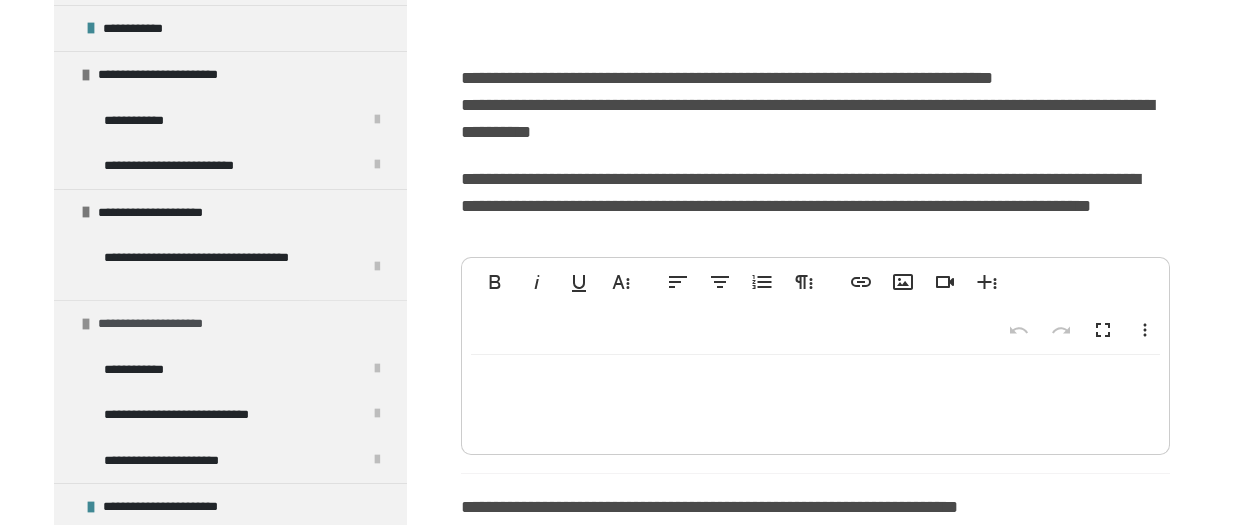 click at bounding box center [86, 324] 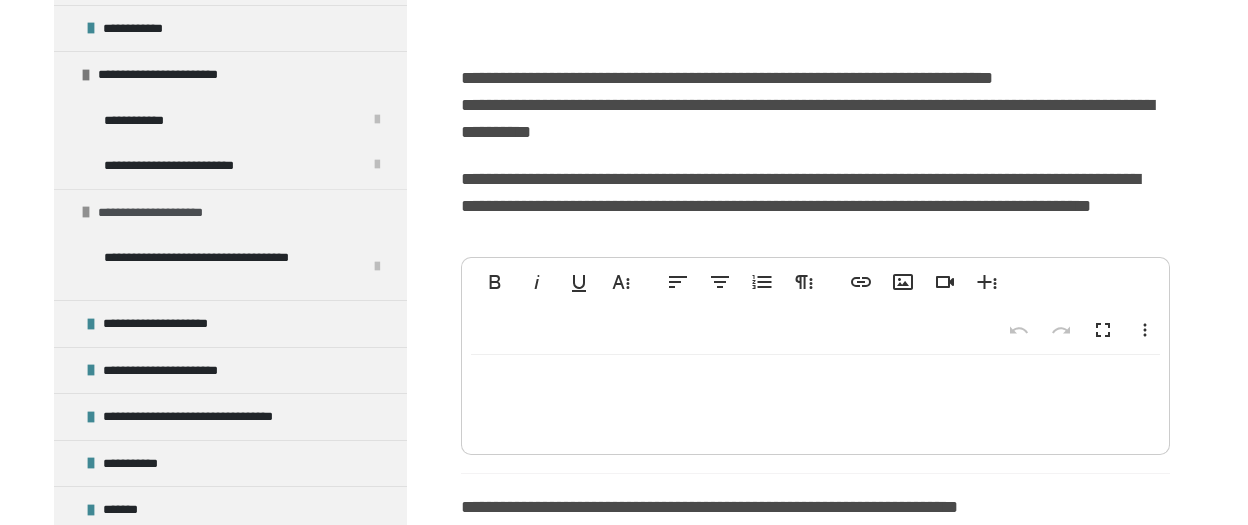 click at bounding box center (86, 212) 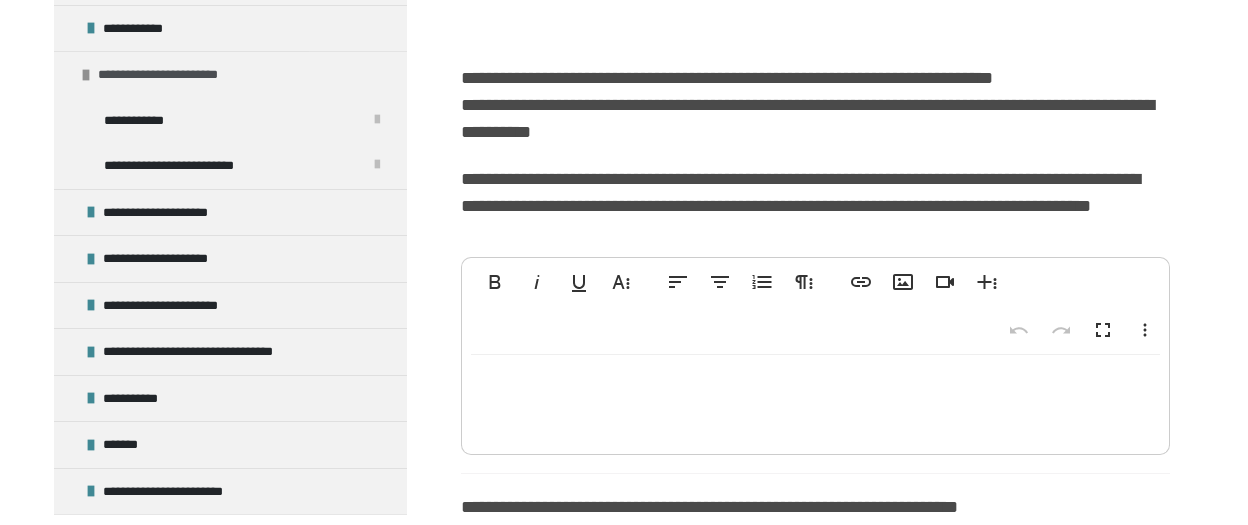 click at bounding box center (86, 75) 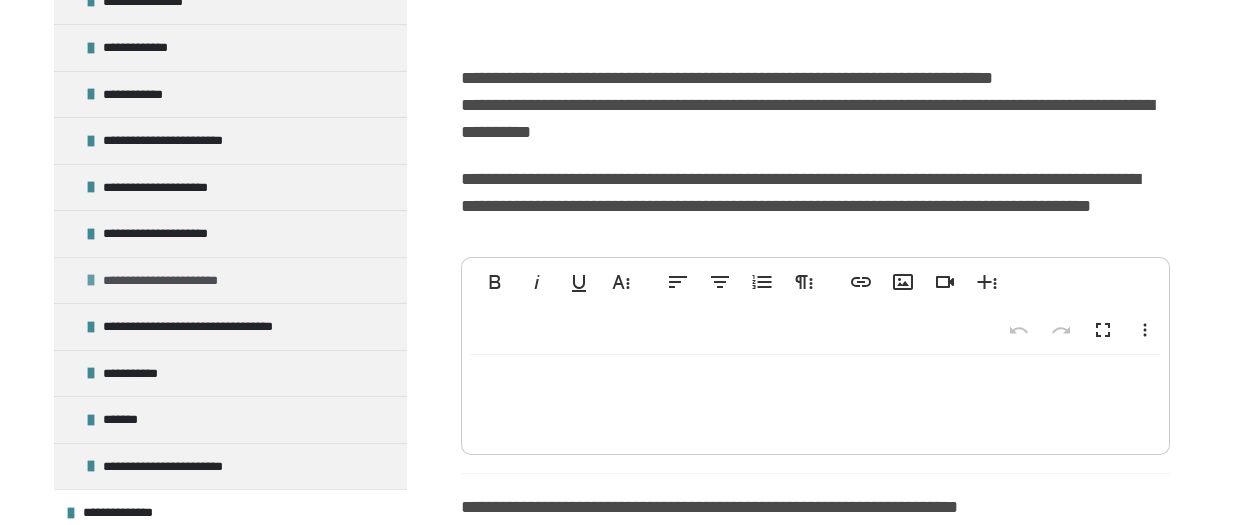 click on "**********" at bounding box center (230, 280) 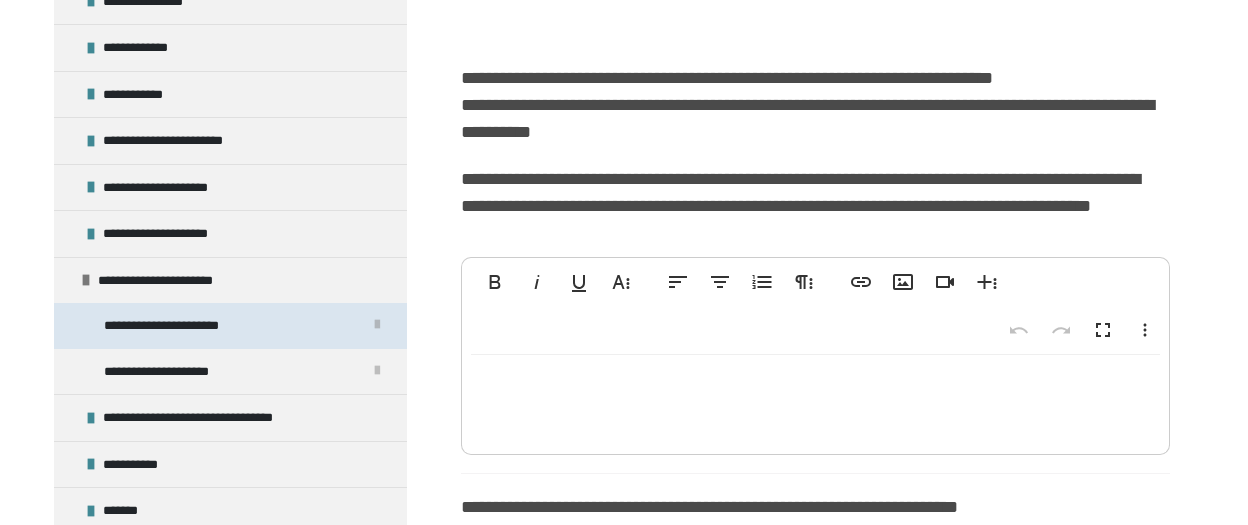click on "**********" at bounding box center (190, 326) 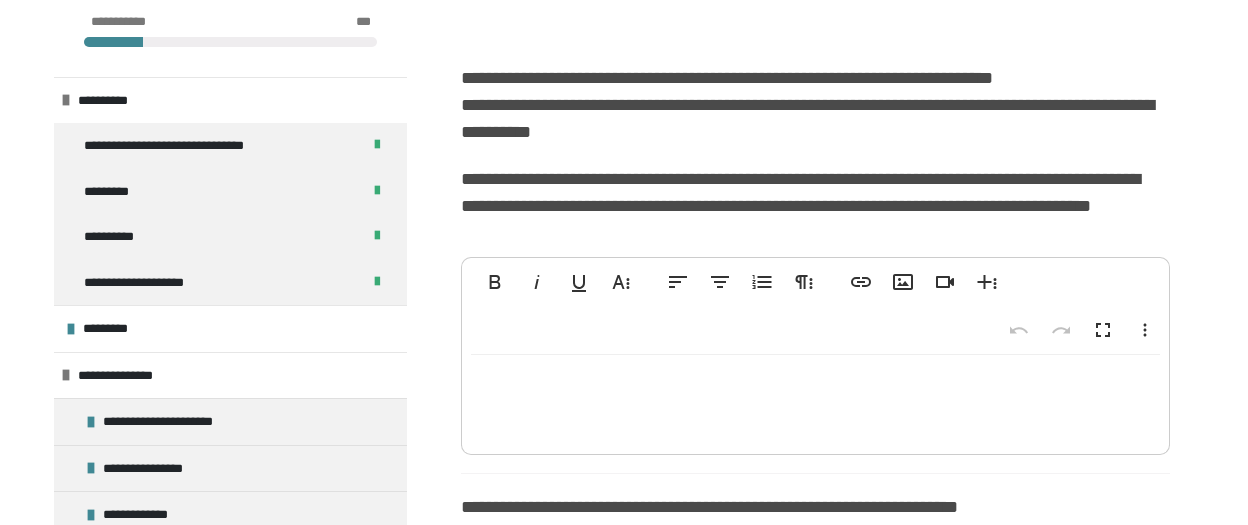 scroll, scrollTop: 0, scrollLeft: 0, axis: both 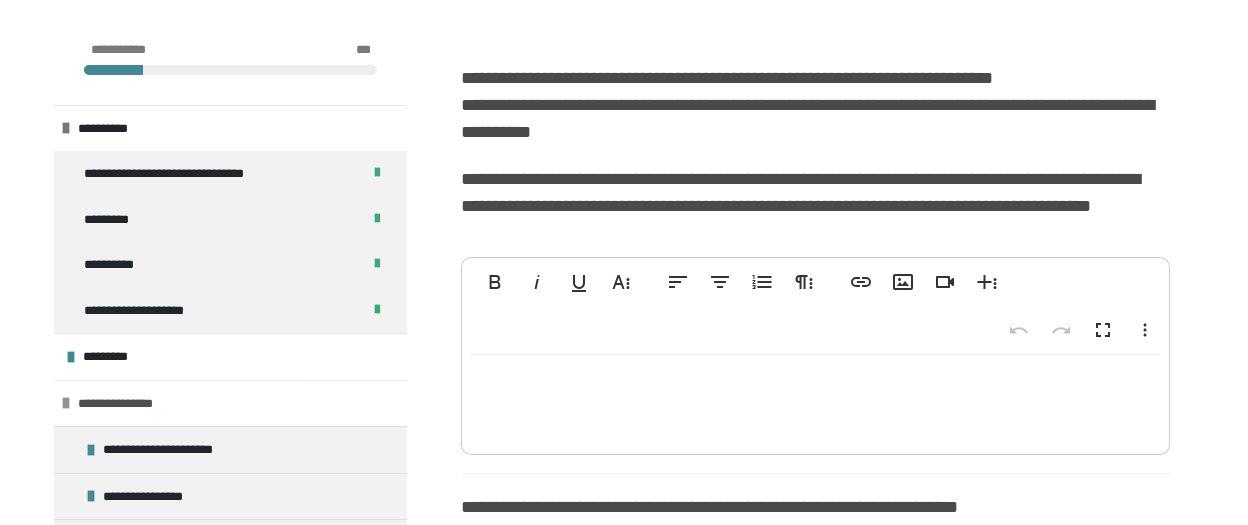 click at bounding box center (66, 403) 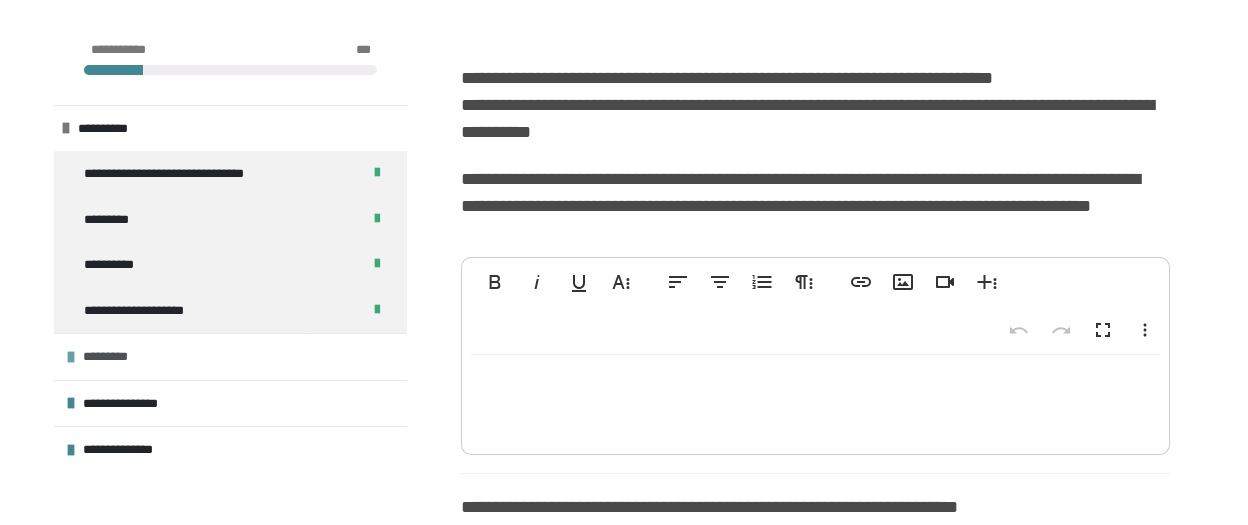 click on "*********" at bounding box center [112, 357] 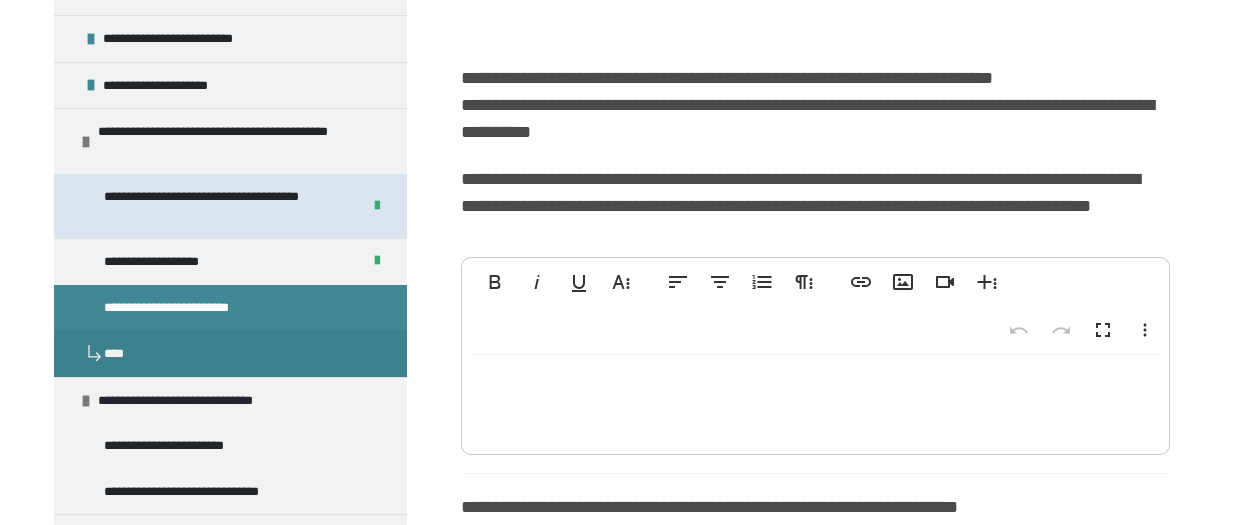 scroll, scrollTop: 468, scrollLeft: 0, axis: vertical 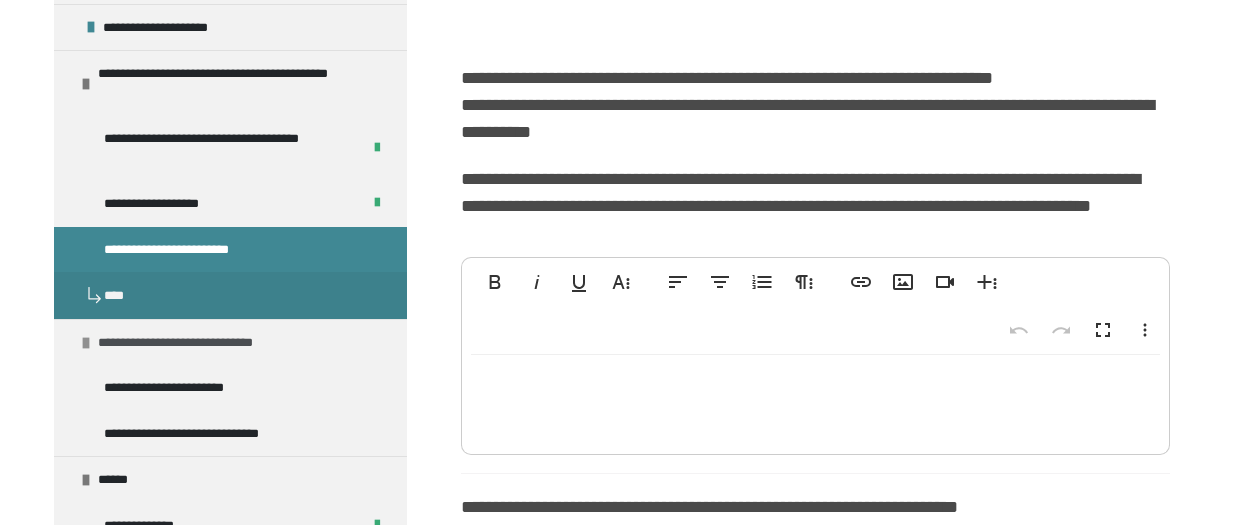 click at bounding box center (86, 343) 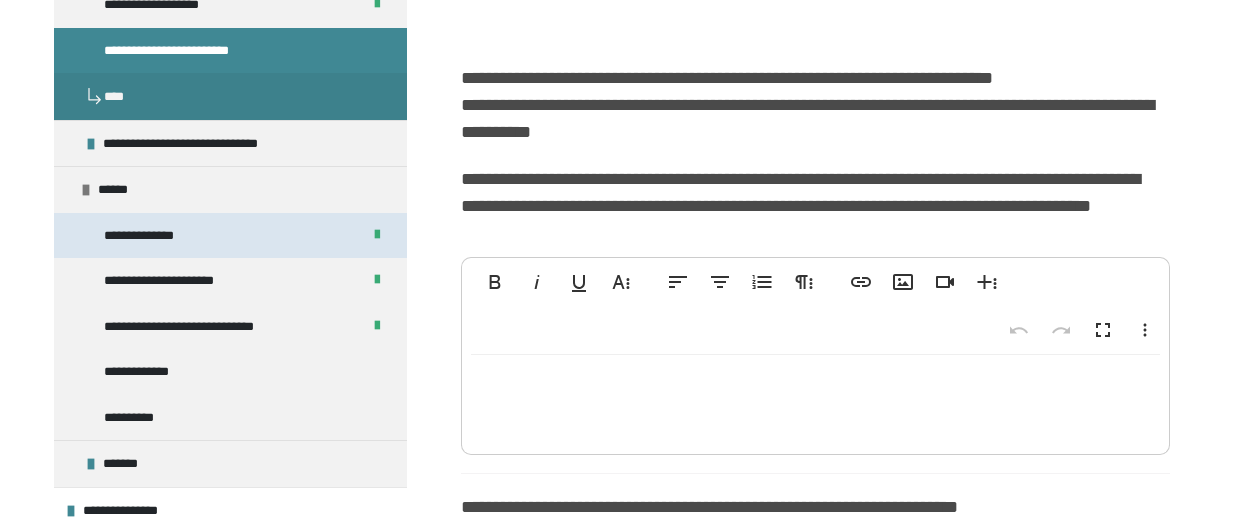 scroll, scrollTop: 713, scrollLeft: 0, axis: vertical 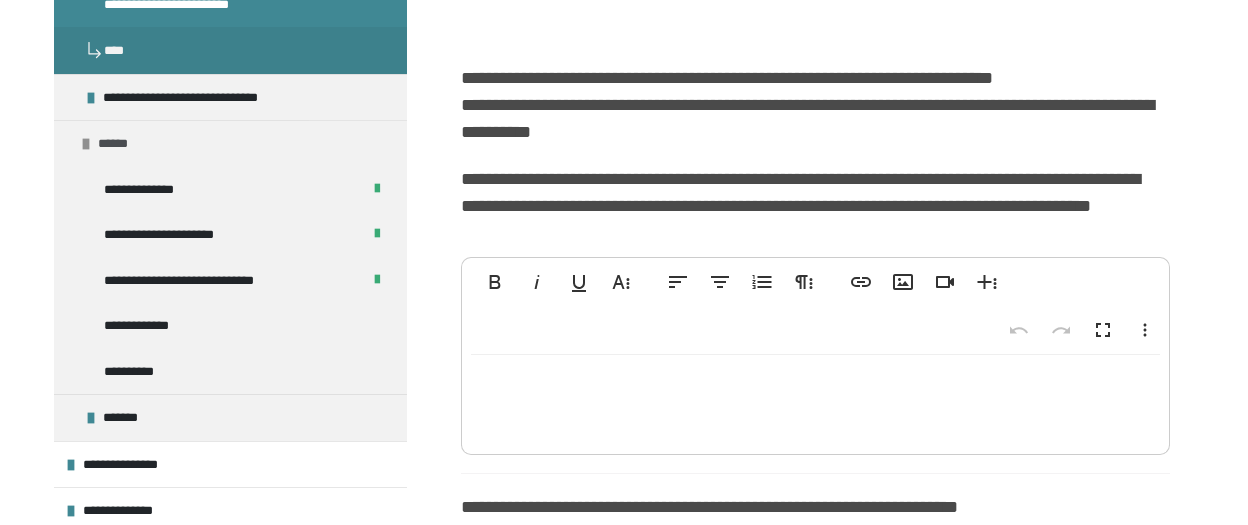 click at bounding box center [86, 144] 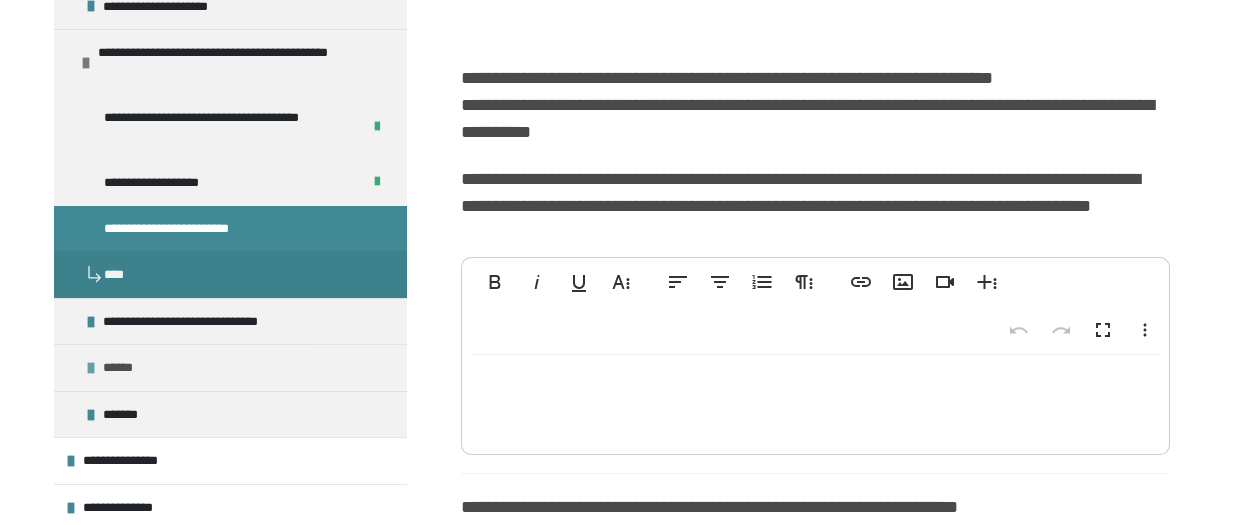 scroll, scrollTop: 486, scrollLeft: 0, axis: vertical 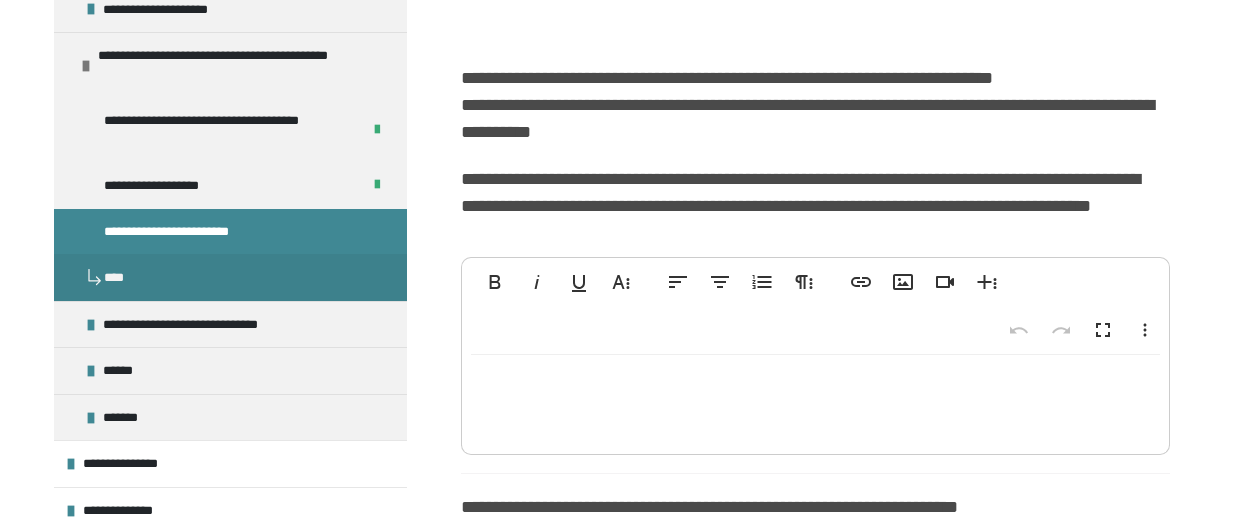 click on "**********" at bounding box center [191, 232] 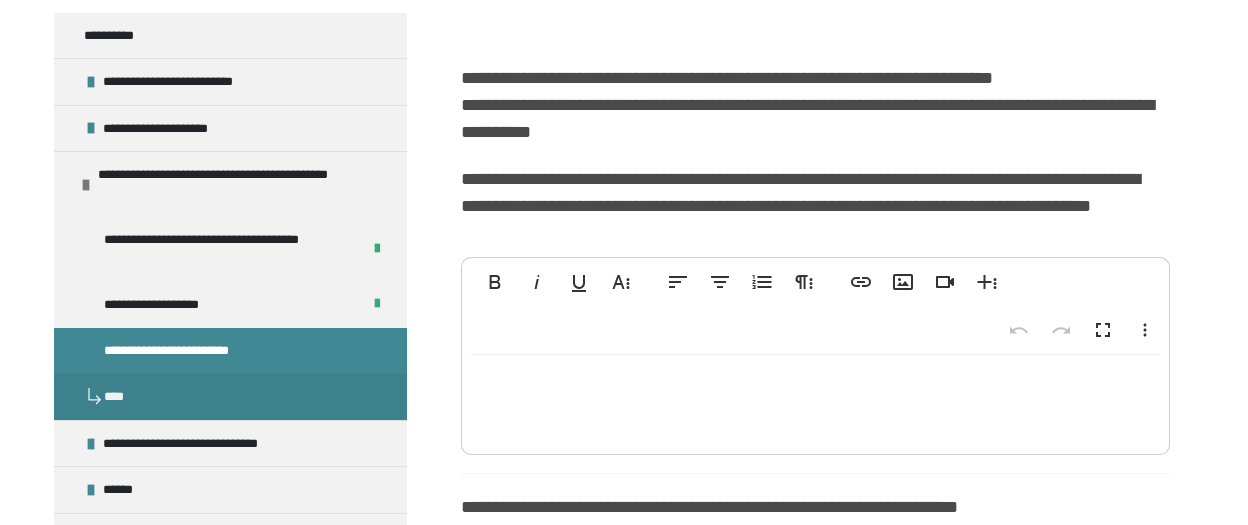 scroll, scrollTop: 18, scrollLeft: 0, axis: vertical 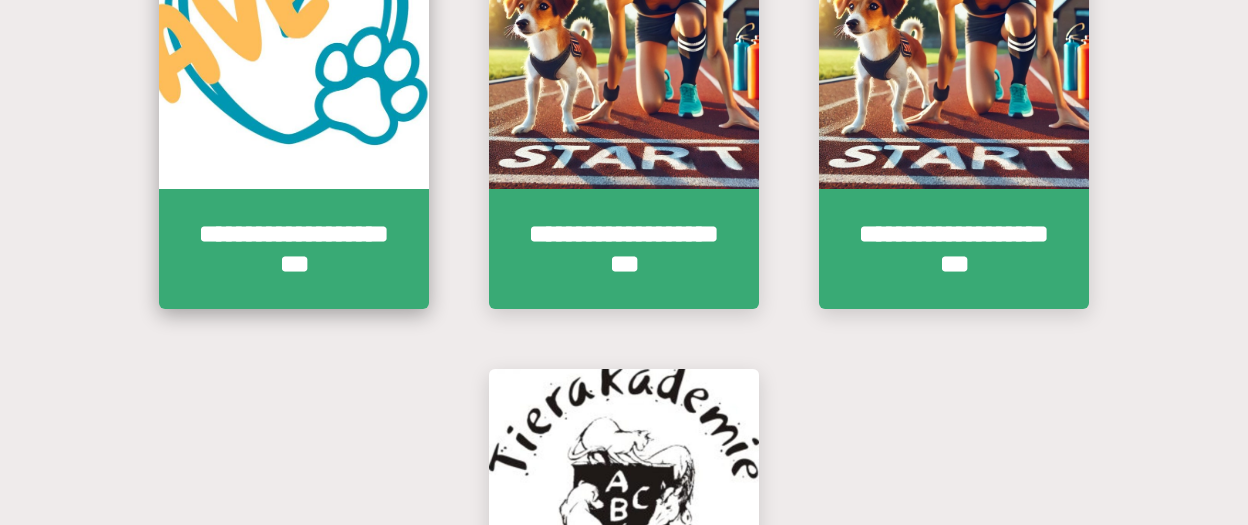 click on "**********" at bounding box center [294, 249] 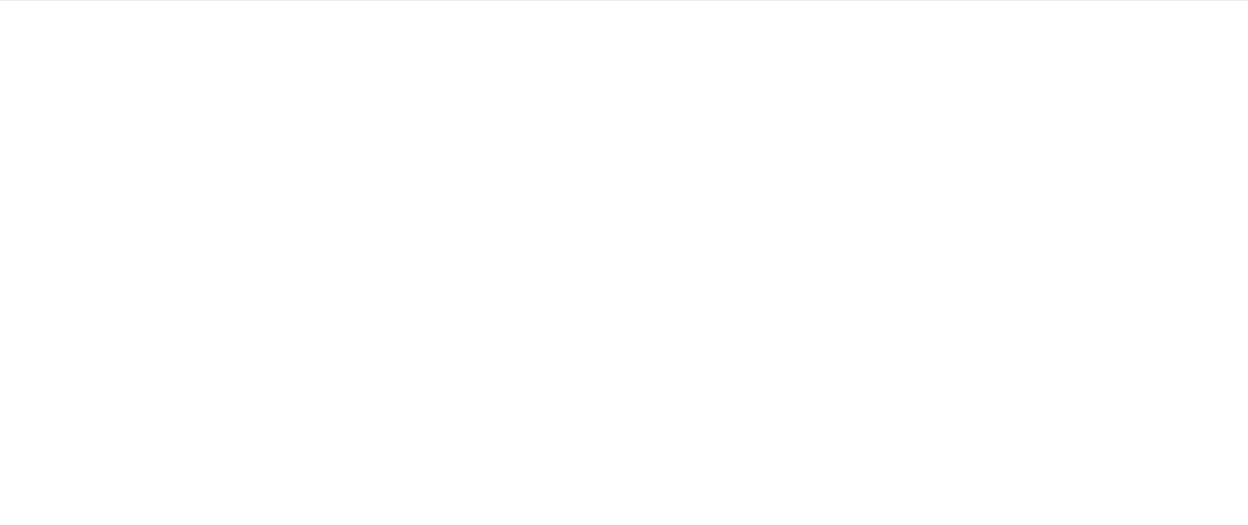 scroll, scrollTop: 91, scrollLeft: 0, axis: vertical 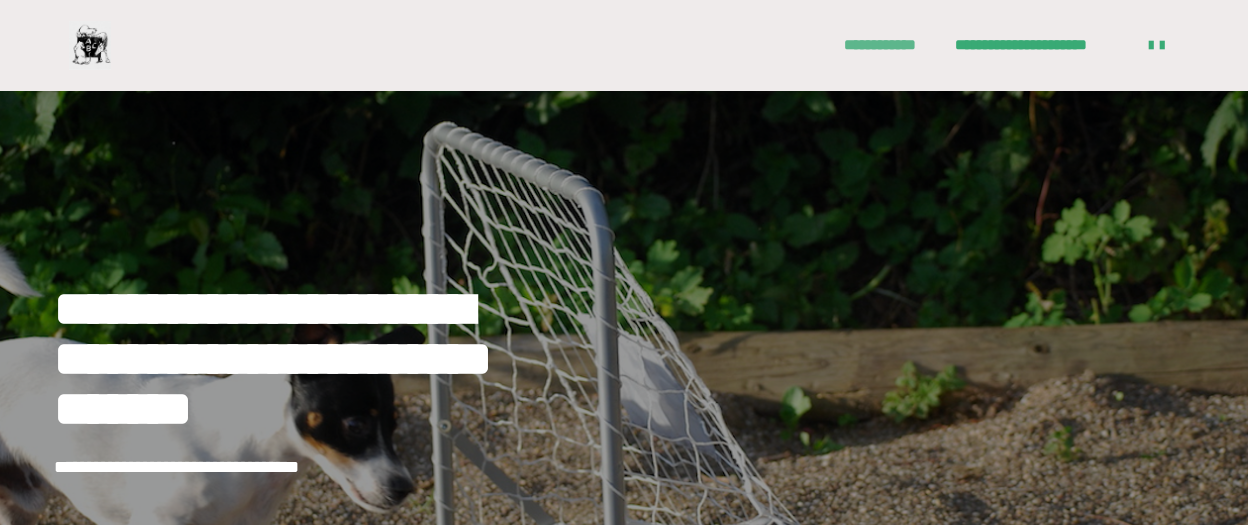 click on "**********" at bounding box center (889, 45) 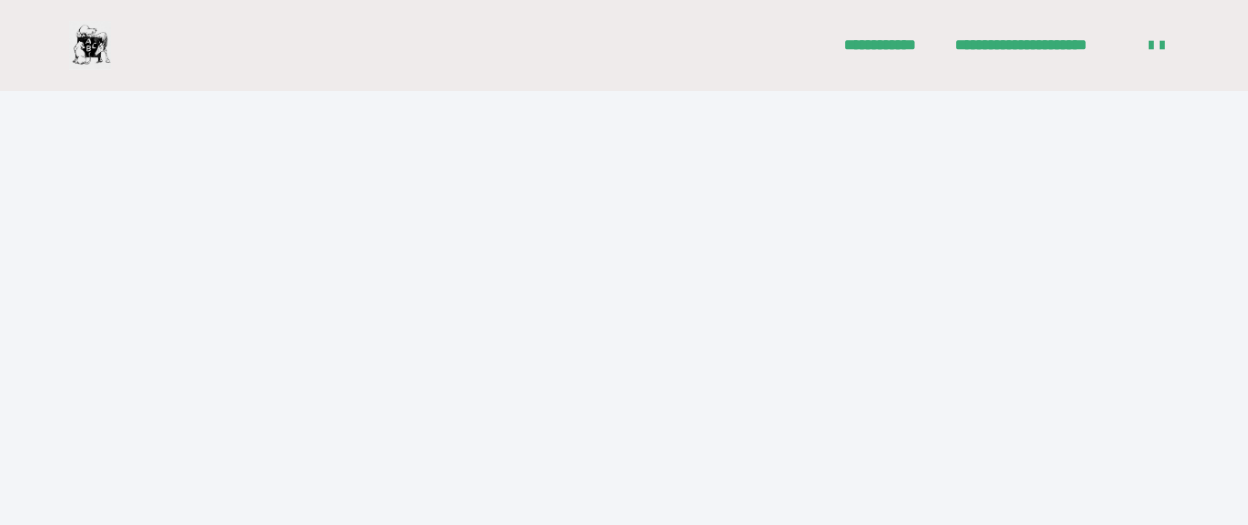 scroll, scrollTop: 0, scrollLeft: 0, axis: both 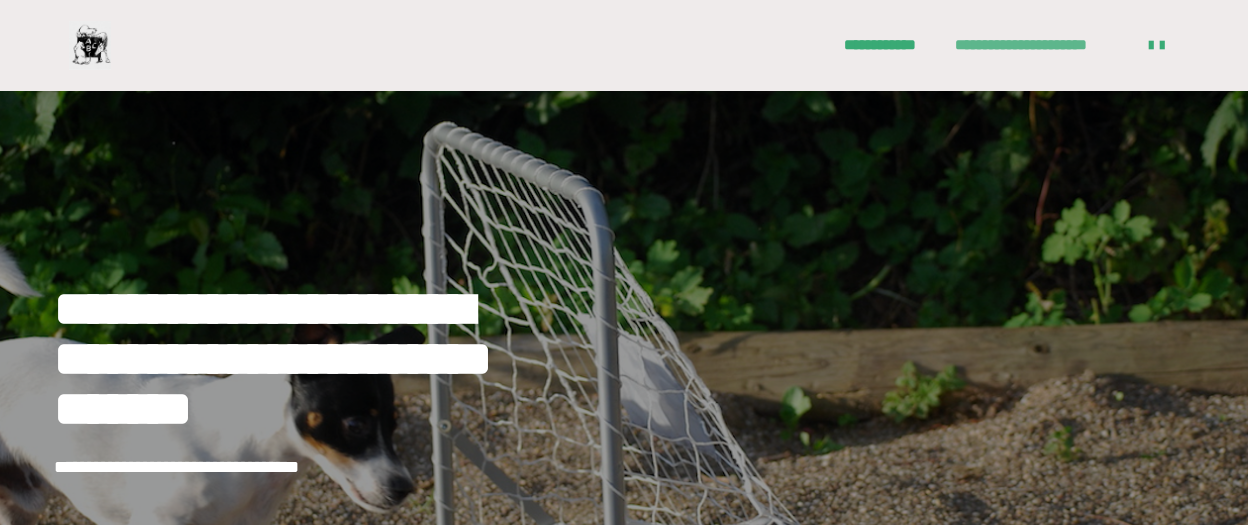 click on "**********" at bounding box center (1037, 45) 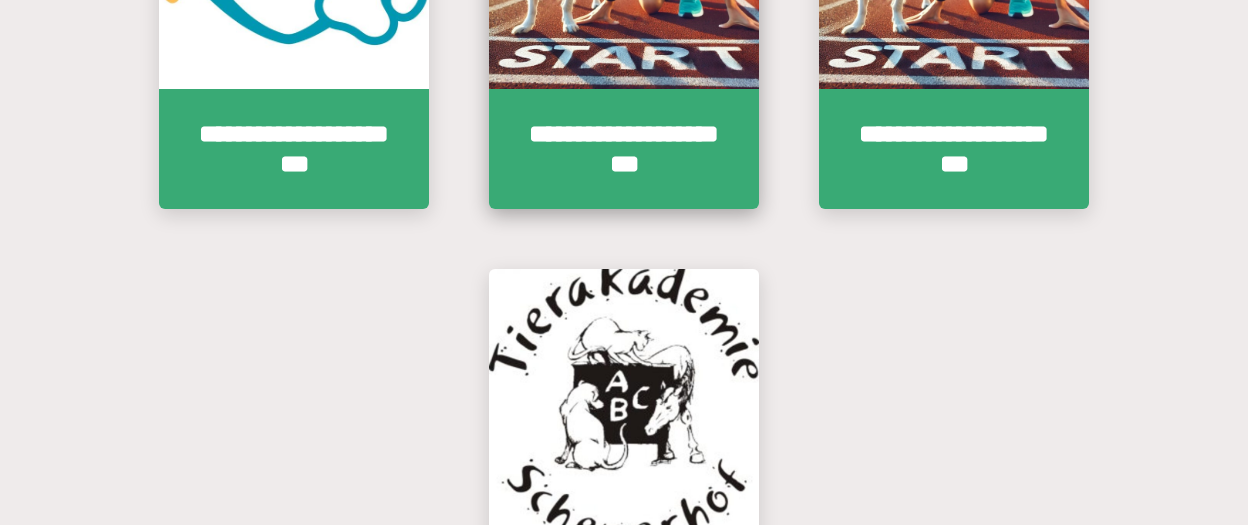scroll, scrollTop: 1053, scrollLeft: 0, axis: vertical 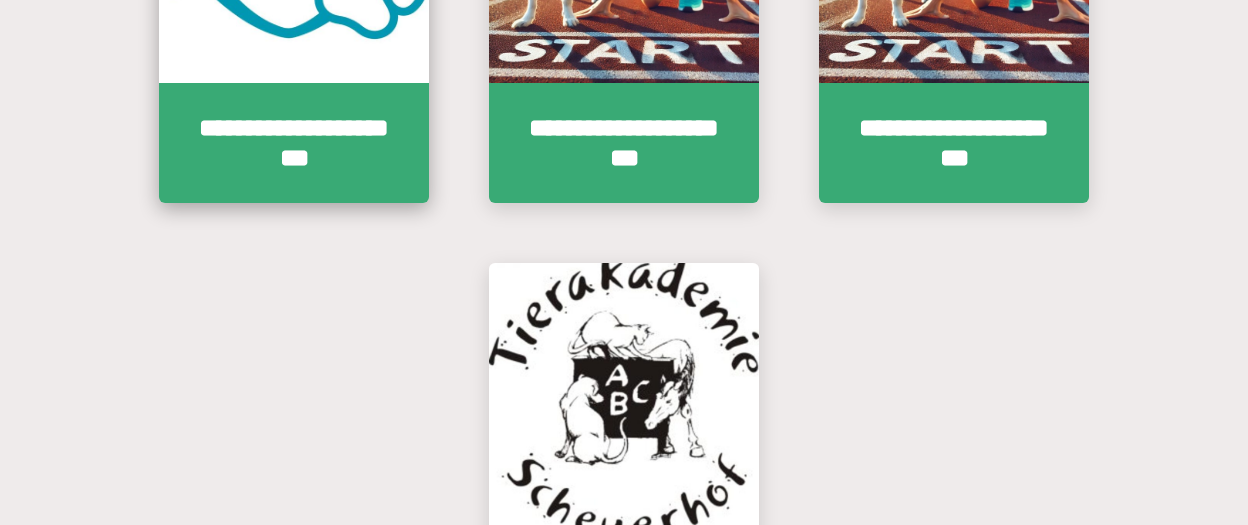 click on "**********" at bounding box center (294, 143) 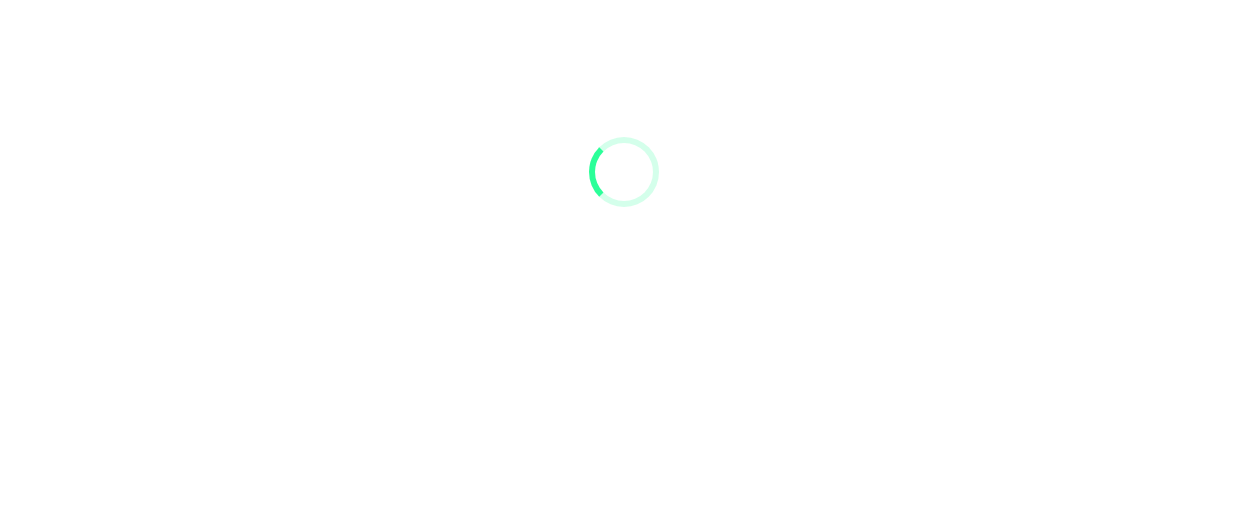 scroll, scrollTop: 91, scrollLeft: 0, axis: vertical 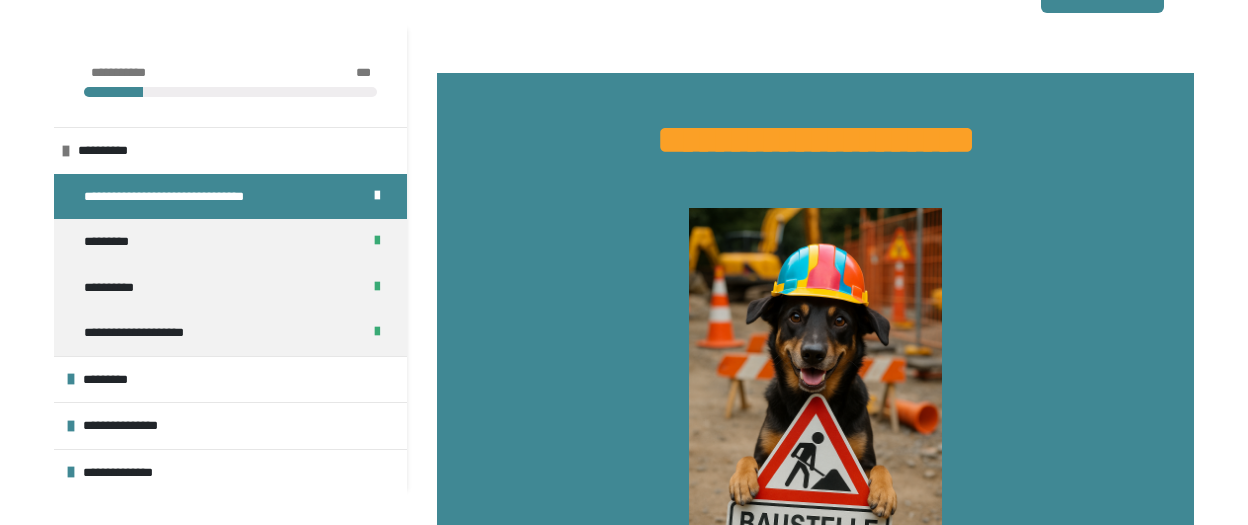 click on "**********" at bounding box center (191, 197) 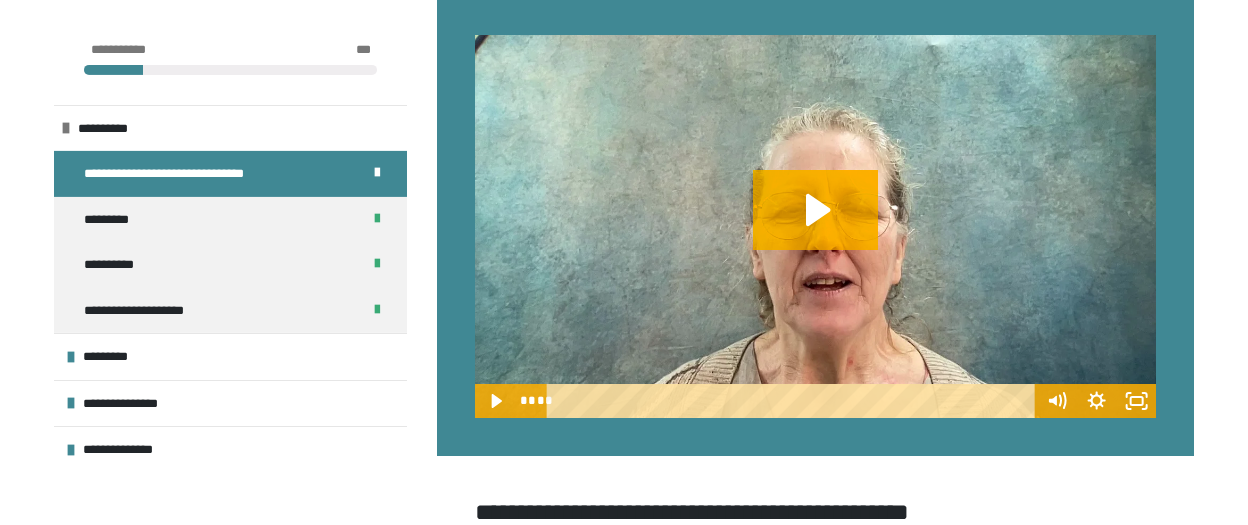 scroll, scrollTop: 1354, scrollLeft: 0, axis: vertical 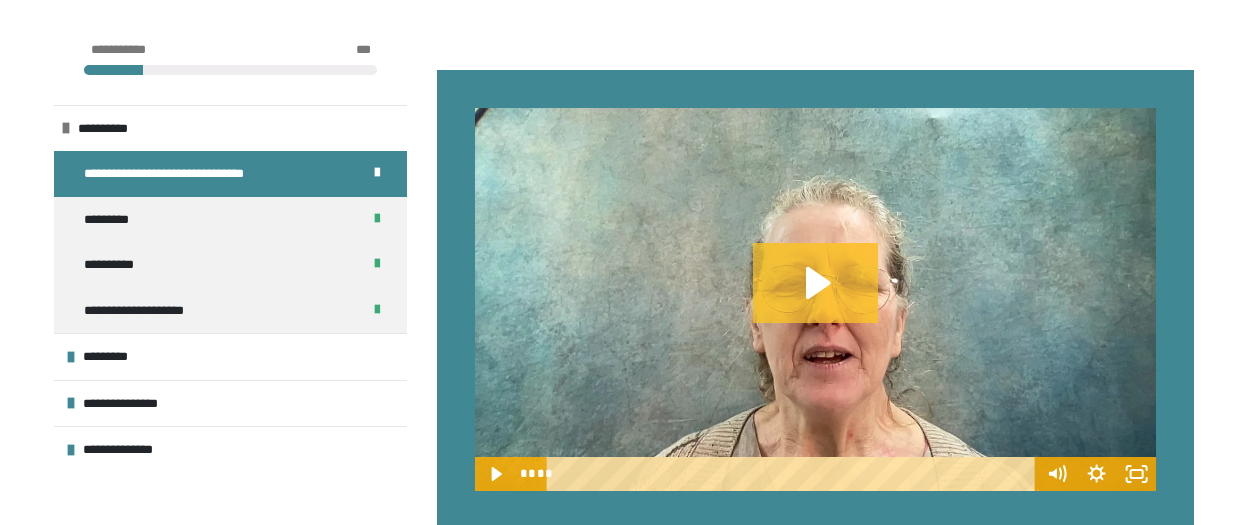 click 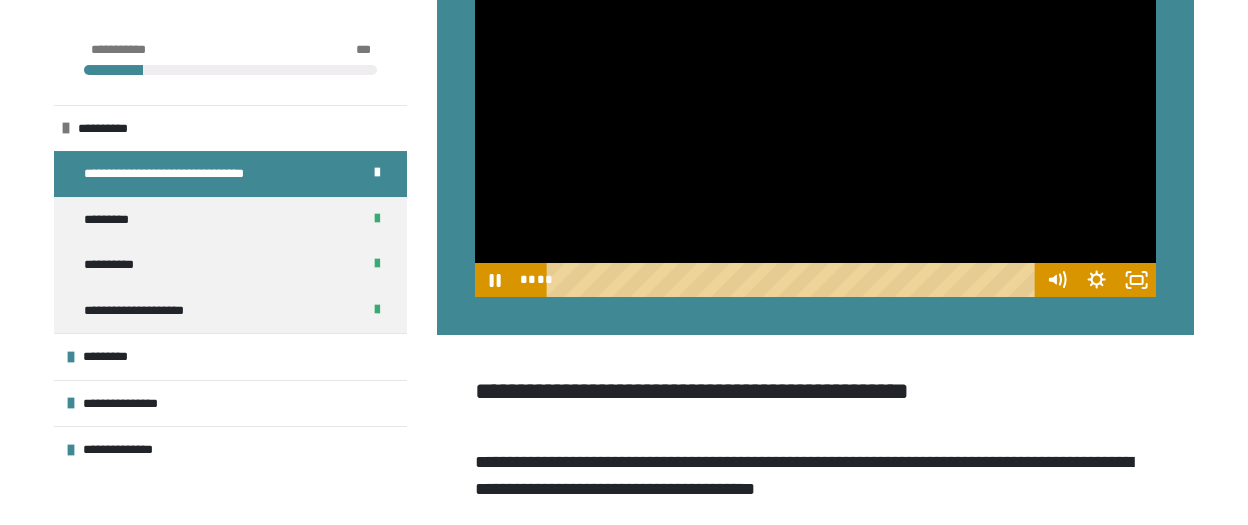 scroll, scrollTop: 1565, scrollLeft: 0, axis: vertical 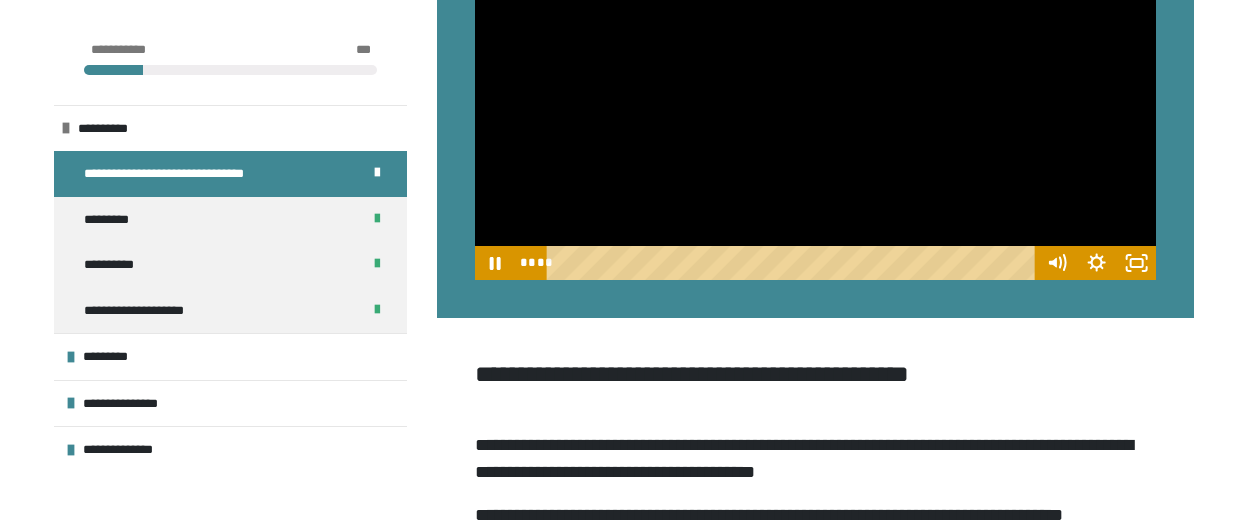 click at bounding box center [815, 88] 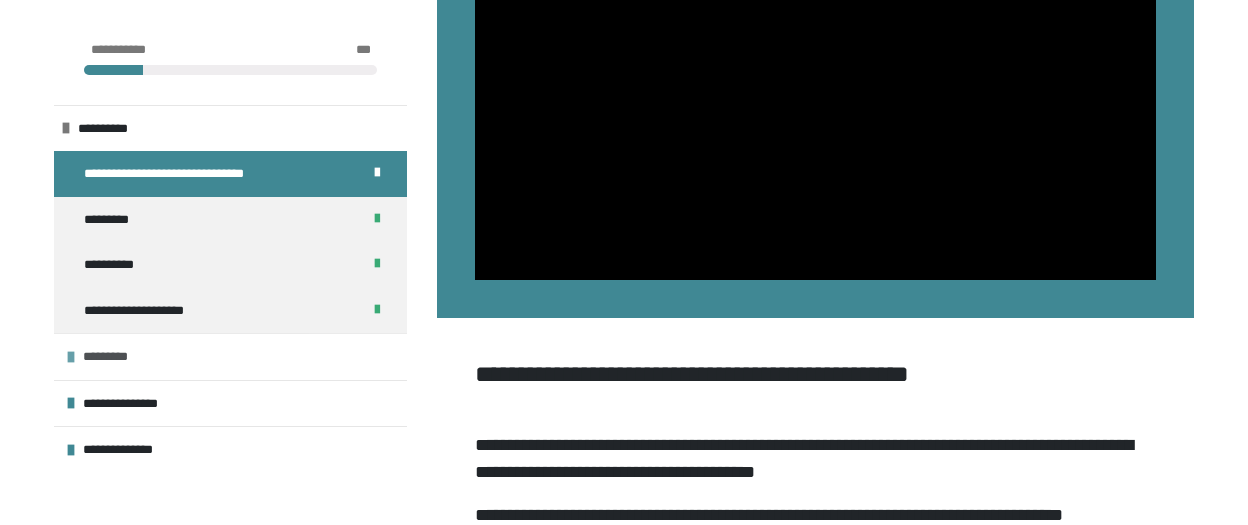 click at bounding box center [71, 357] 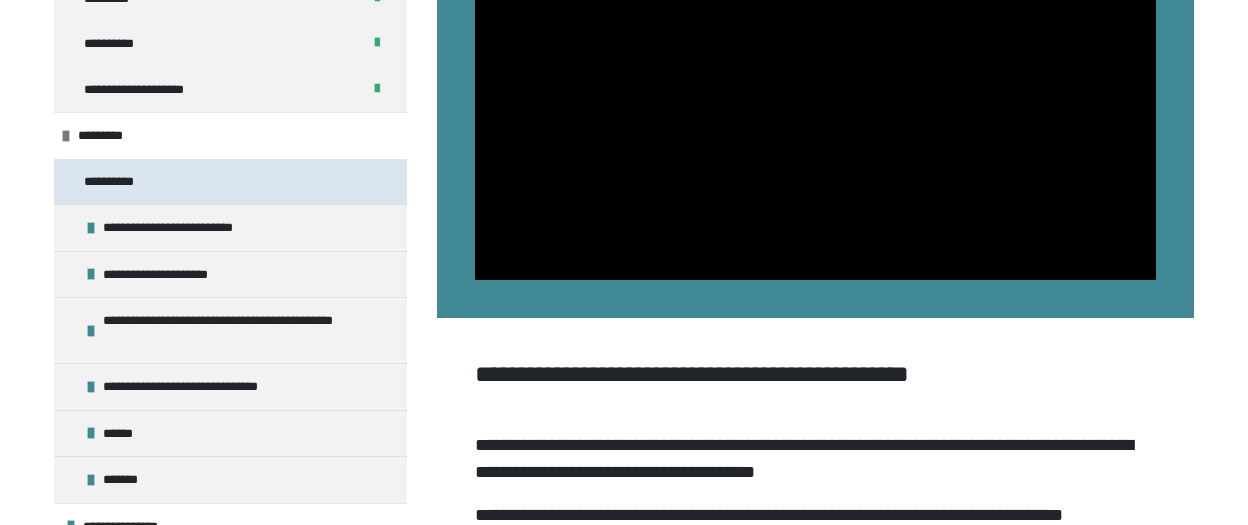 scroll, scrollTop: 280, scrollLeft: 0, axis: vertical 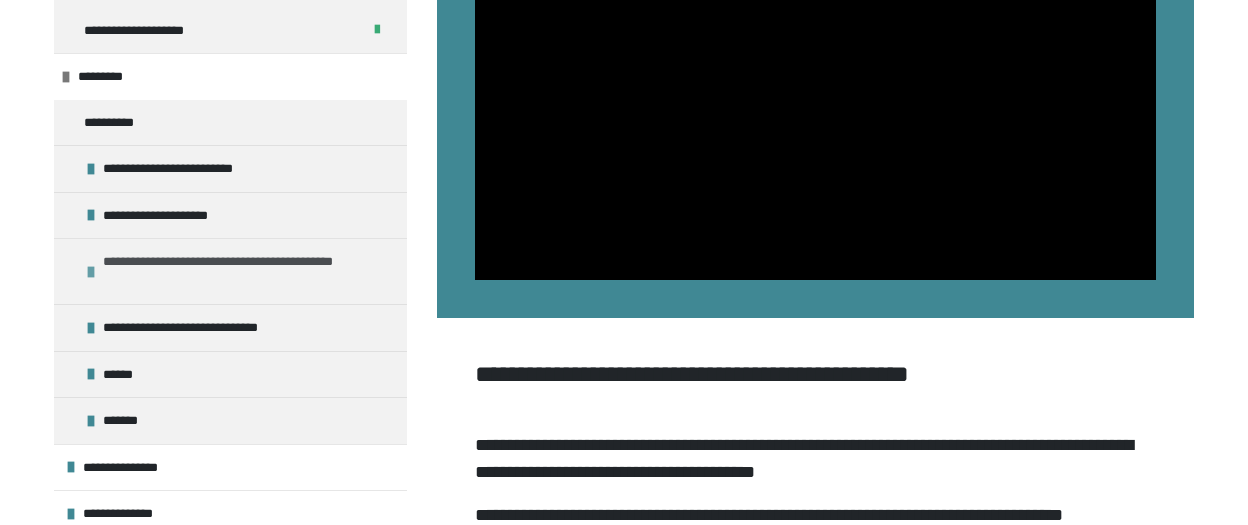 click on "**********" at bounding box center (230, 271) 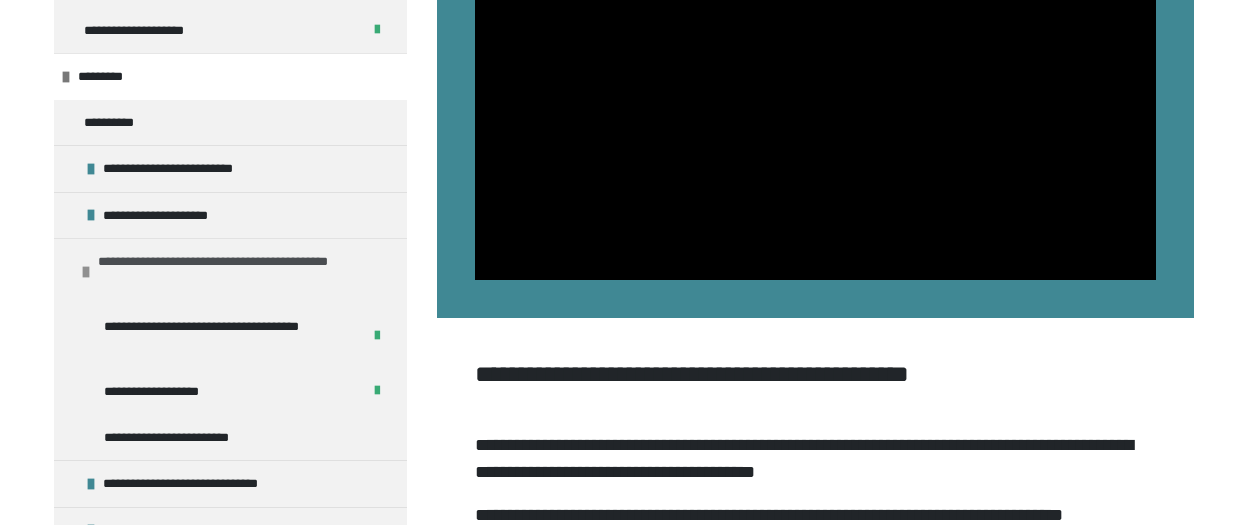 click at bounding box center [86, 272] 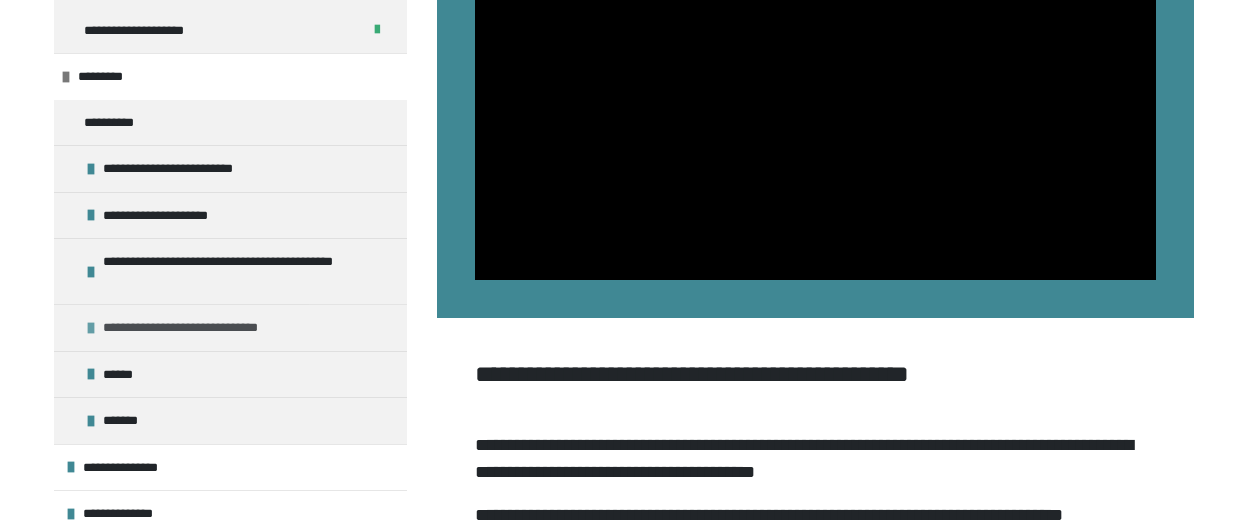 click at bounding box center (91, 328) 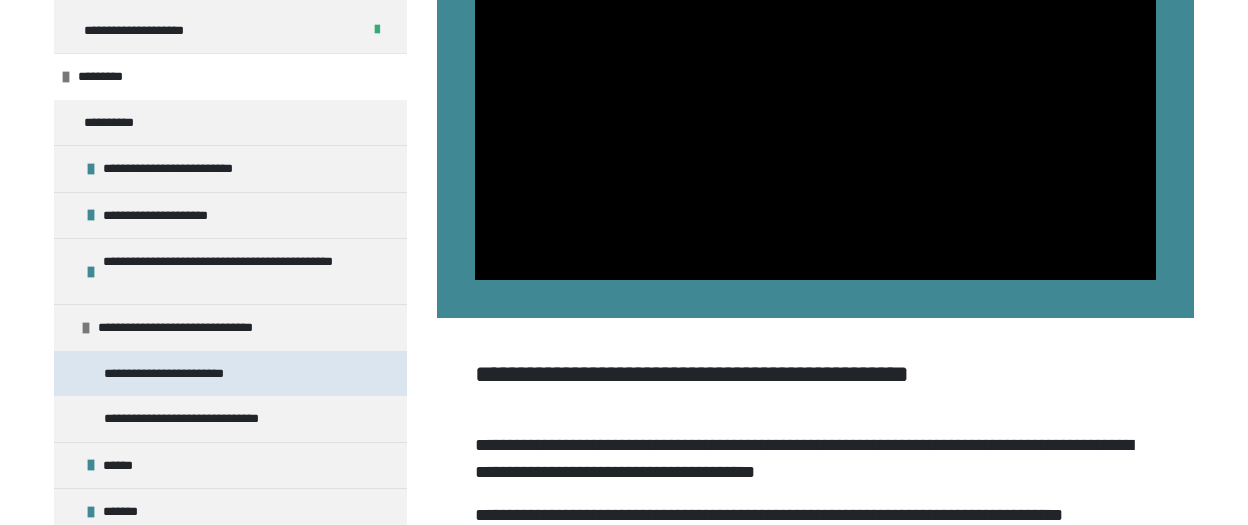 click on "**********" at bounding box center (181, 374) 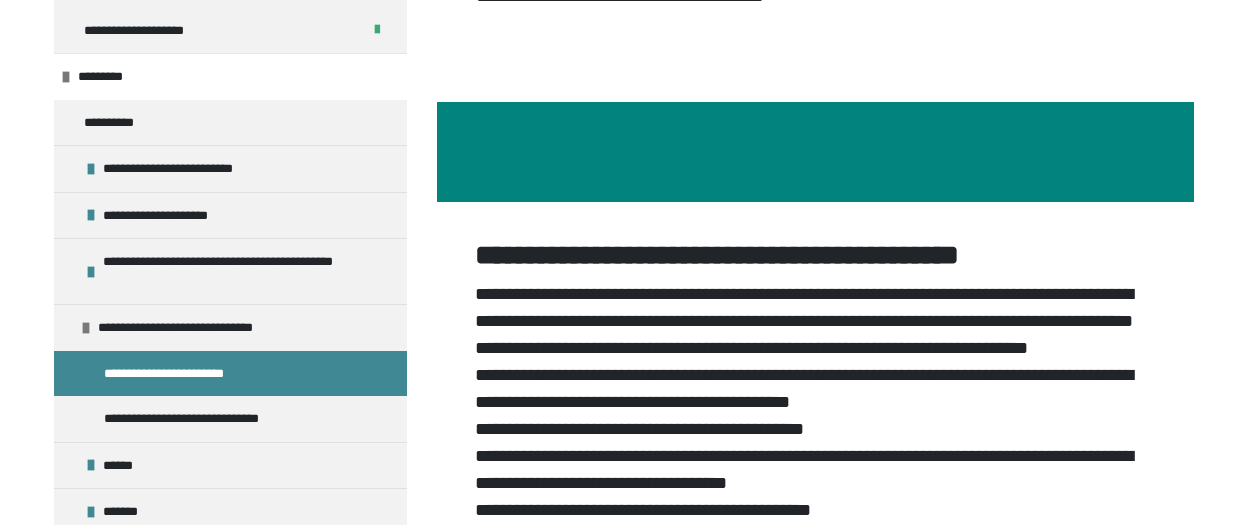 scroll, scrollTop: 754, scrollLeft: 0, axis: vertical 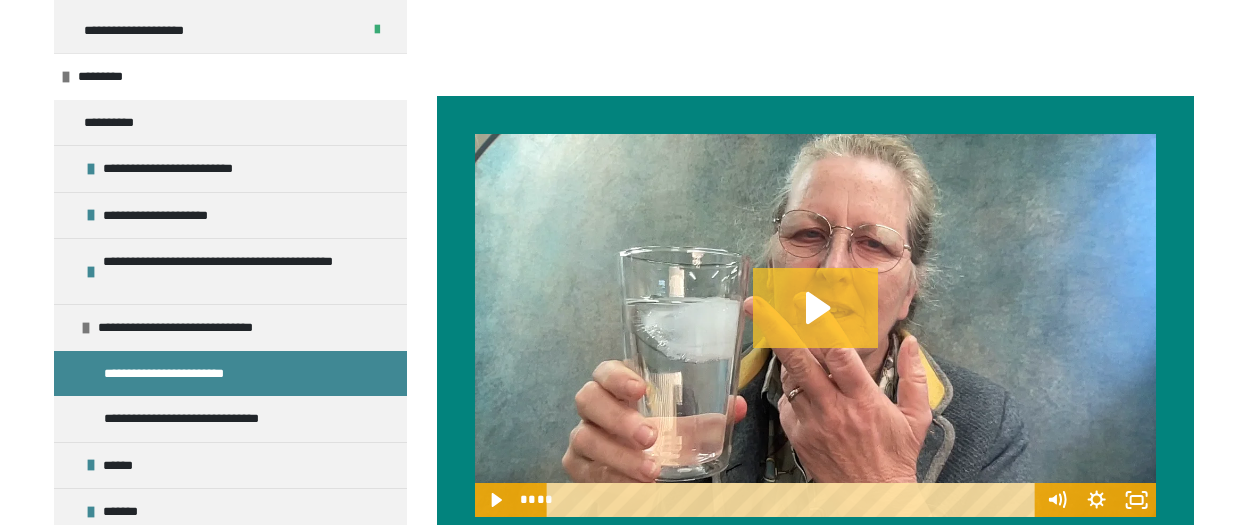 click 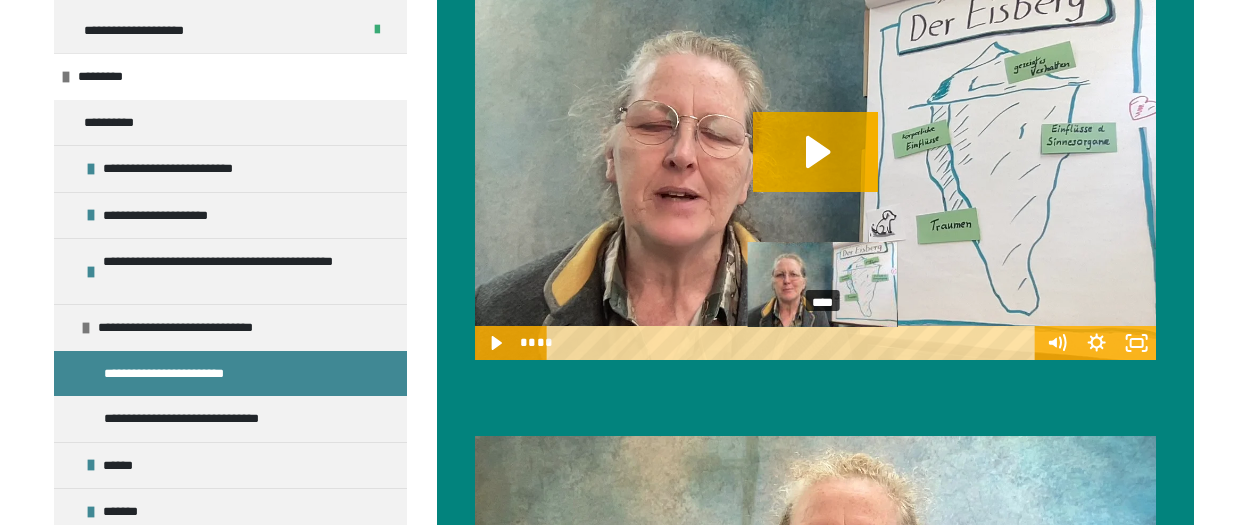 scroll, scrollTop: 1912, scrollLeft: 0, axis: vertical 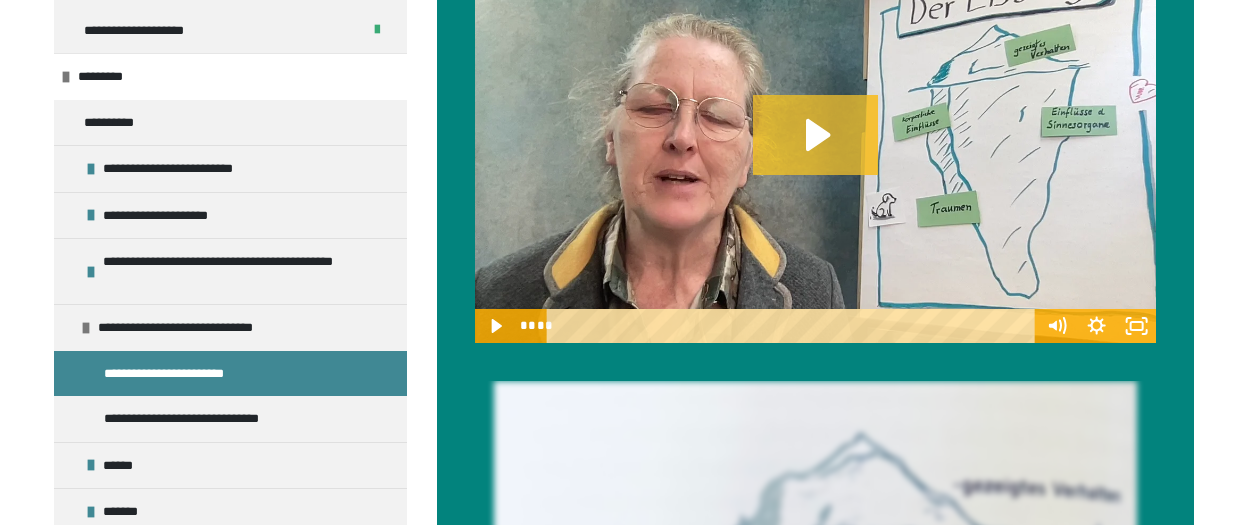 click 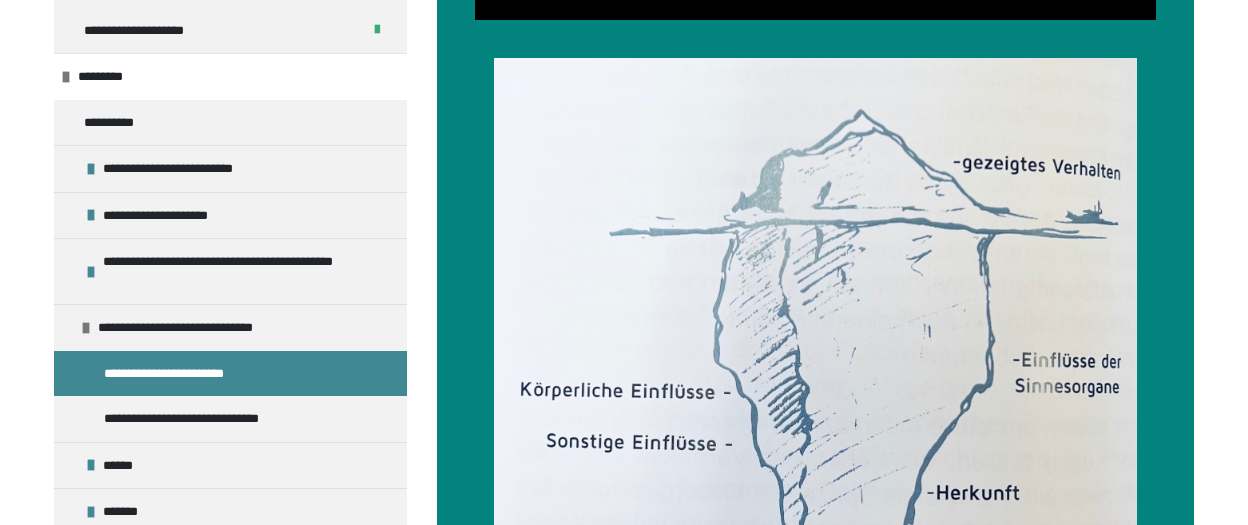scroll, scrollTop: 2228, scrollLeft: 0, axis: vertical 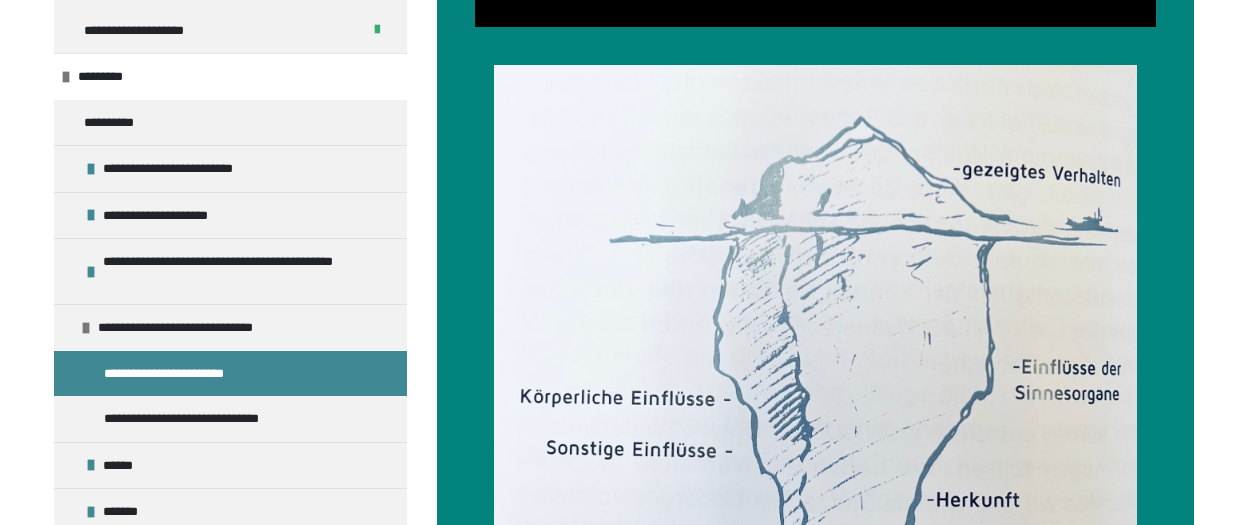 click at bounding box center (815, 395) 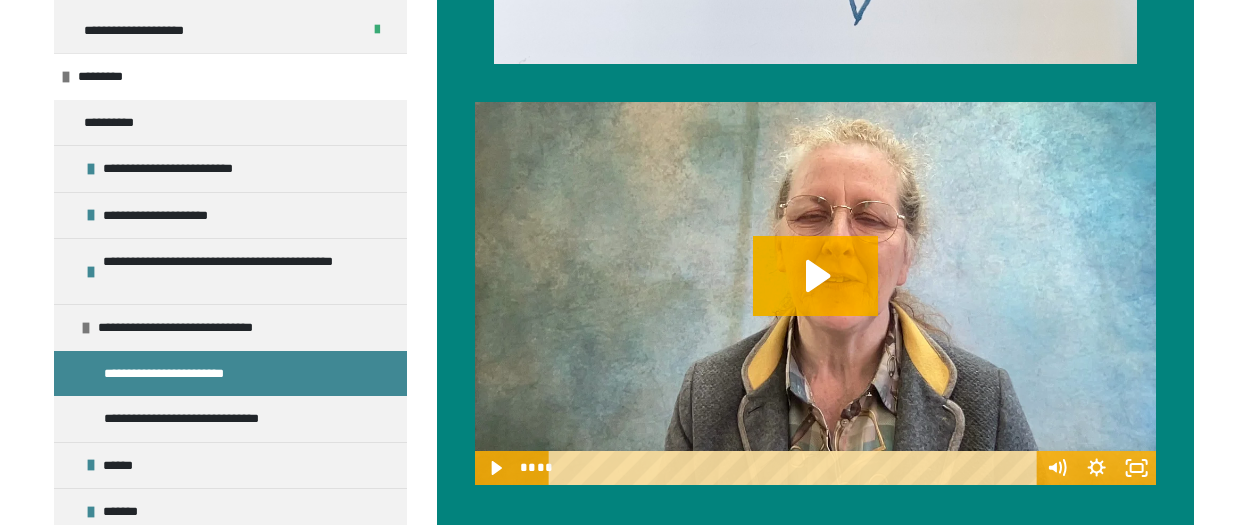 scroll, scrollTop: 2965, scrollLeft: 0, axis: vertical 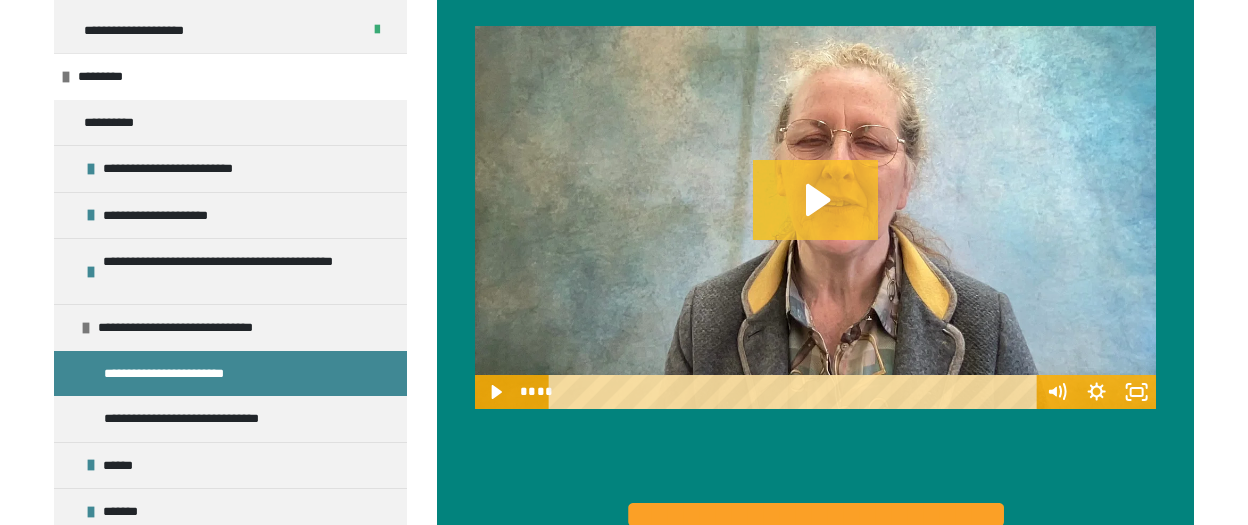 click 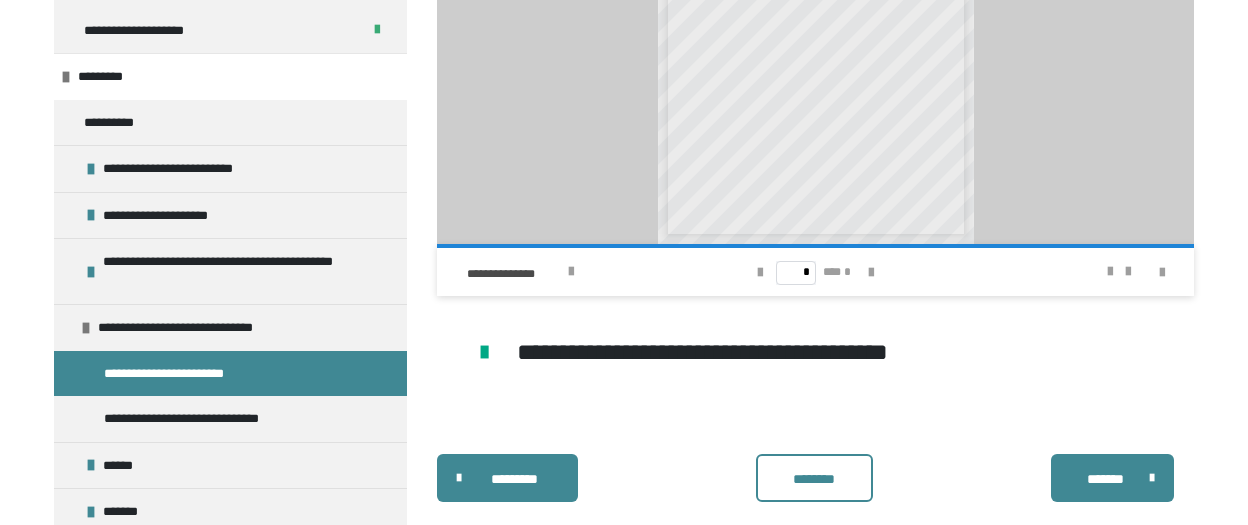 scroll, scrollTop: 3808, scrollLeft: 0, axis: vertical 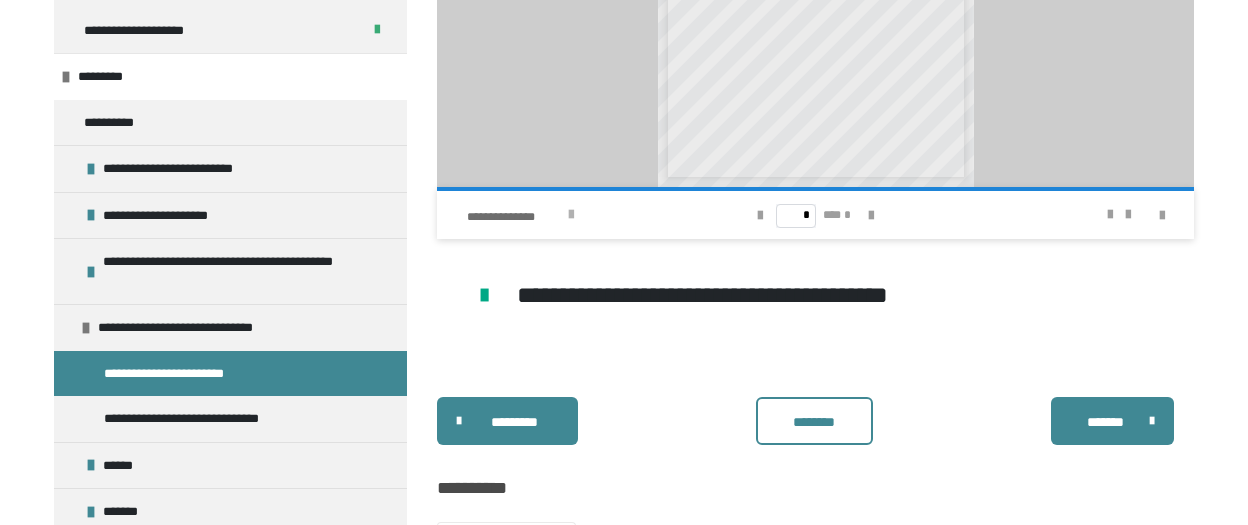 click at bounding box center (571, 215) 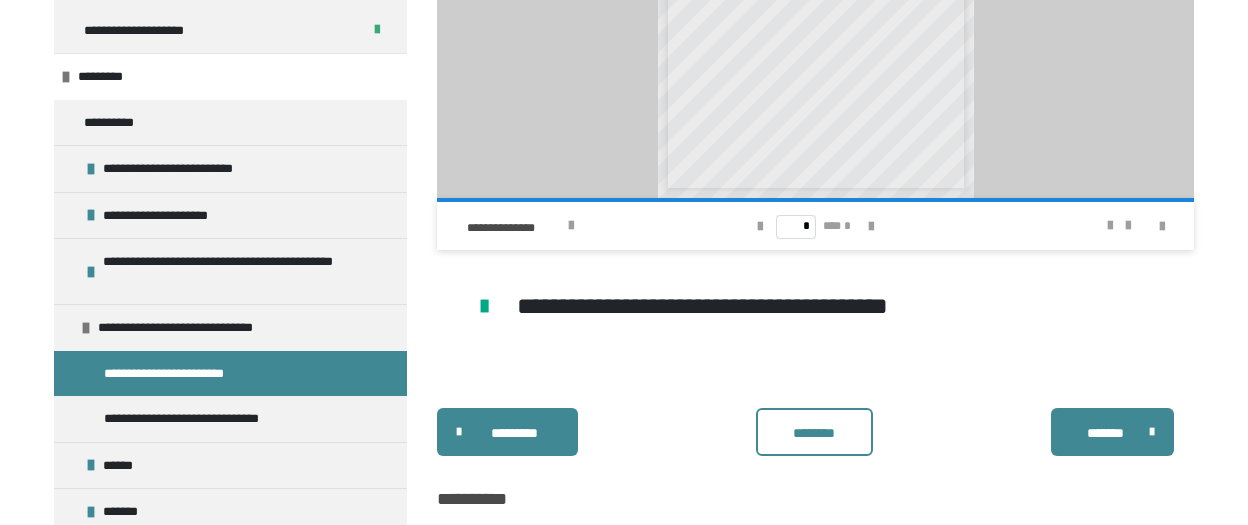 scroll, scrollTop: 3808, scrollLeft: 0, axis: vertical 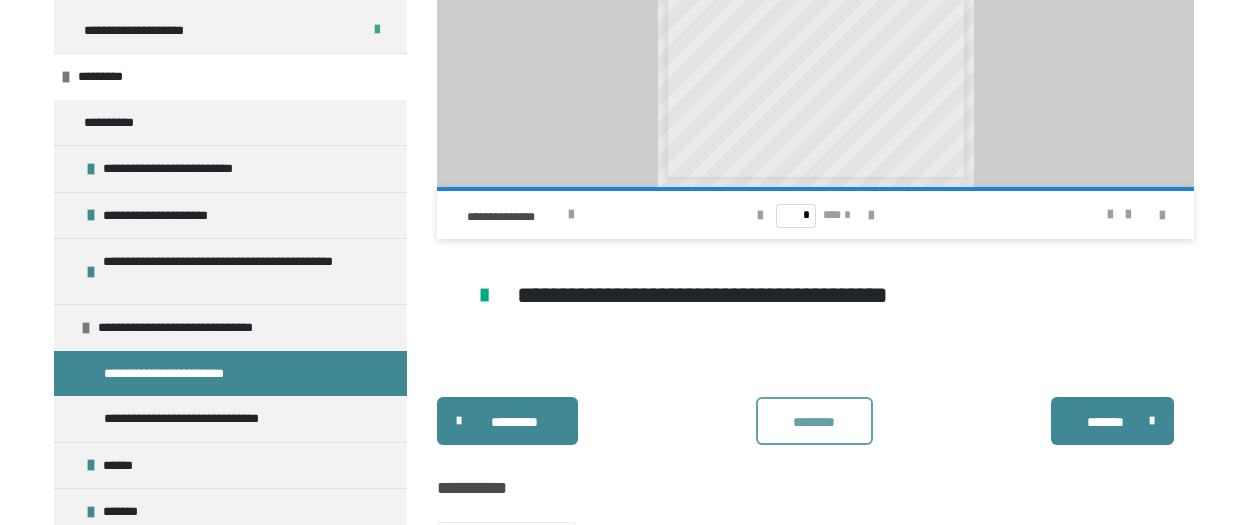click on "********" at bounding box center [814, 422] 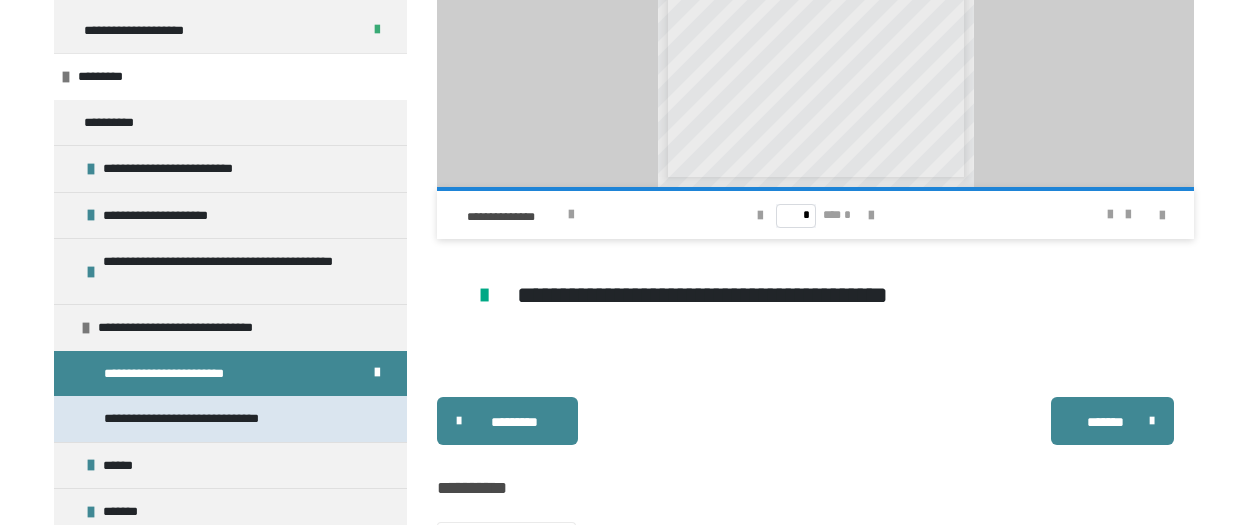 click on "**********" at bounding box center [208, 419] 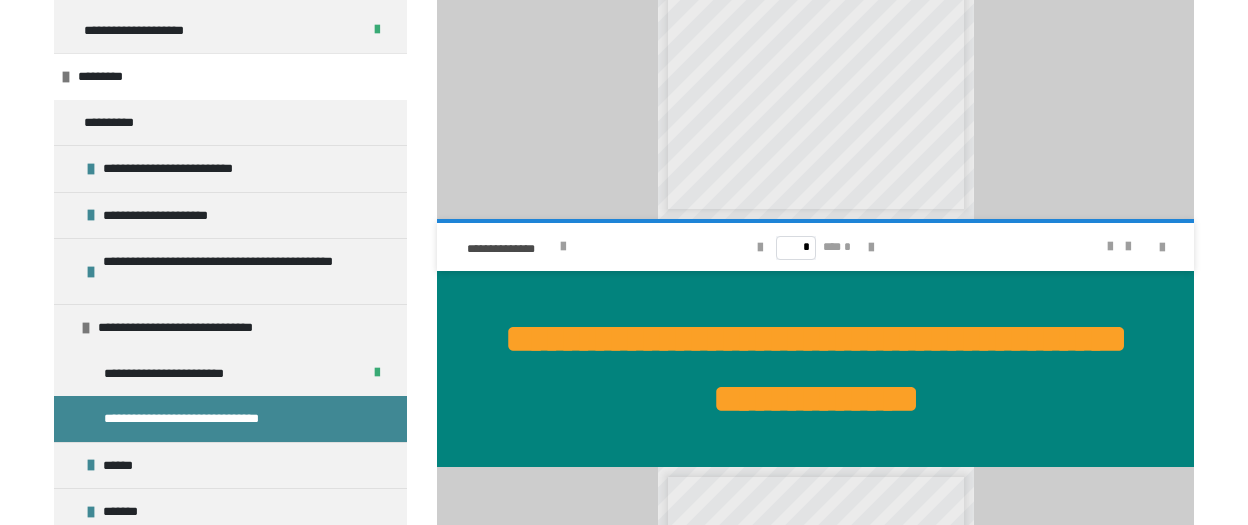 scroll, scrollTop: 2228, scrollLeft: 0, axis: vertical 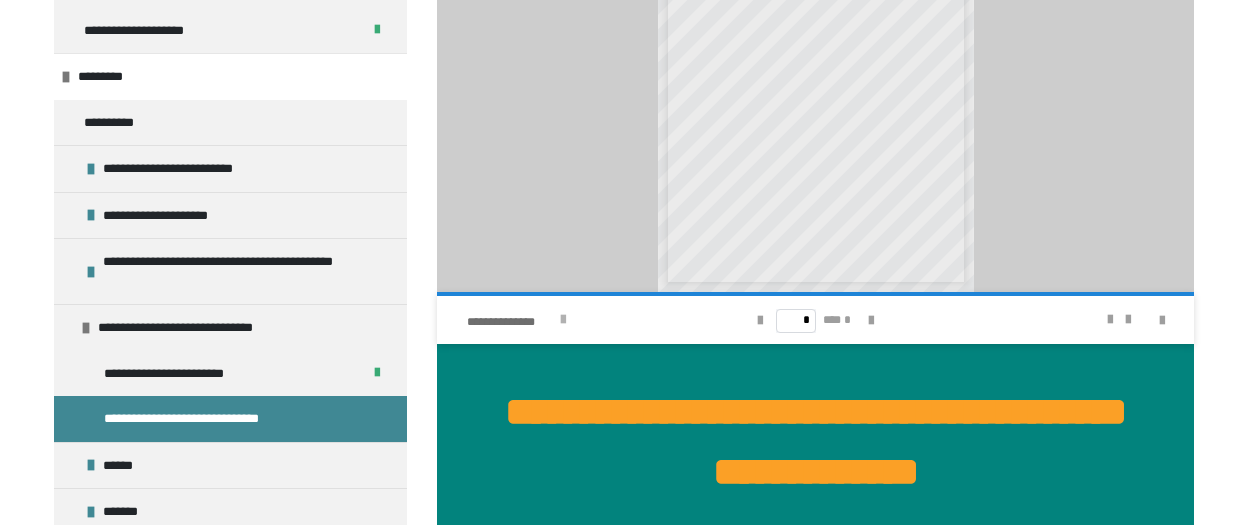click at bounding box center [563, 320] 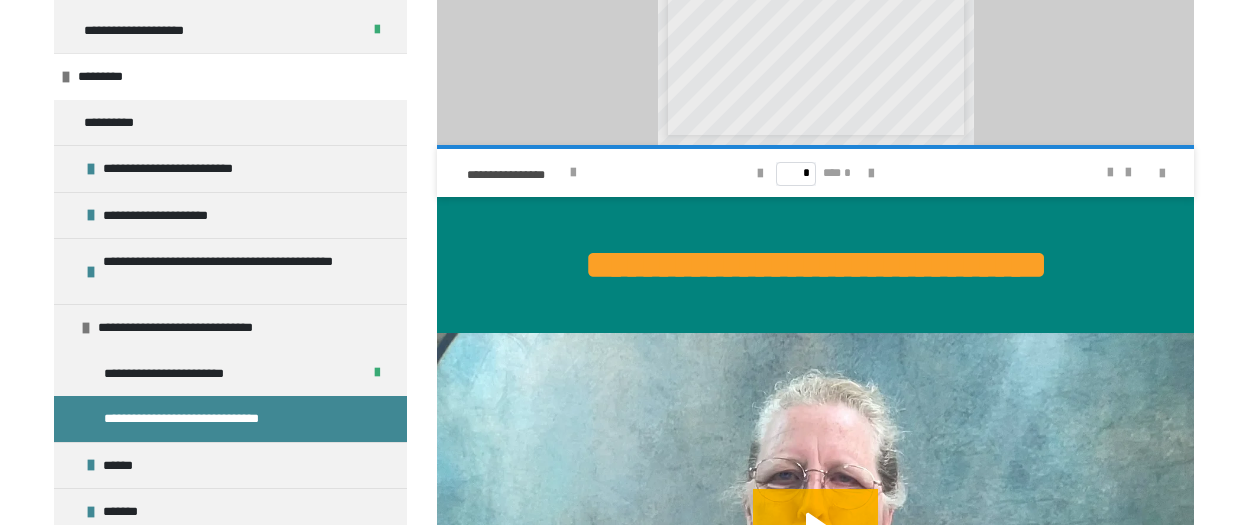scroll, scrollTop: 3176, scrollLeft: 0, axis: vertical 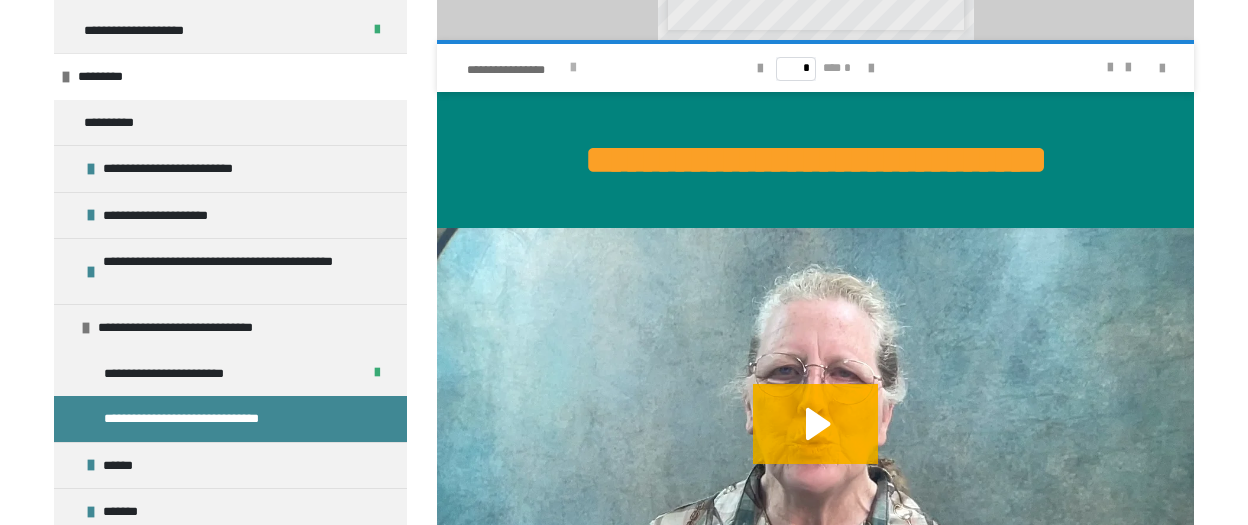 click at bounding box center [573, 68] 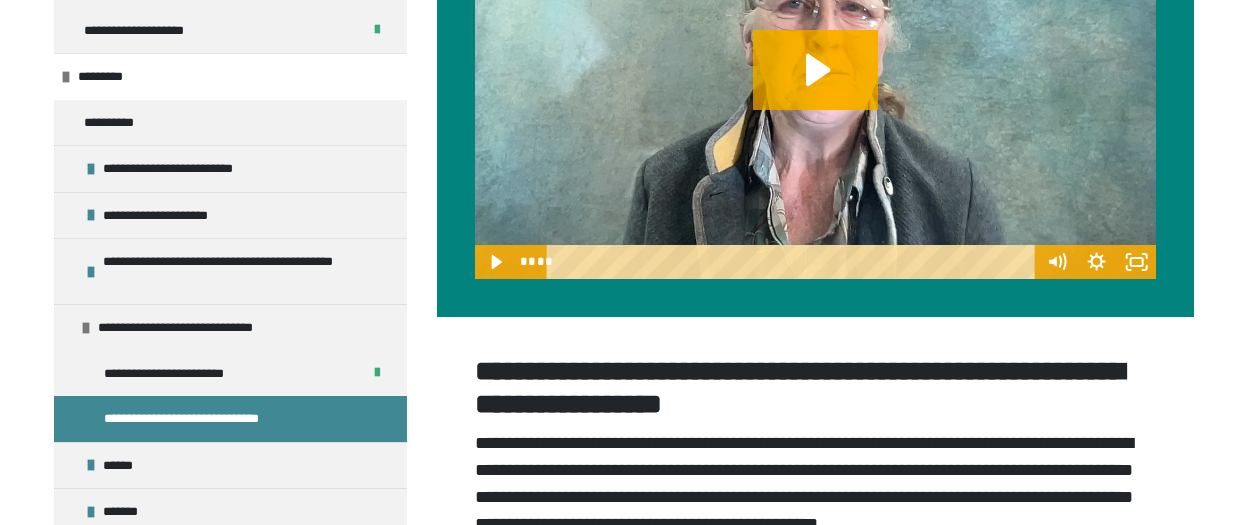 scroll, scrollTop: 859, scrollLeft: 0, axis: vertical 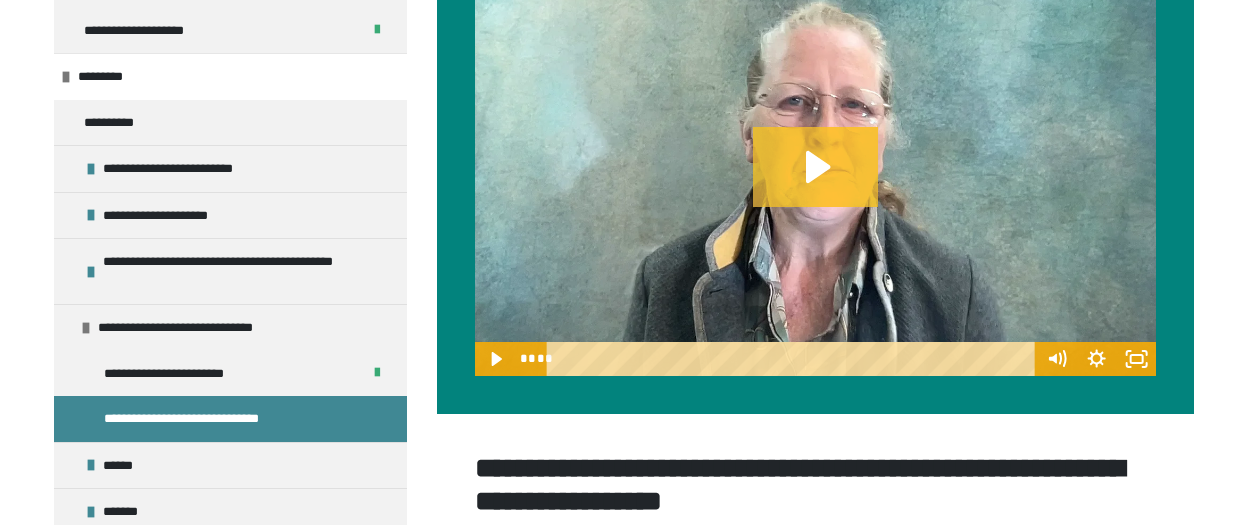 click 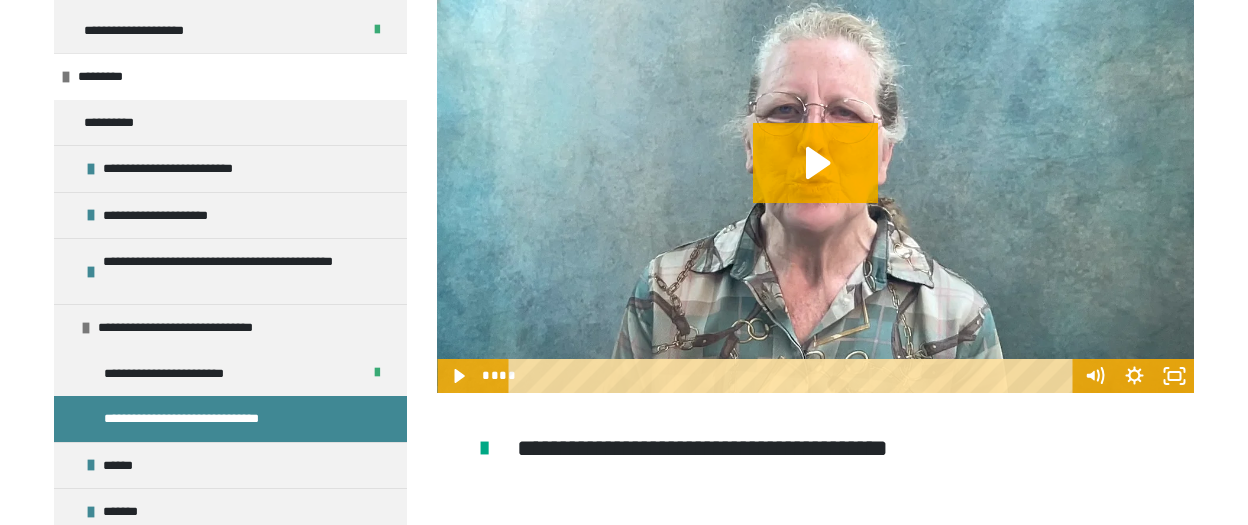 scroll, scrollTop: 3492, scrollLeft: 0, axis: vertical 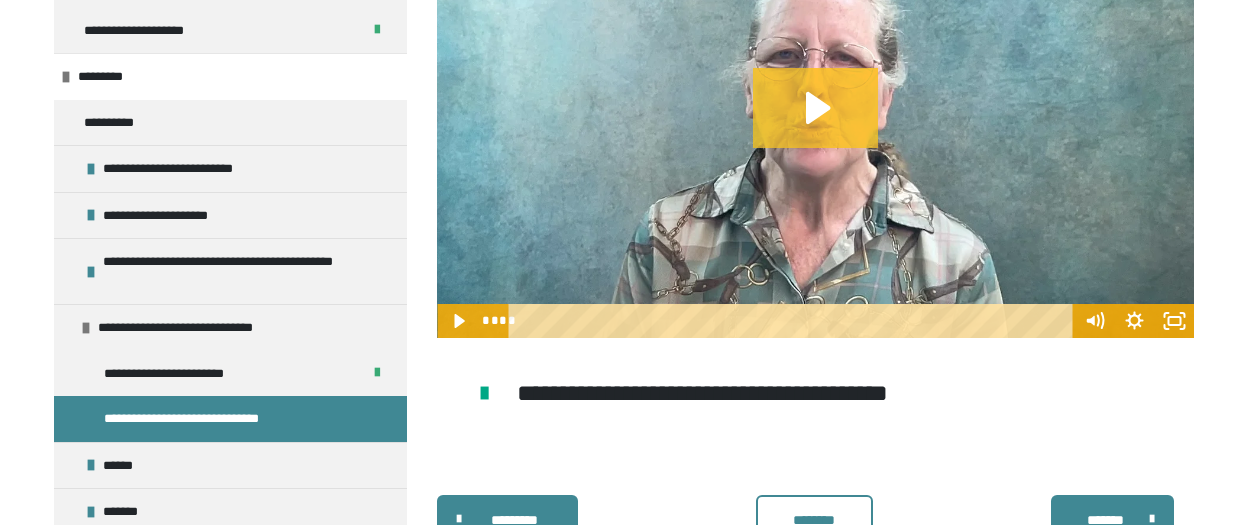 click 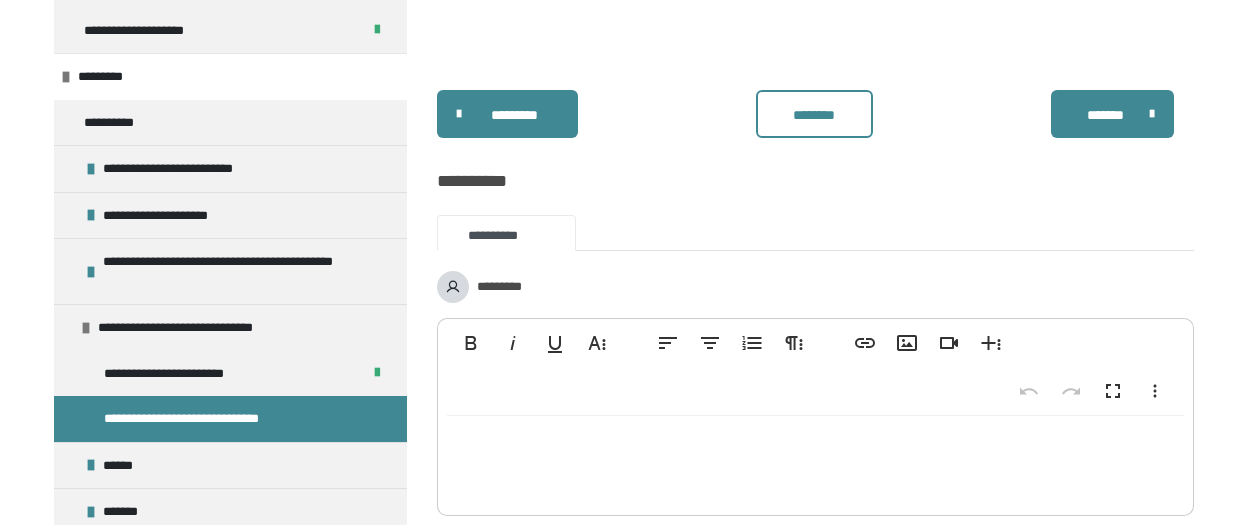 scroll, scrollTop: 3913, scrollLeft: 0, axis: vertical 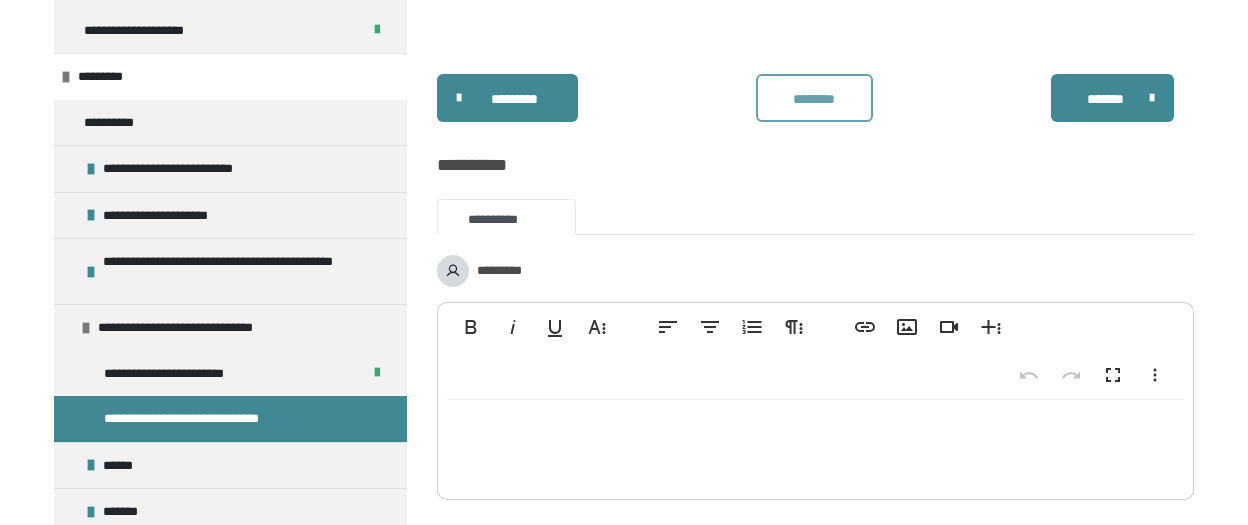 click on "********" at bounding box center (814, 99) 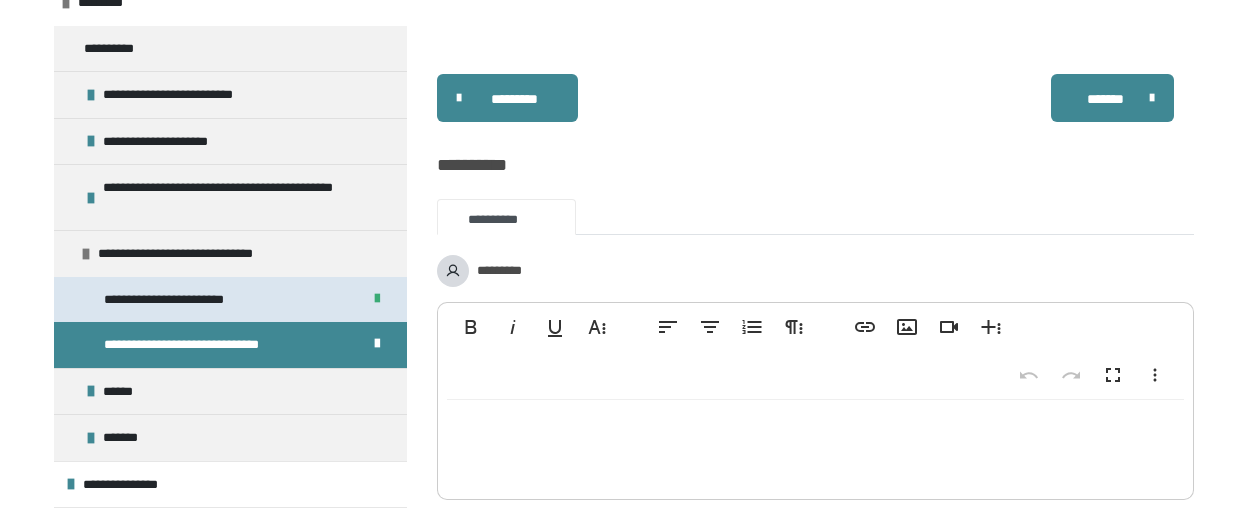 scroll, scrollTop: 374, scrollLeft: 0, axis: vertical 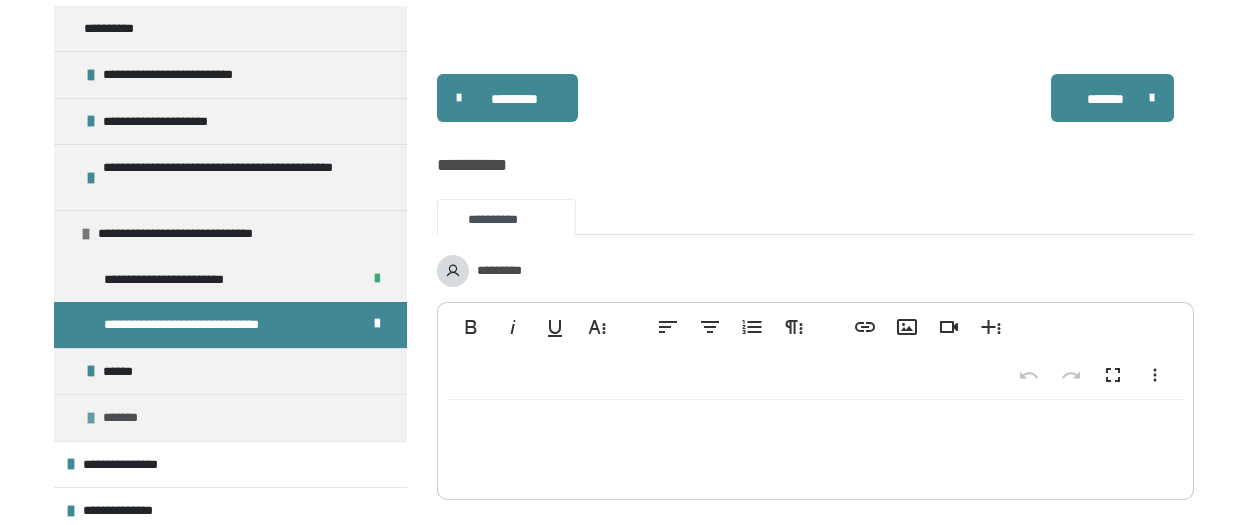 click on "*******" at bounding box center [124, 418] 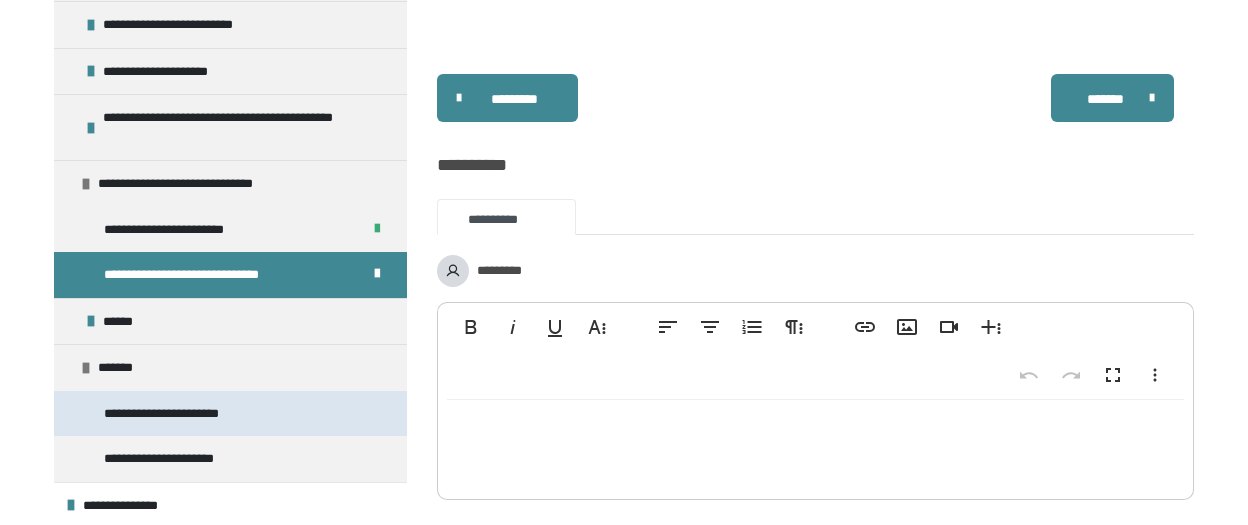 scroll, scrollTop: 465, scrollLeft: 0, axis: vertical 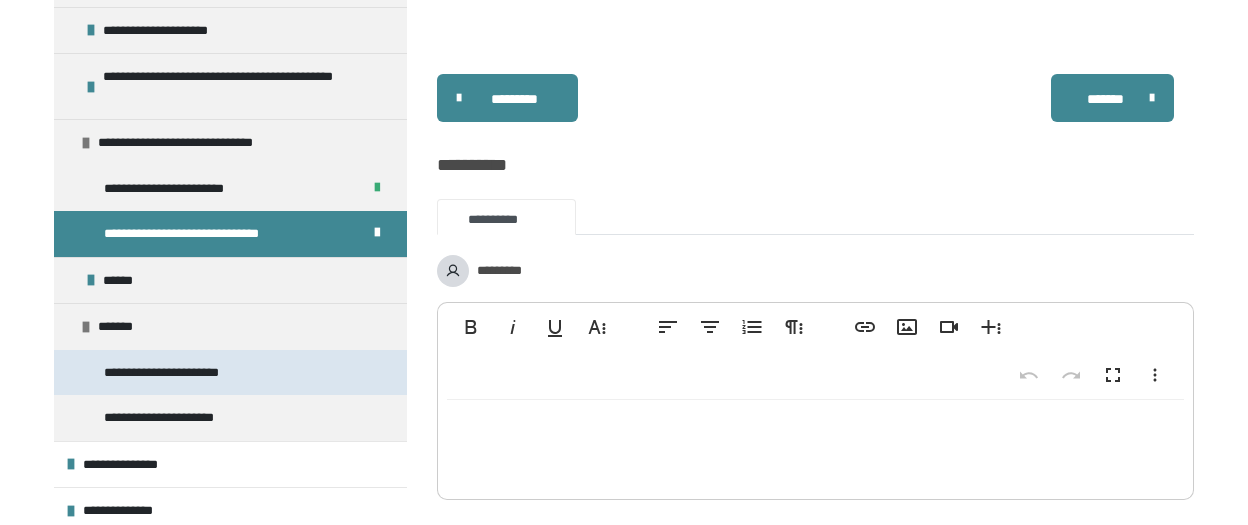 click on "**********" at bounding box center (186, 373) 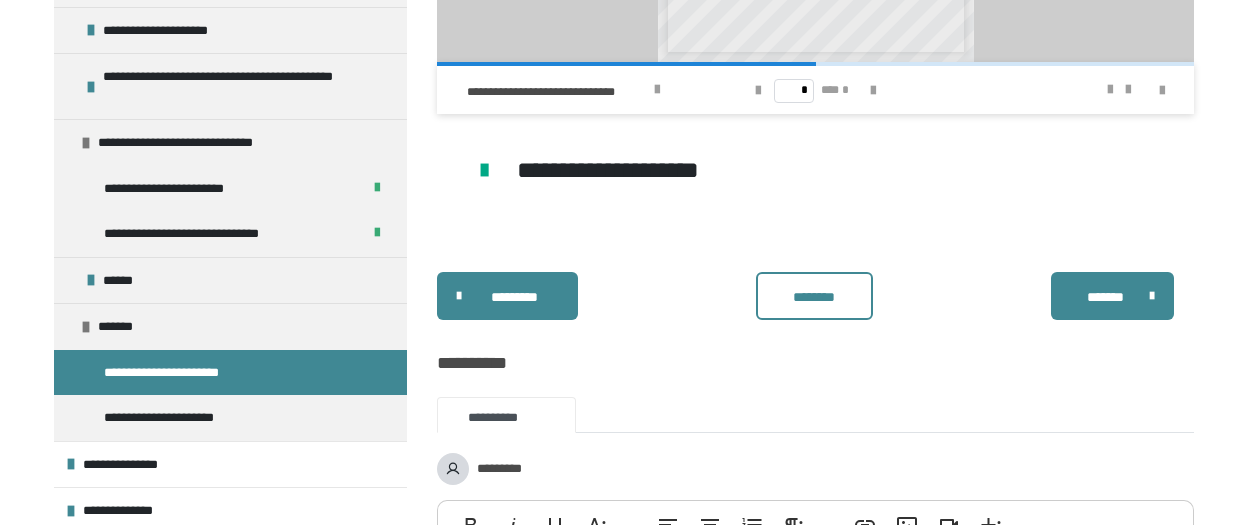 scroll, scrollTop: 1491, scrollLeft: 0, axis: vertical 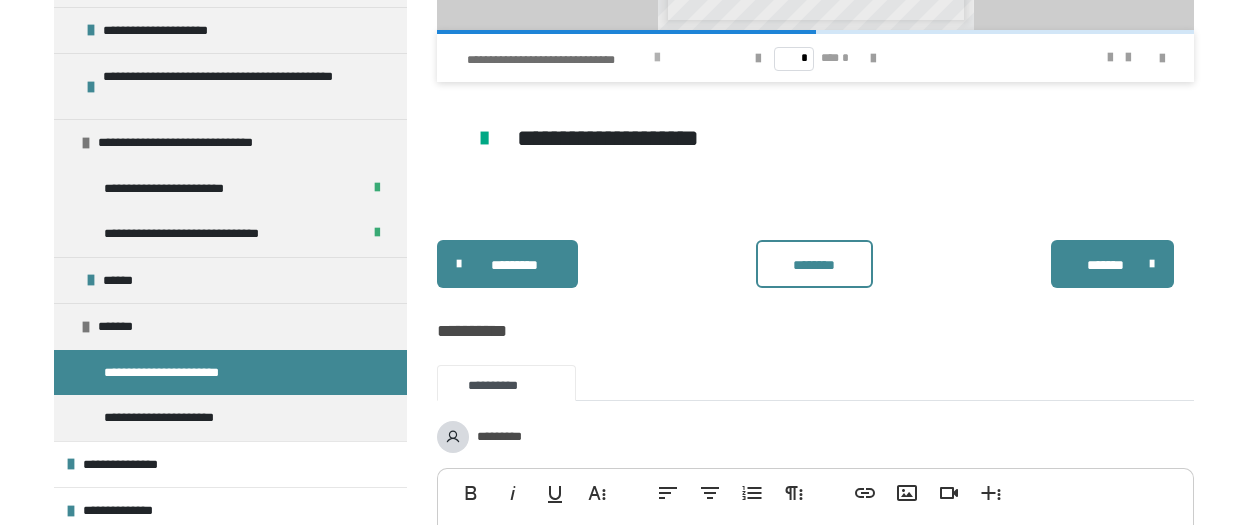 click at bounding box center [657, 58] 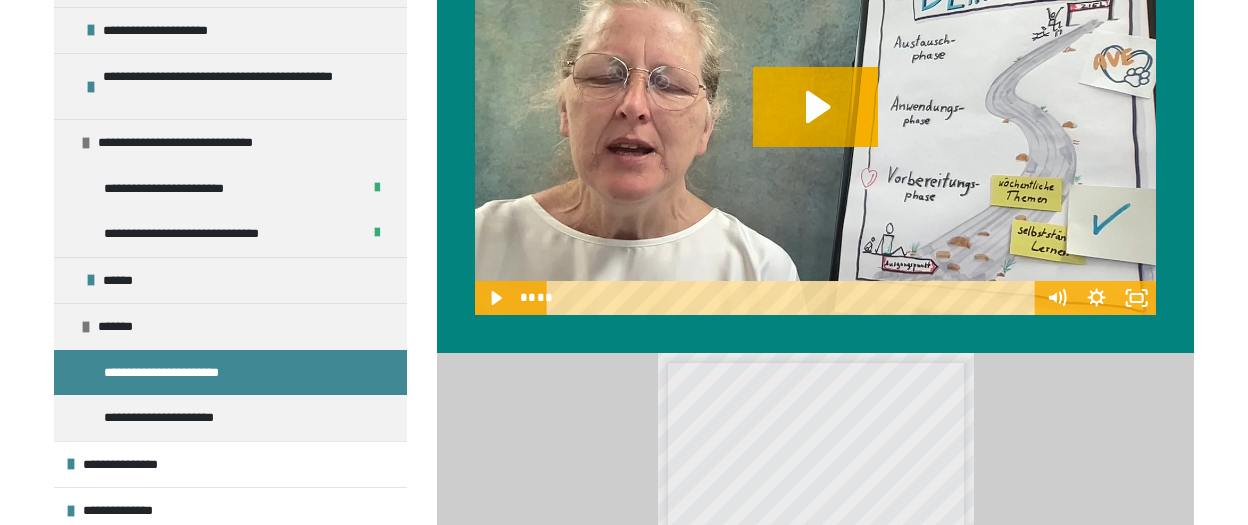 scroll, scrollTop: 649, scrollLeft: 0, axis: vertical 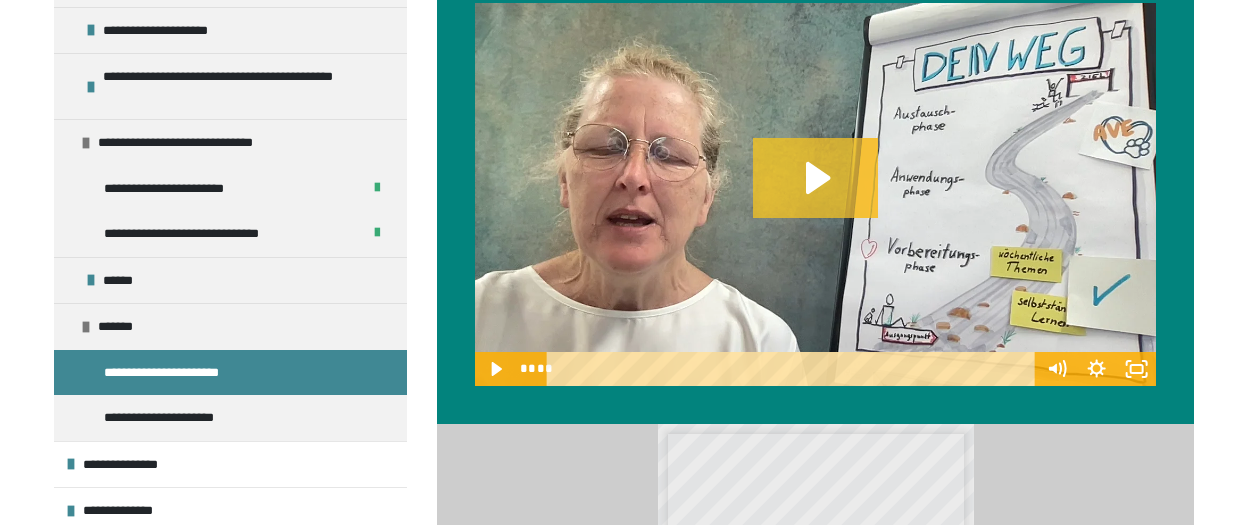 click 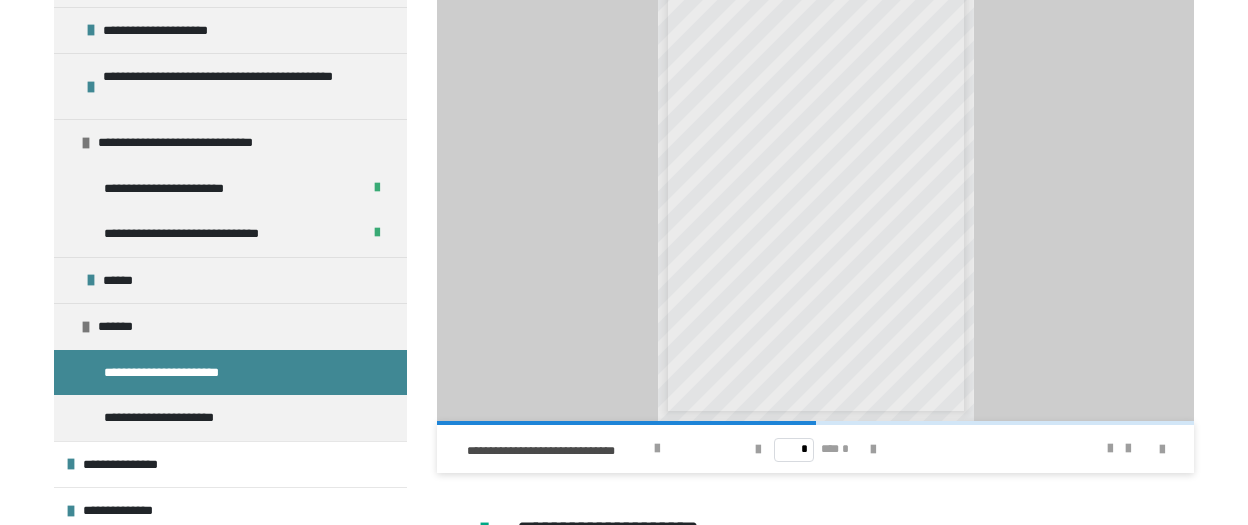 scroll, scrollTop: 1386, scrollLeft: 0, axis: vertical 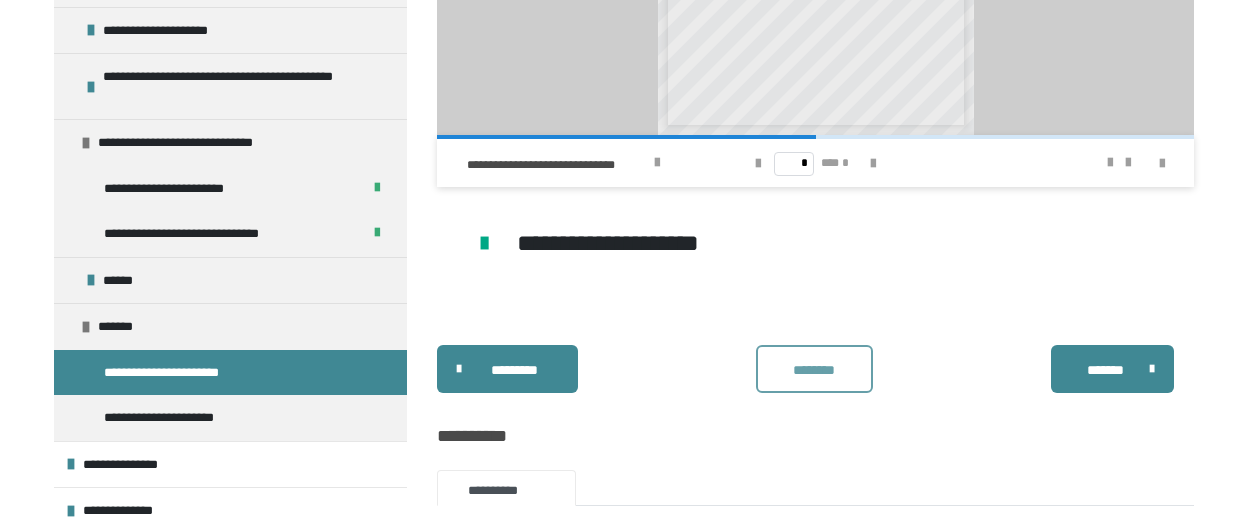 click on "********" at bounding box center (814, 370) 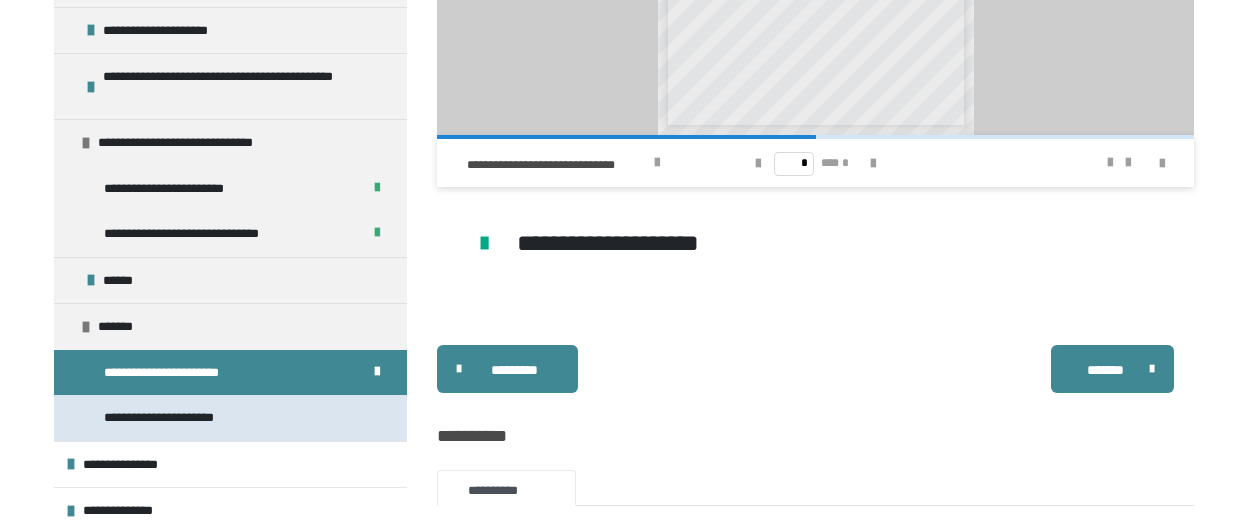 click on "**********" at bounding box center [184, 418] 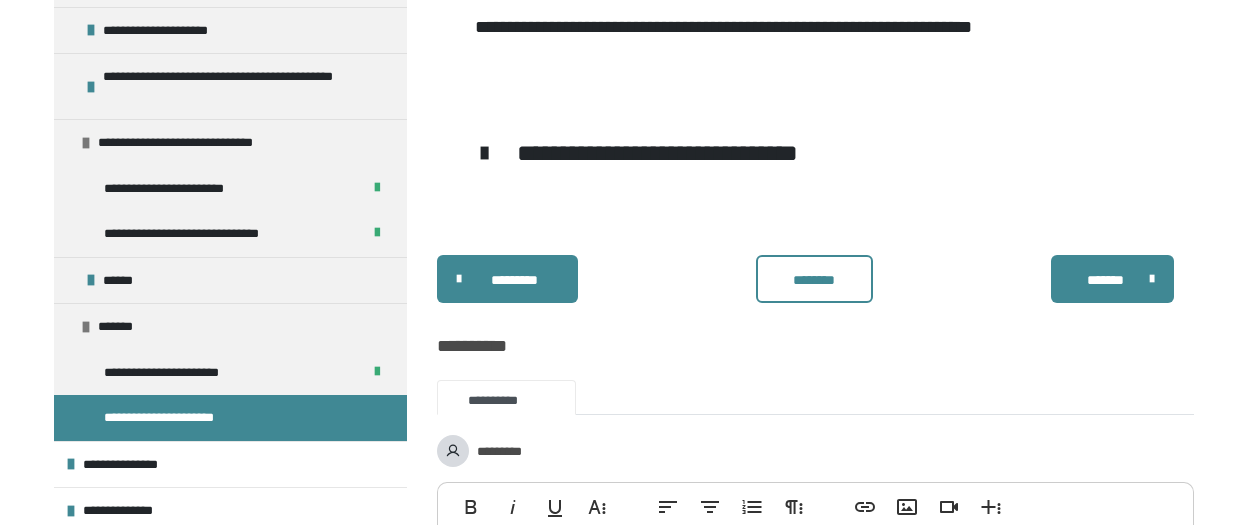 scroll, scrollTop: 754, scrollLeft: 0, axis: vertical 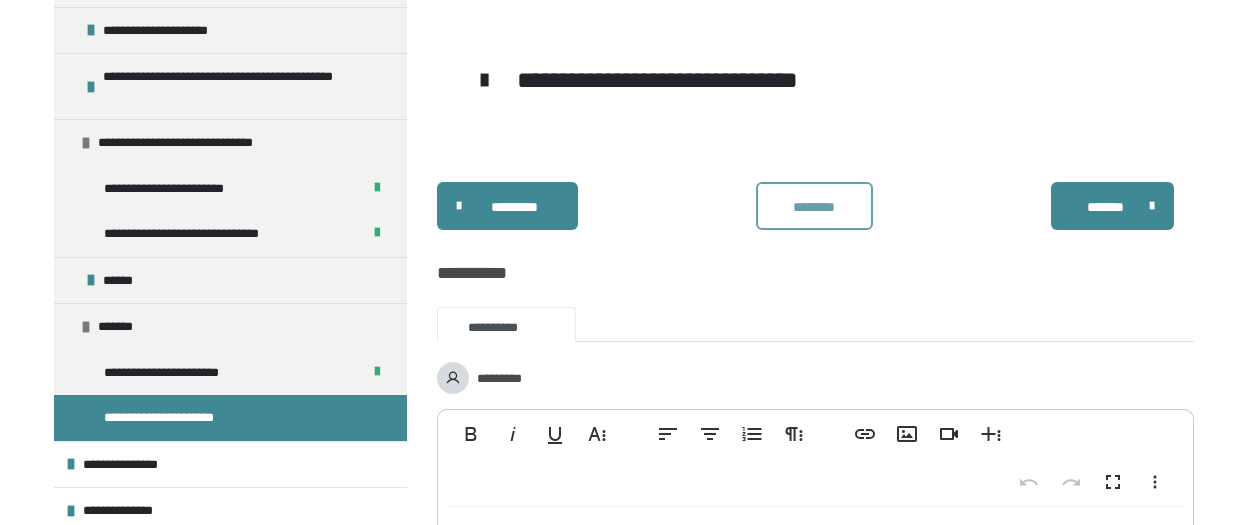 click on "********" at bounding box center [814, 207] 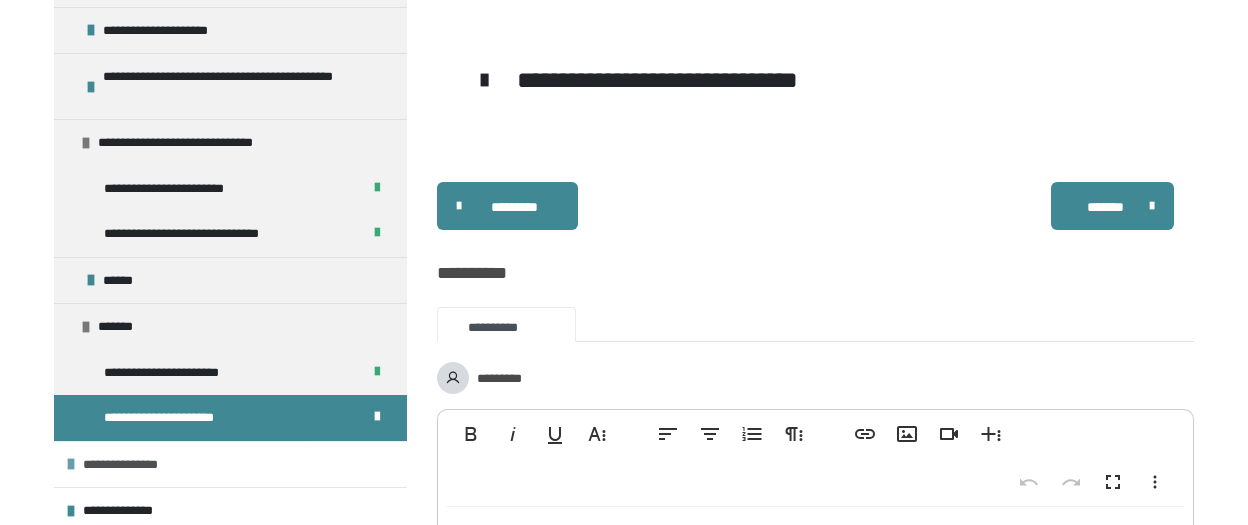 click at bounding box center (71, 464) 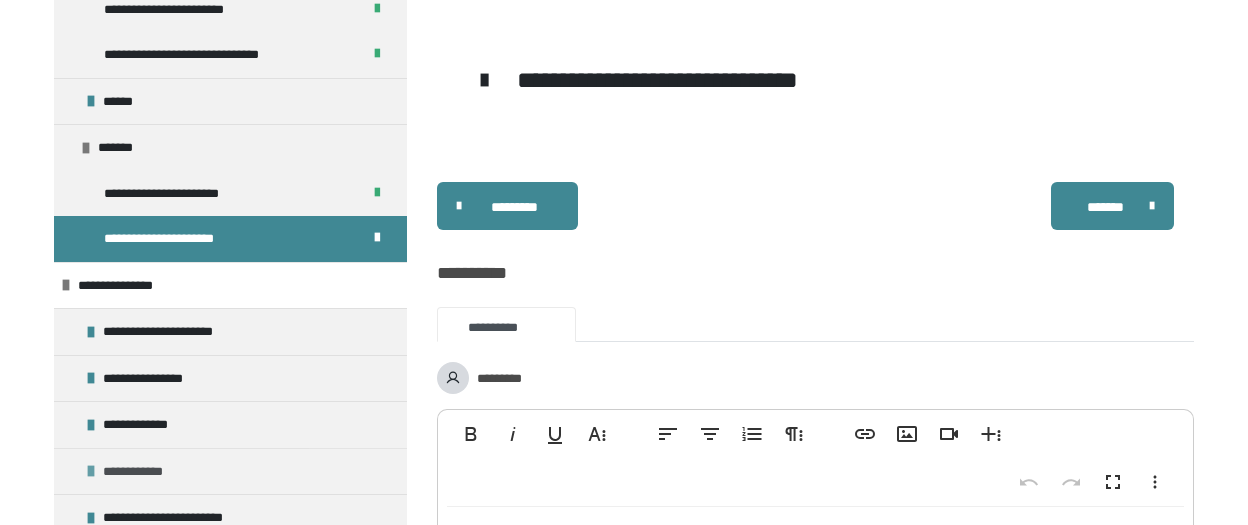 scroll, scrollTop: 652, scrollLeft: 0, axis: vertical 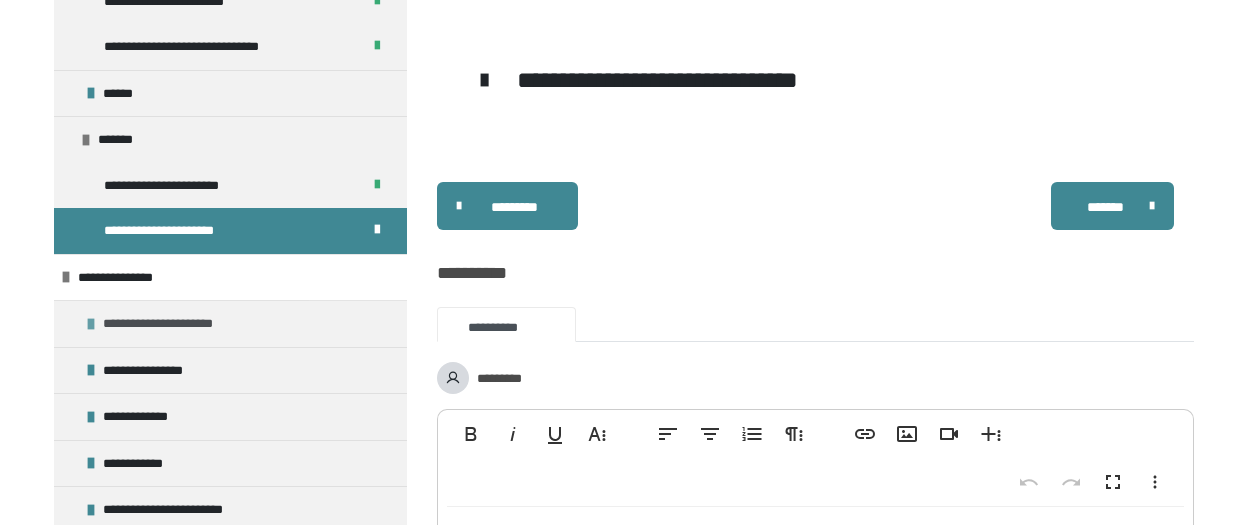 click at bounding box center (91, 324) 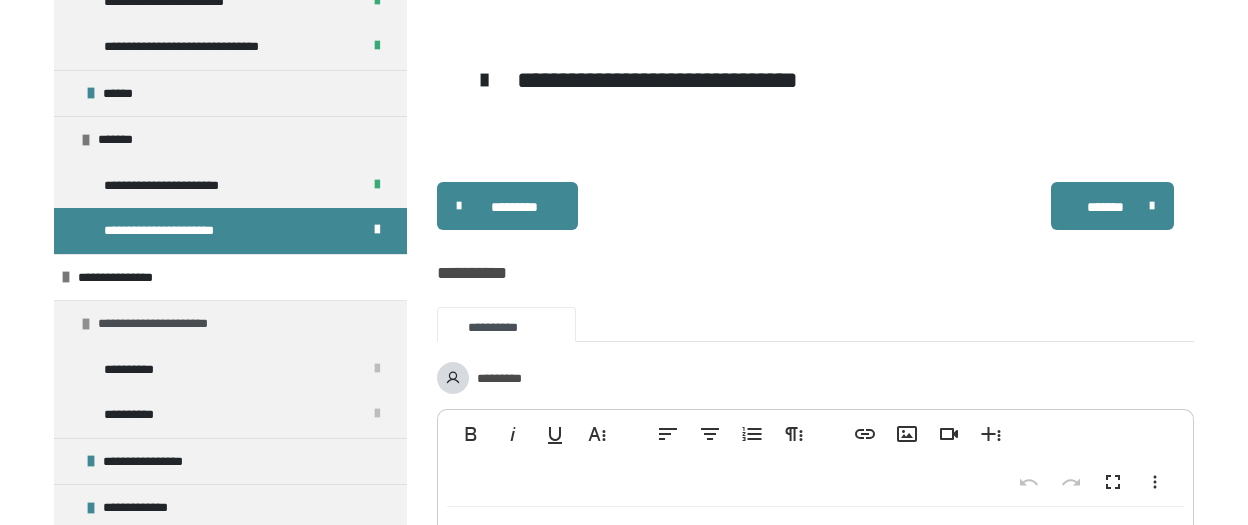 click at bounding box center (86, 324) 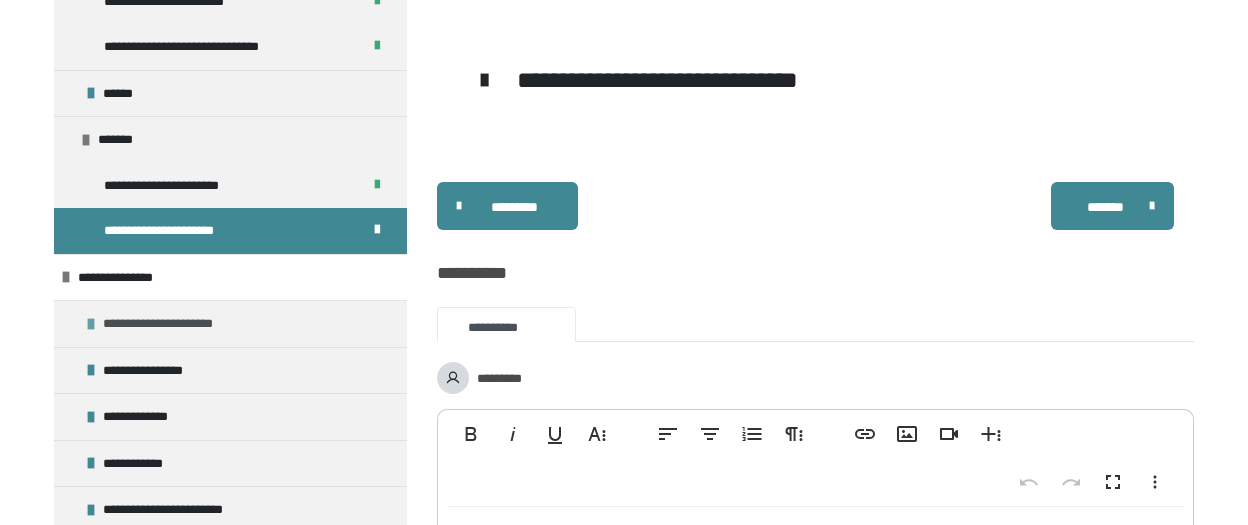click on "**********" at bounding box center (230, 323) 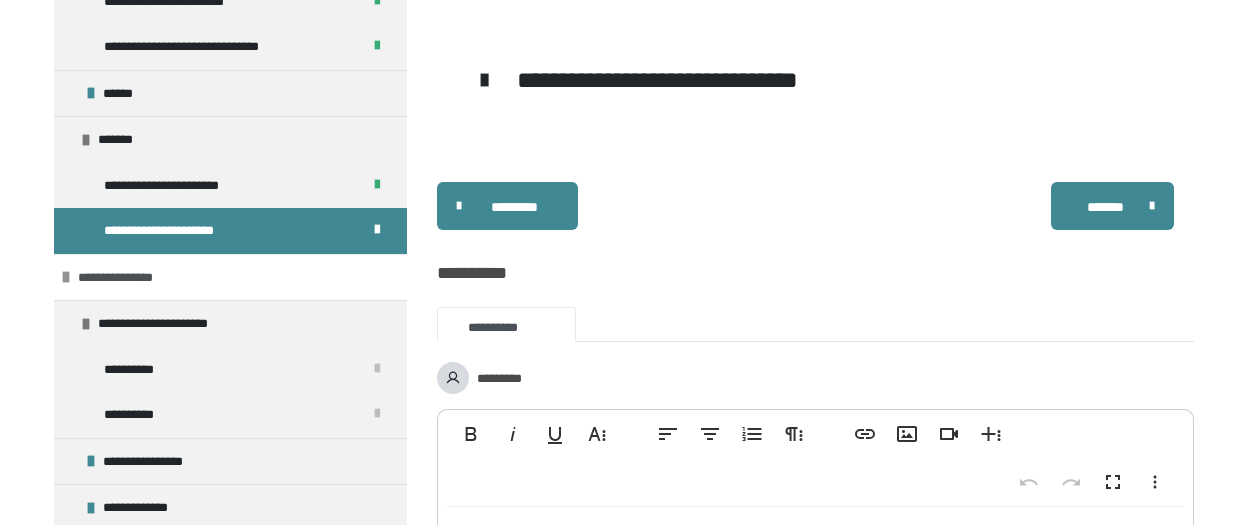 click on "**********" at bounding box center (141, 278) 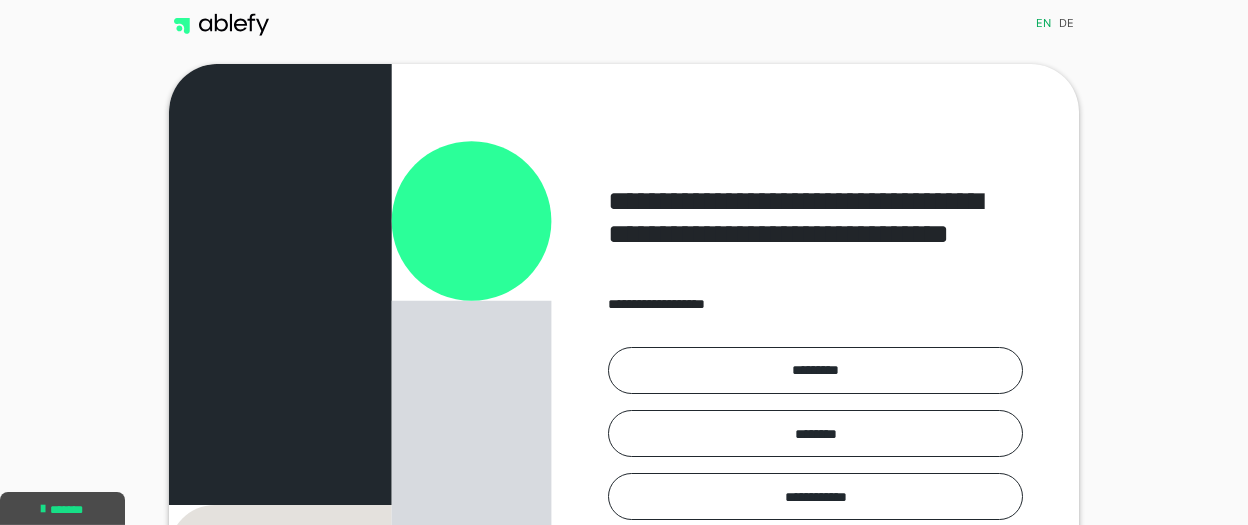 scroll, scrollTop: 0, scrollLeft: 0, axis: both 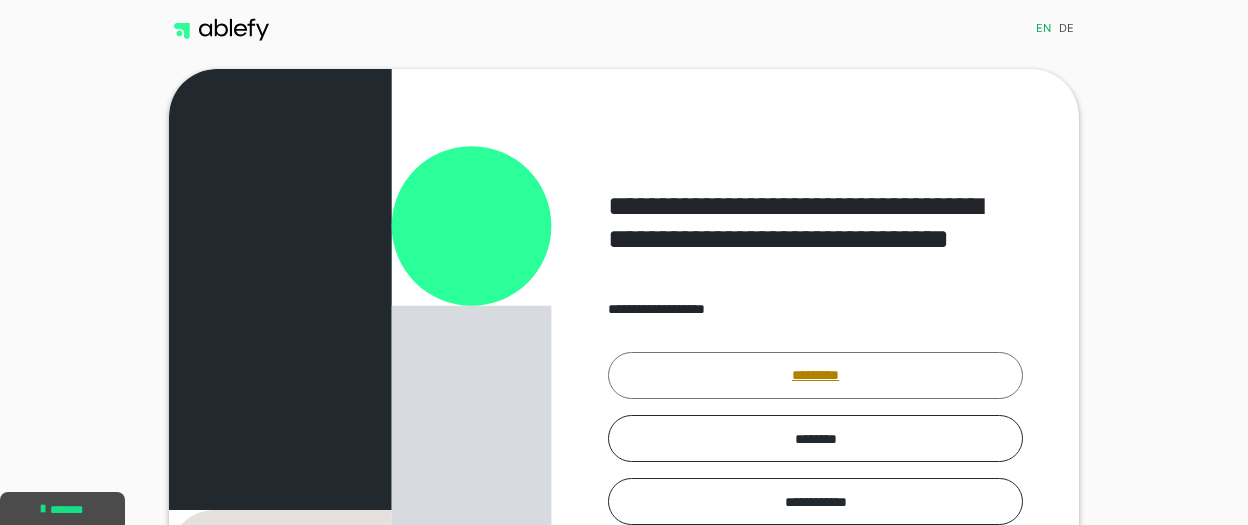 click on "*********" at bounding box center (815, 375) 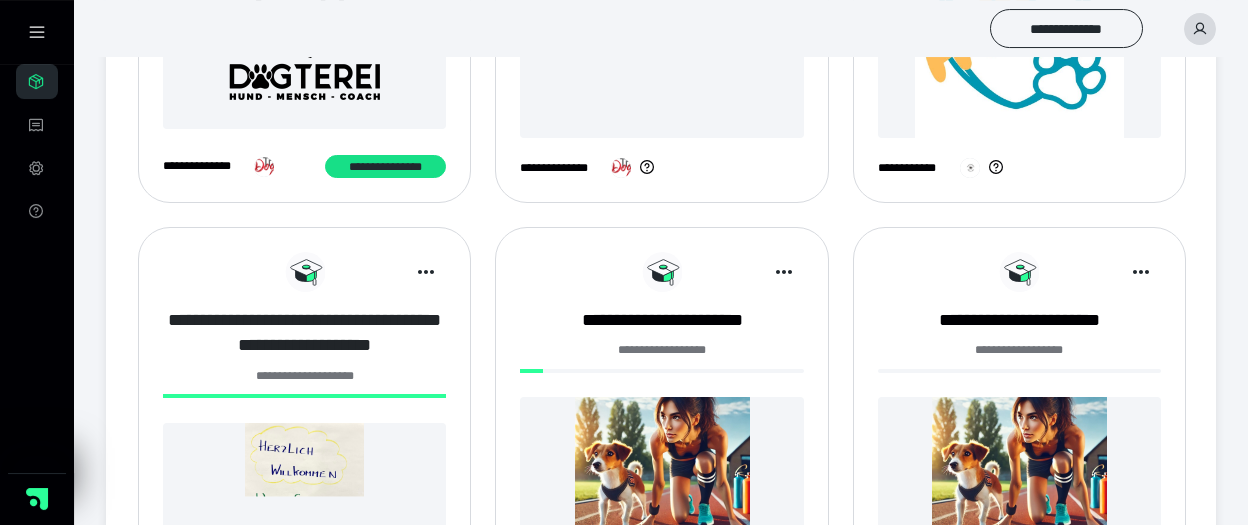 scroll, scrollTop: 526, scrollLeft: 0, axis: vertical 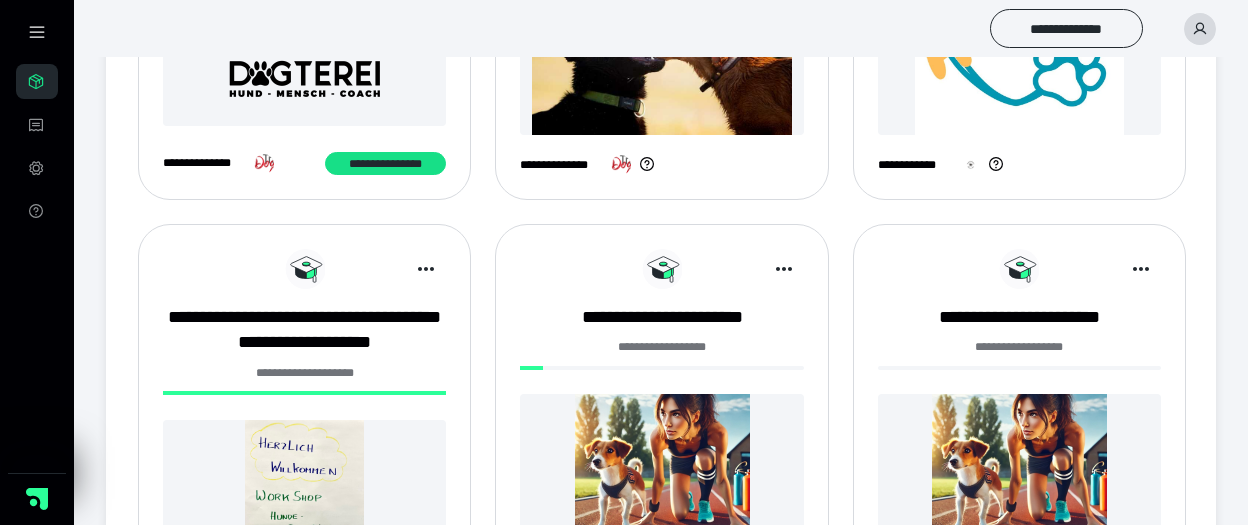 click at bounding box center (661, 481) 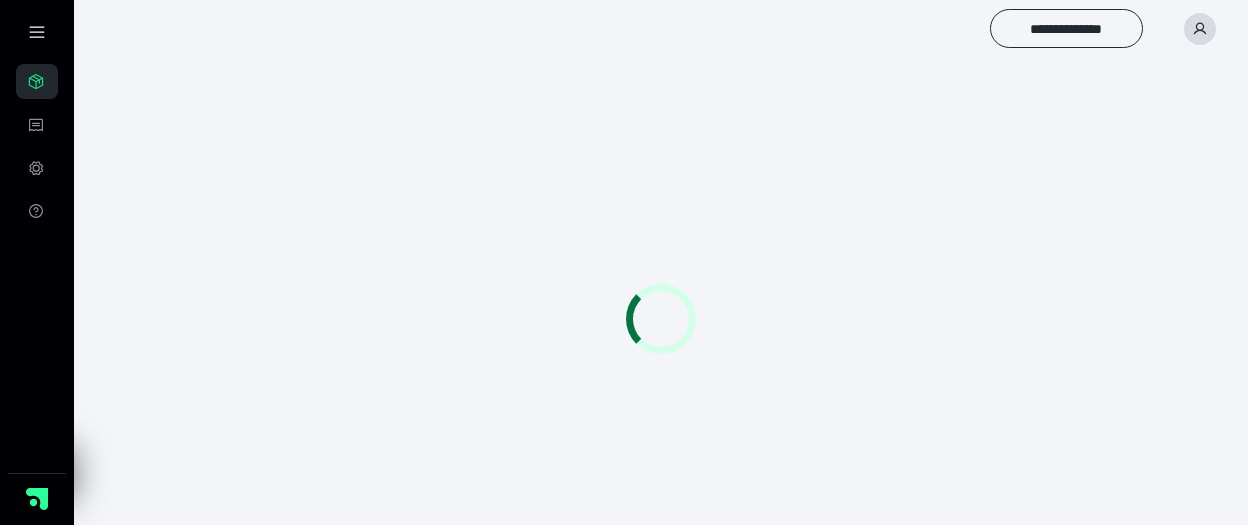 scroll, scrollTop: 0, scrollLeft: 0, axis: both 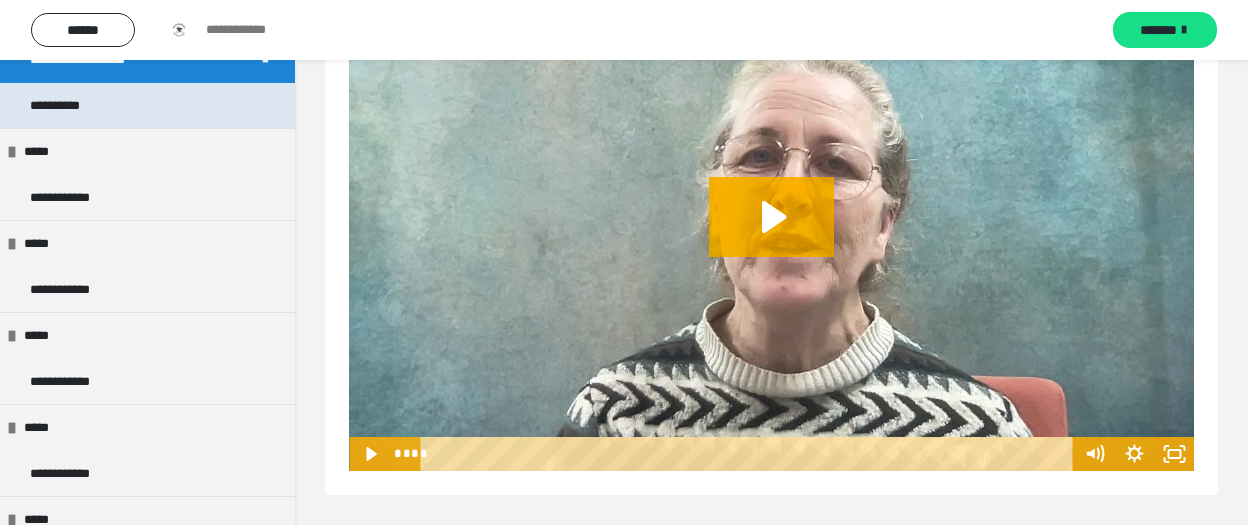 click on "**********" at bounding box center [68, 106] 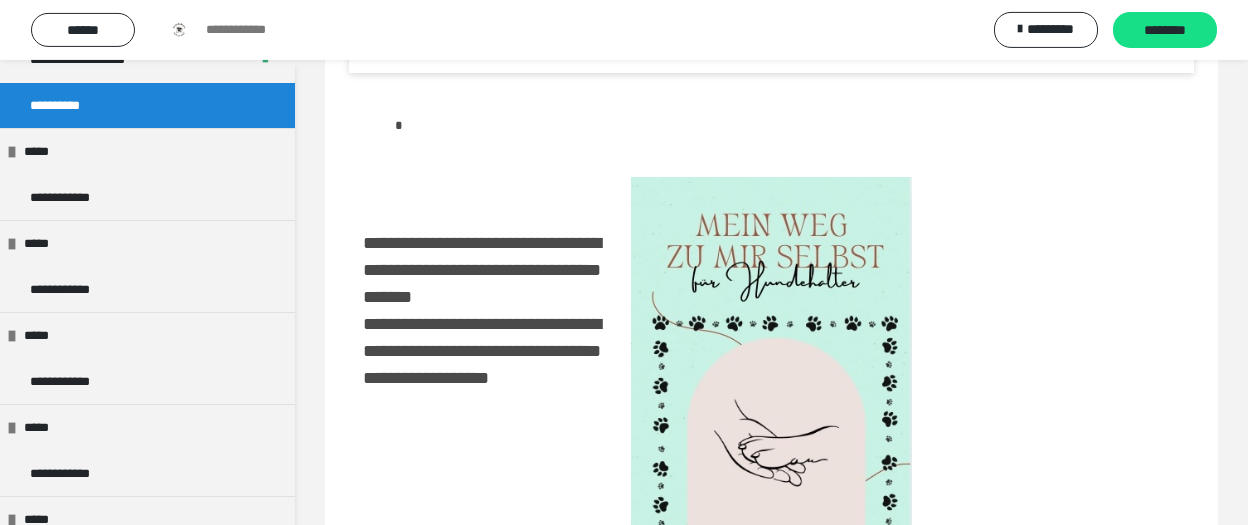 scroll, scrollTop: 1140, scrollLeft: 0, axis: vertical 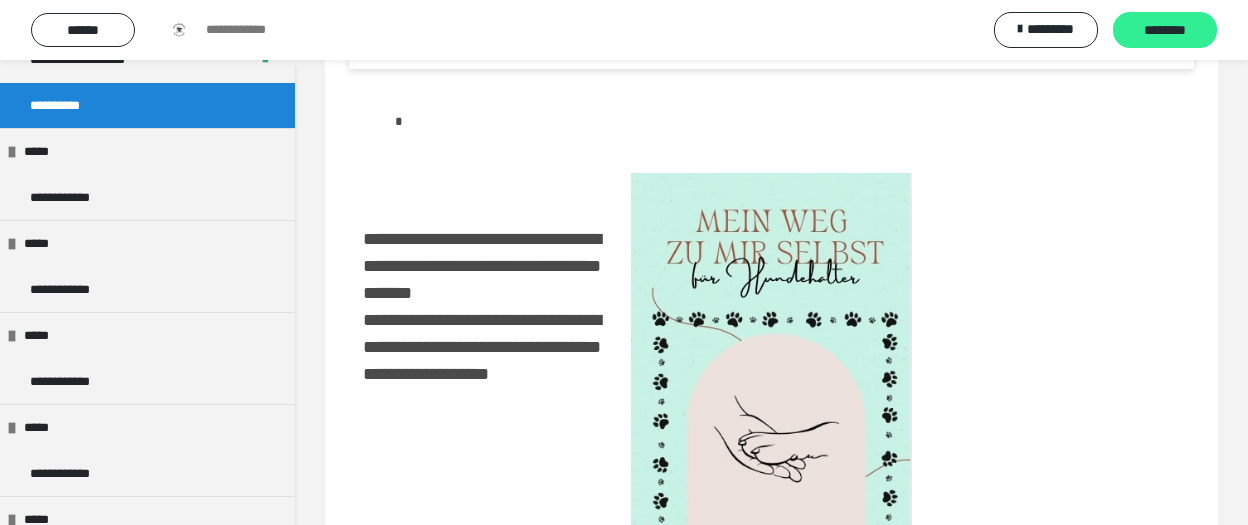 click on "********" at bounding box center [1165, 31] 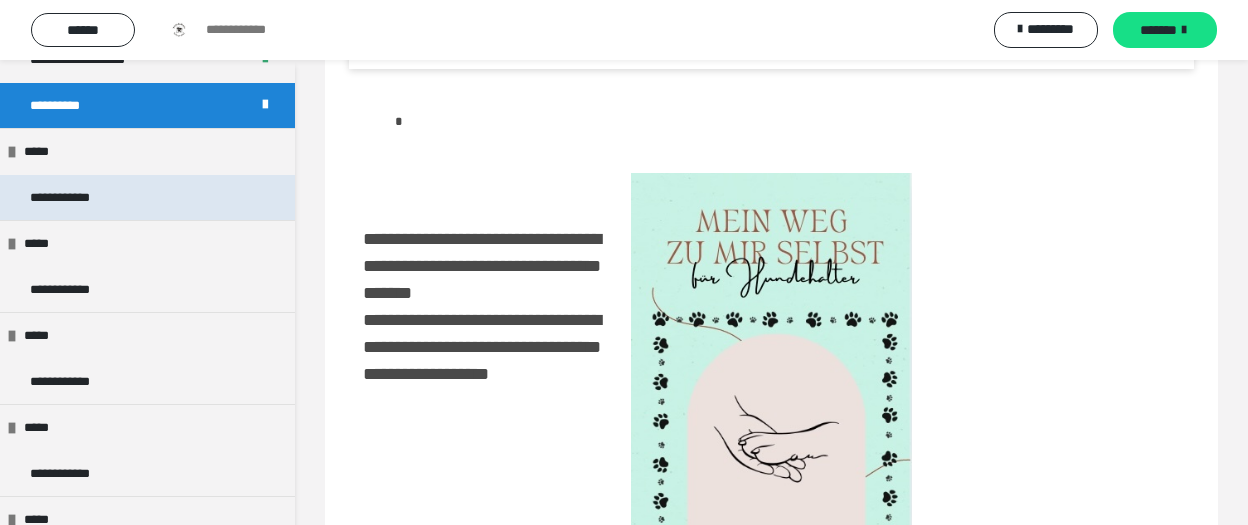 click on "**********" at bounding box center [75, 198] 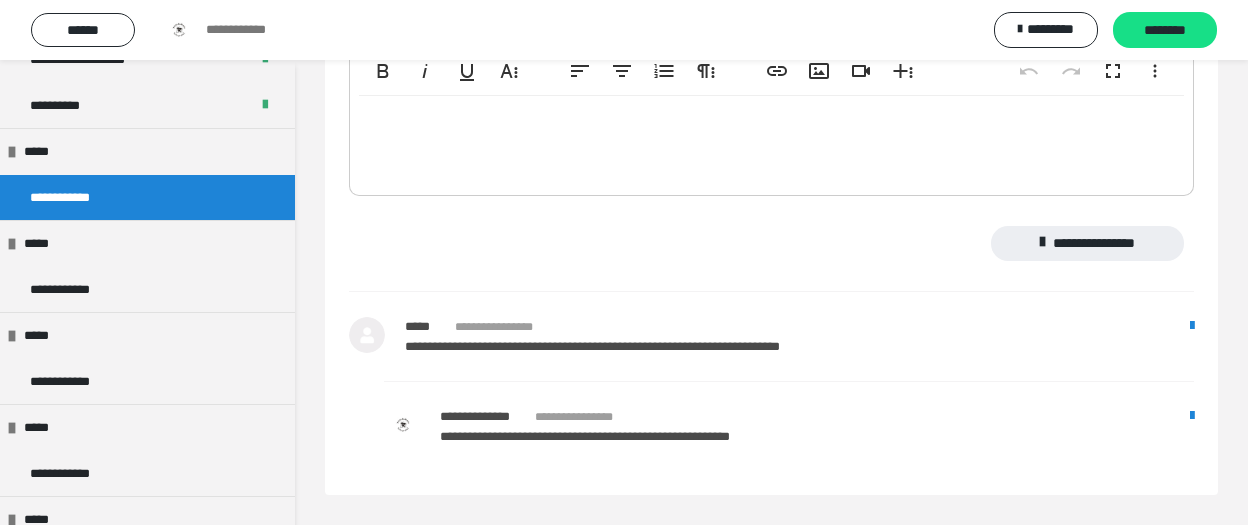 scroll, scrollTop: 630, scrollLeft: 0, axis: vertical 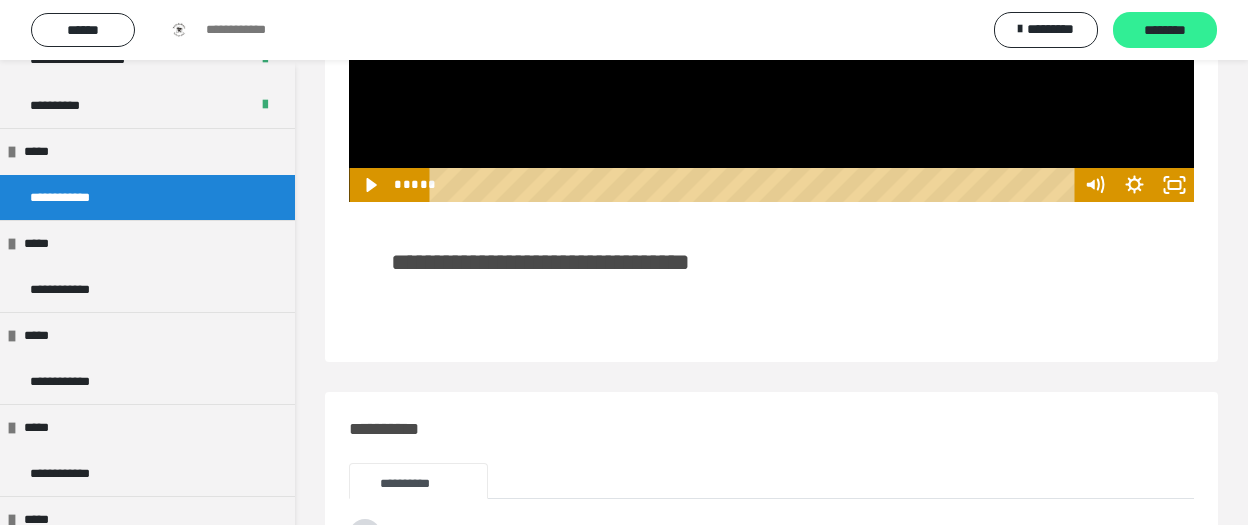 click on "********" at bounding box center (1165, 31) 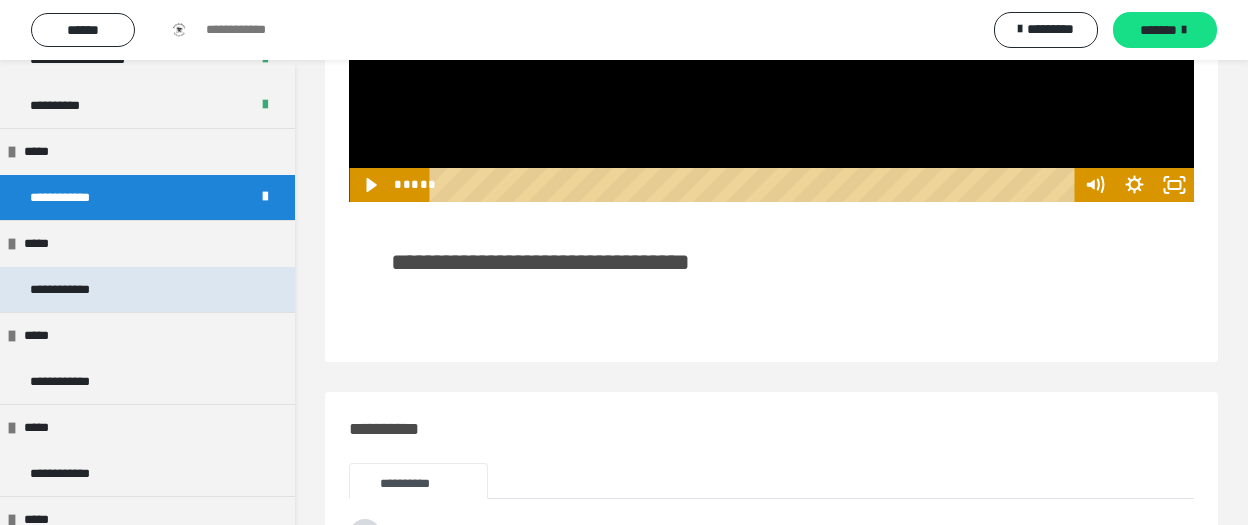 click on "**********" at bounding box center (75, 290) 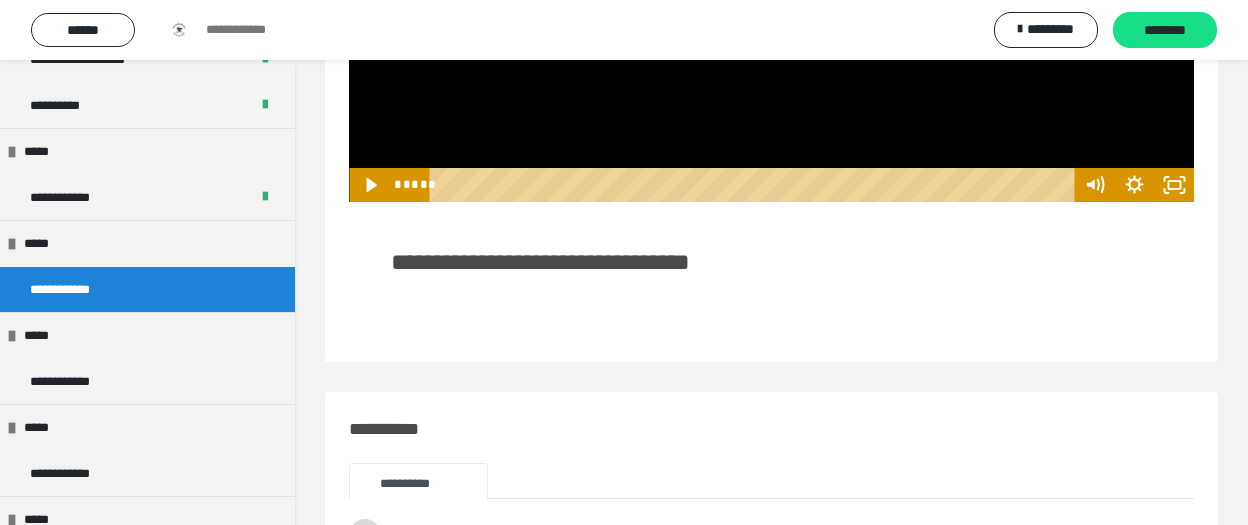 click on "**********" at bounding box center [75, 290] 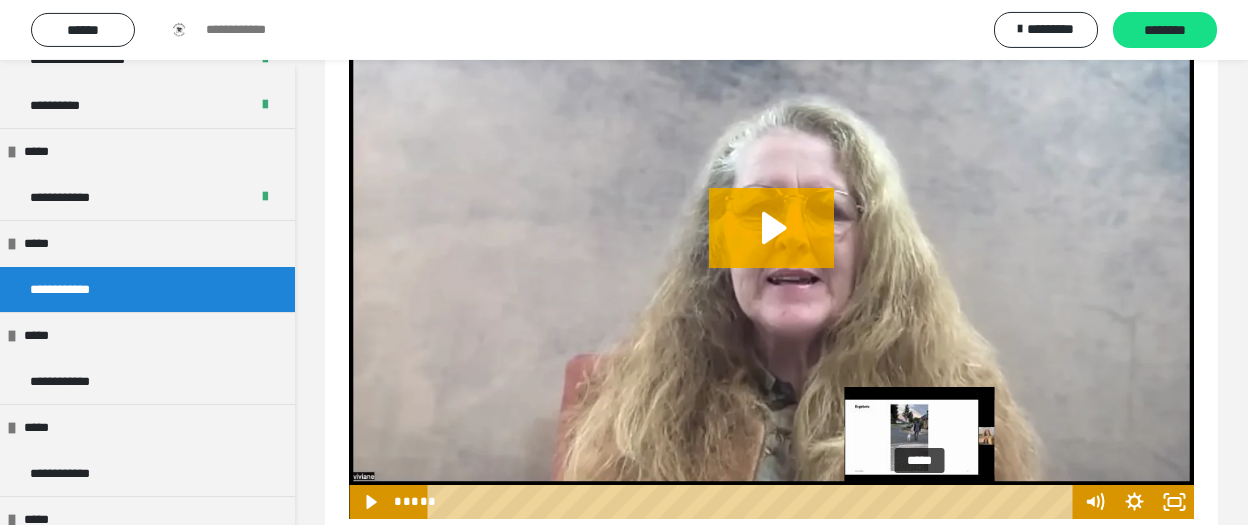 scroll, scrollTop: 314, scrollLeft: 0, axis: vertical 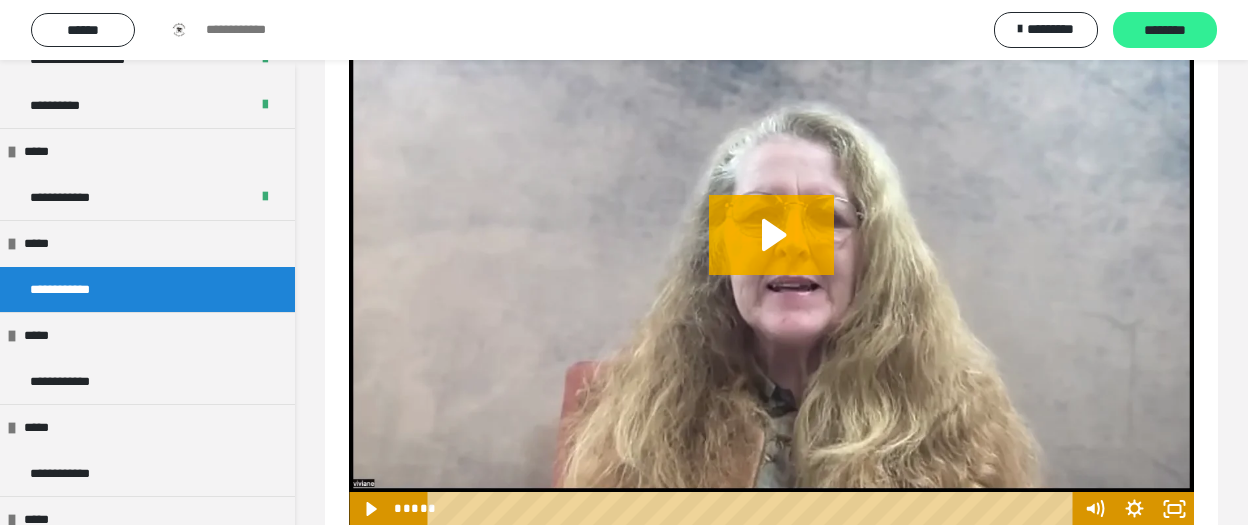 click on "********" at bounding box center (1165, 31) 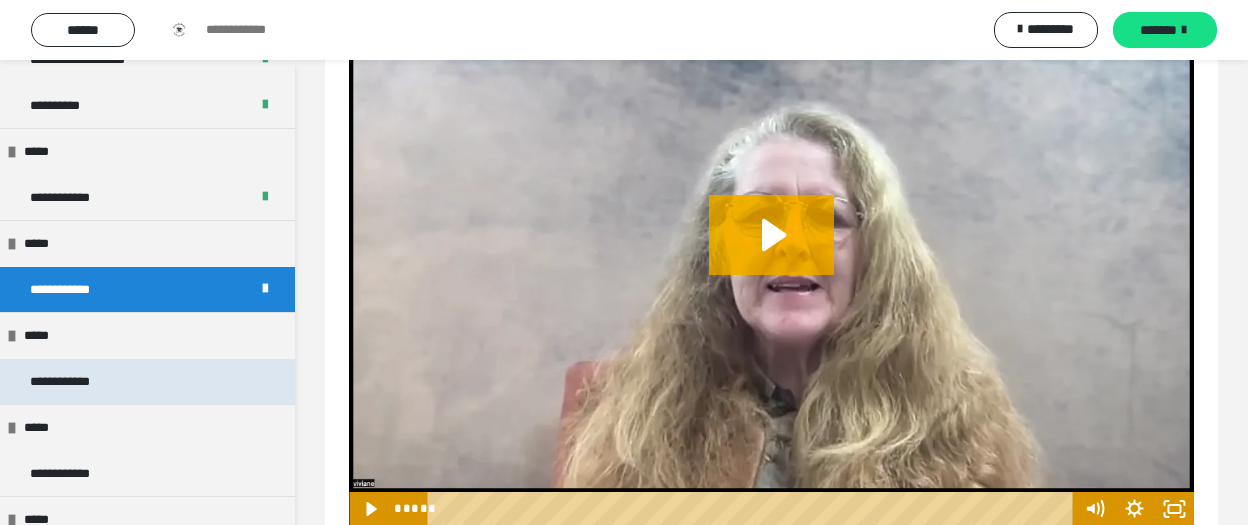 click on "**********" at bounding box center (75, 382) 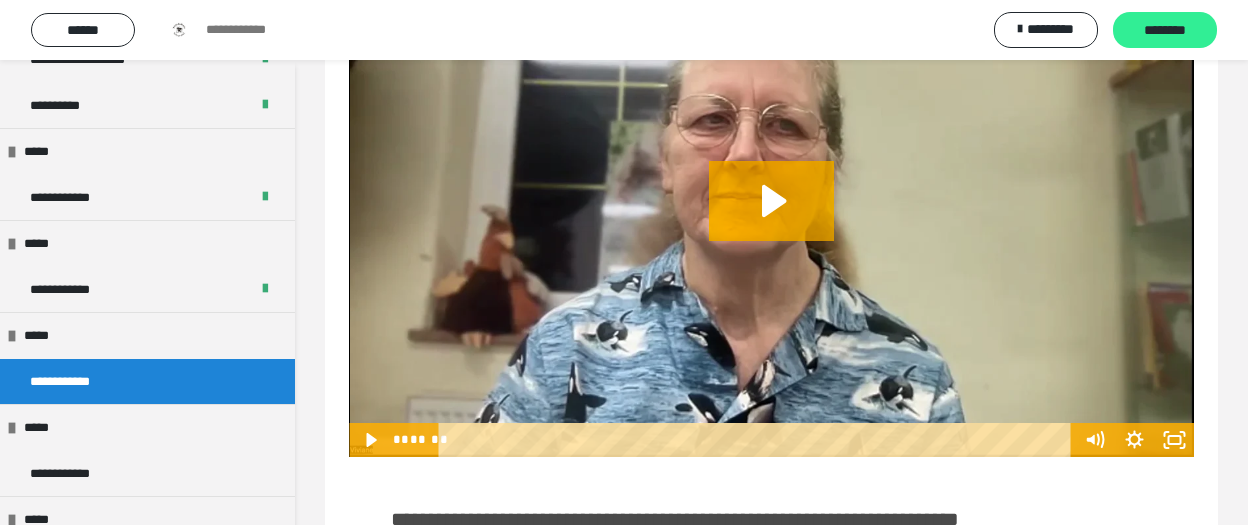 click on "********" at bounding box center [1165, 31] 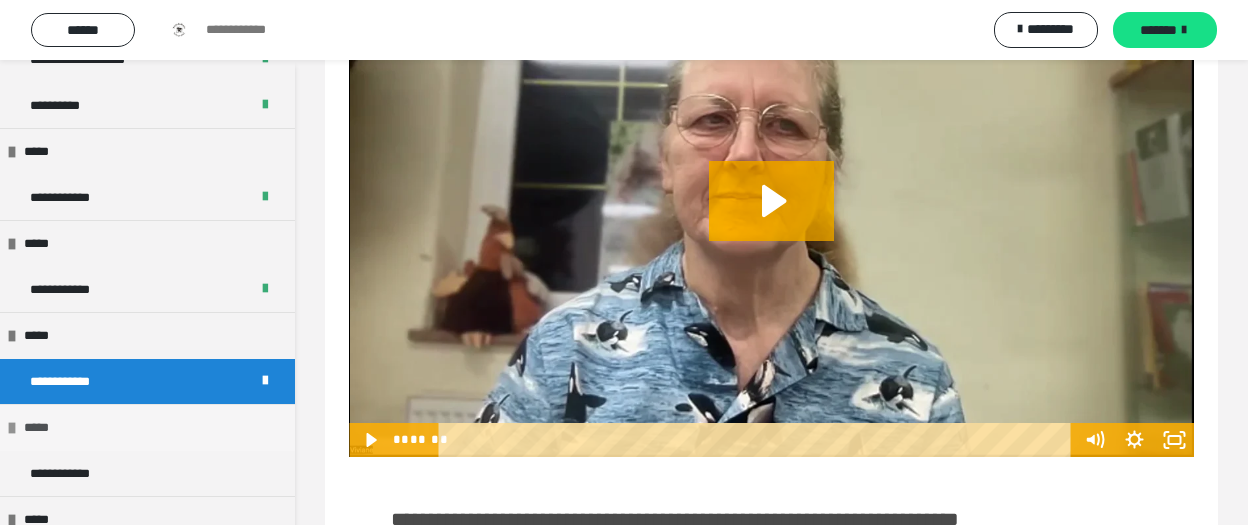 click on "*****" at bounding box center (147, 427) 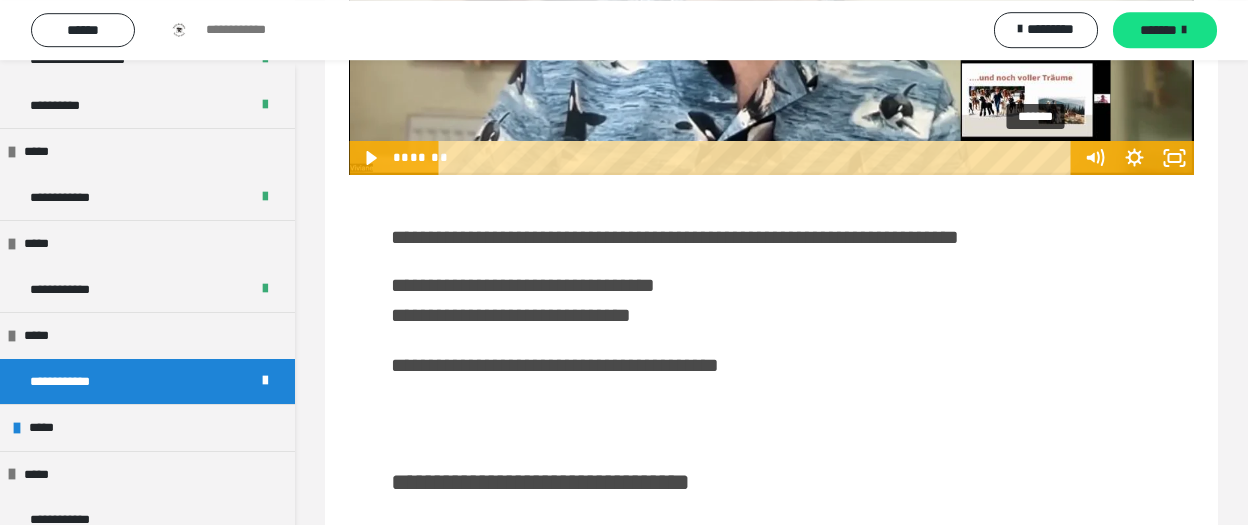 scroll, scrollTop: 630, scrollLeft: 0, axis: vertical 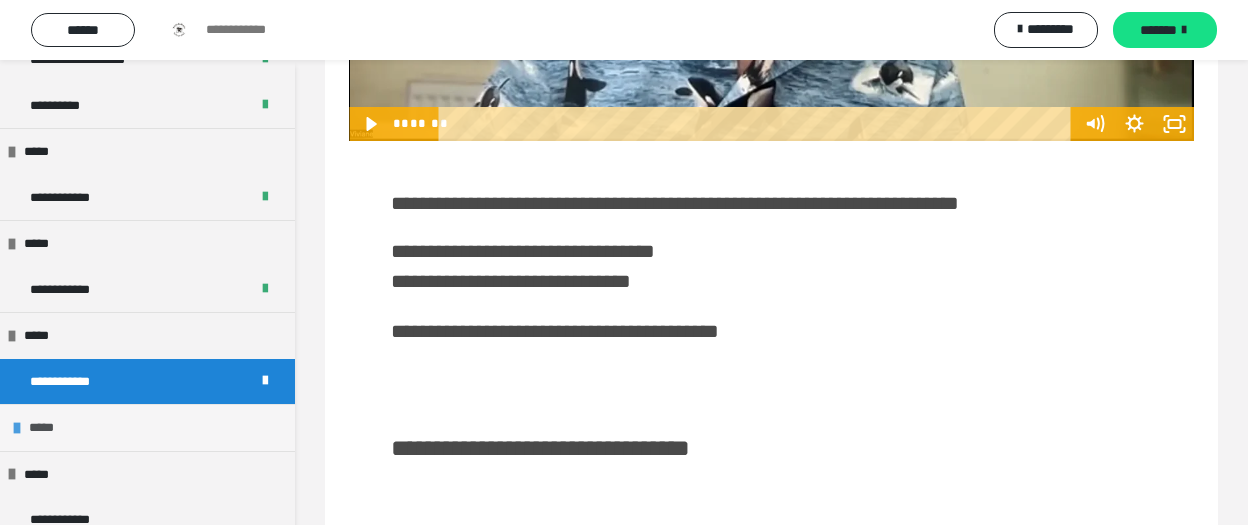 click on "*****" at bounding box center (147, 427) 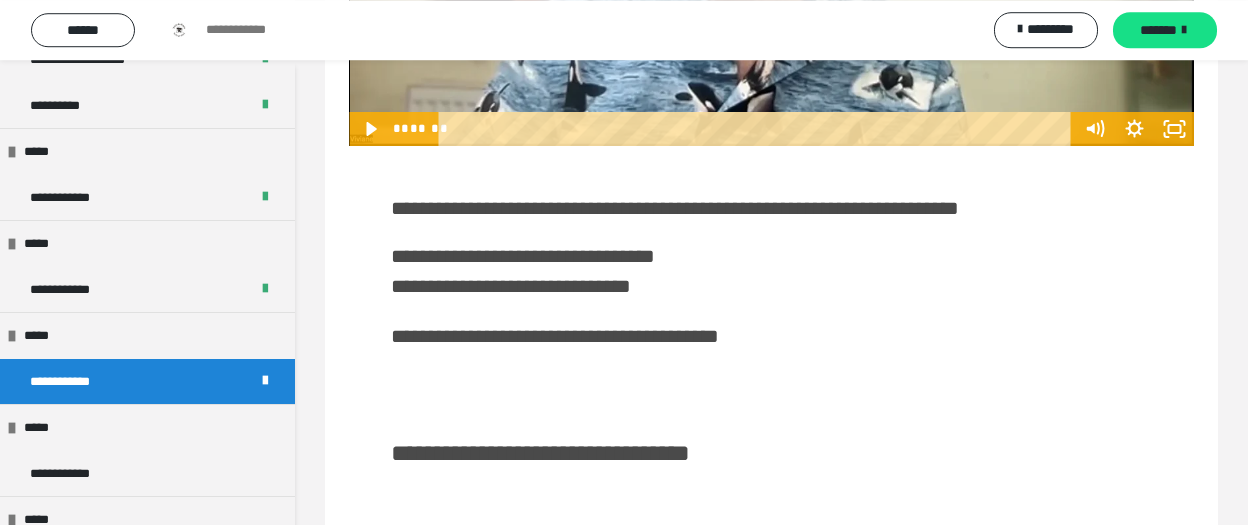 scroll, scrollTop: 631, scrollLeft: 0, axis: vertical 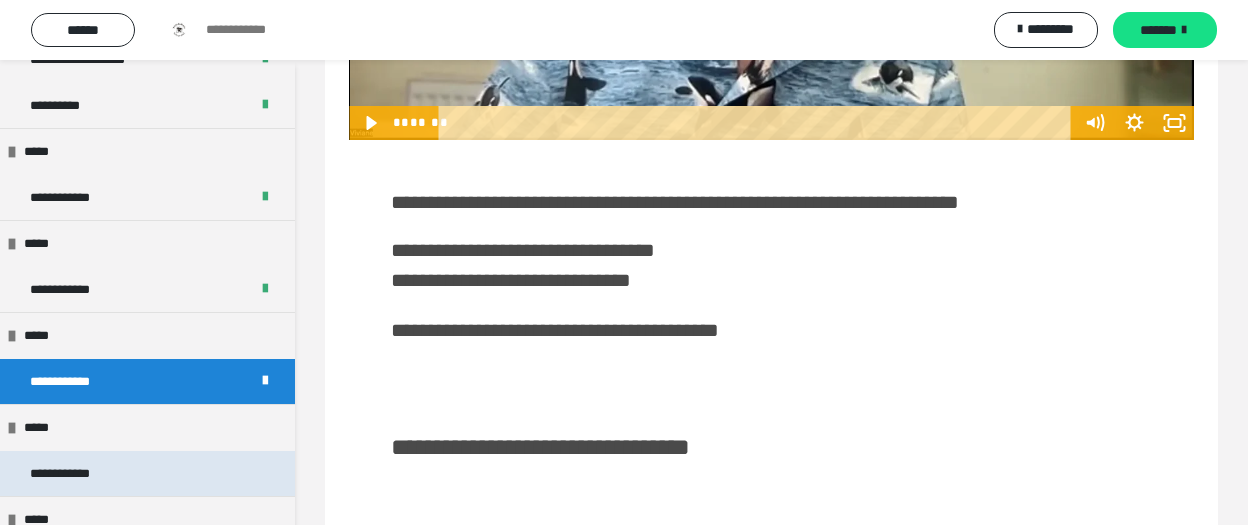 click on "**********" at bounding box center (75, 474) 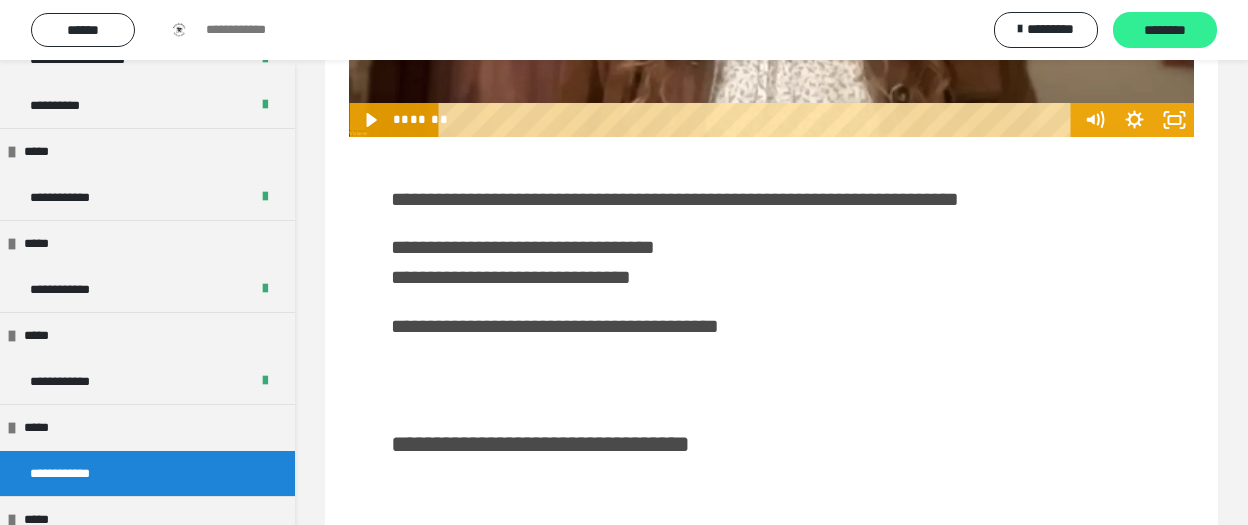 click on "********" at bounding box center (1165, 31) 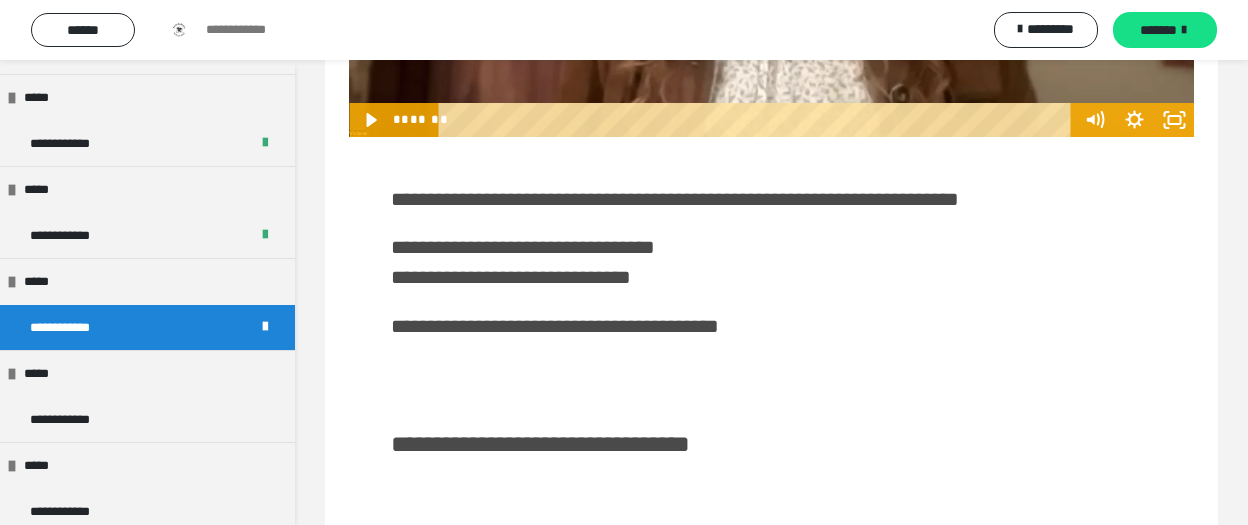scroll, scrollTop: 468, scrollLeft: 0, axis: vertical 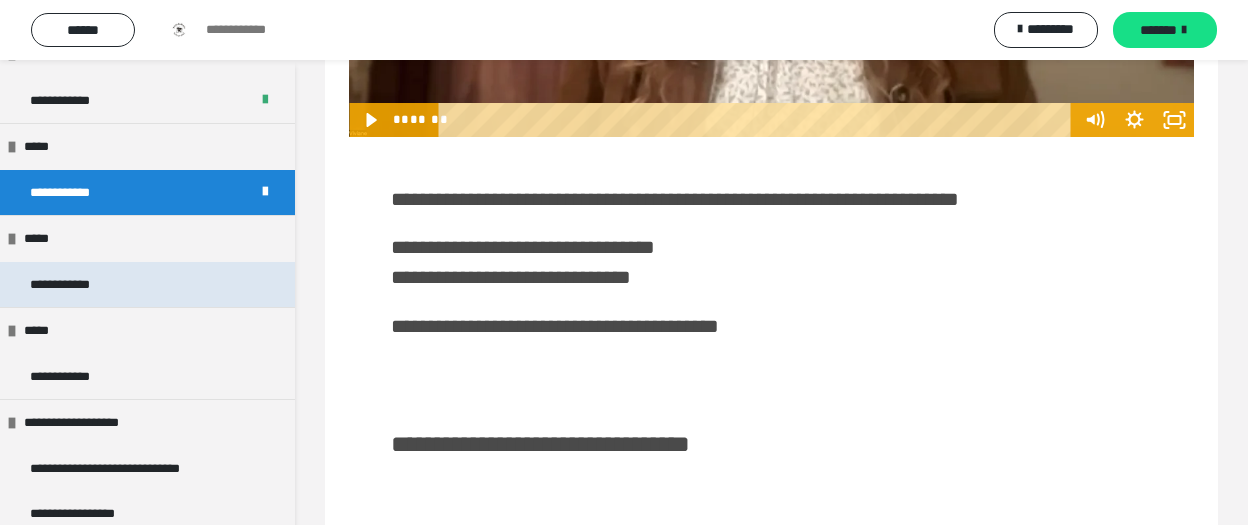 click on "**********" at bounding box center (75, 285) 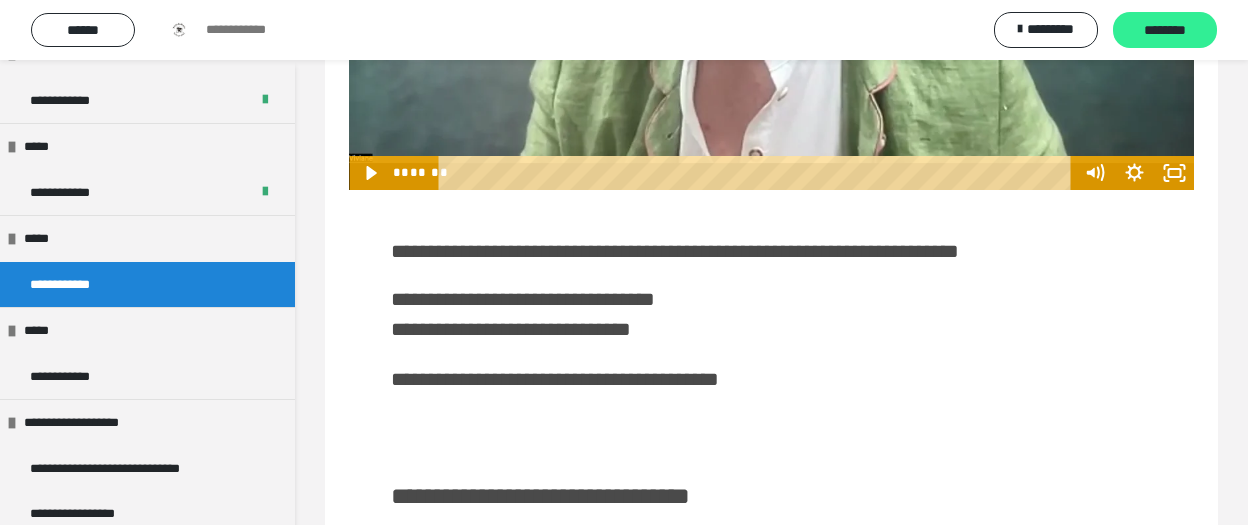 click on "********" at bounding box center (1165, 31) 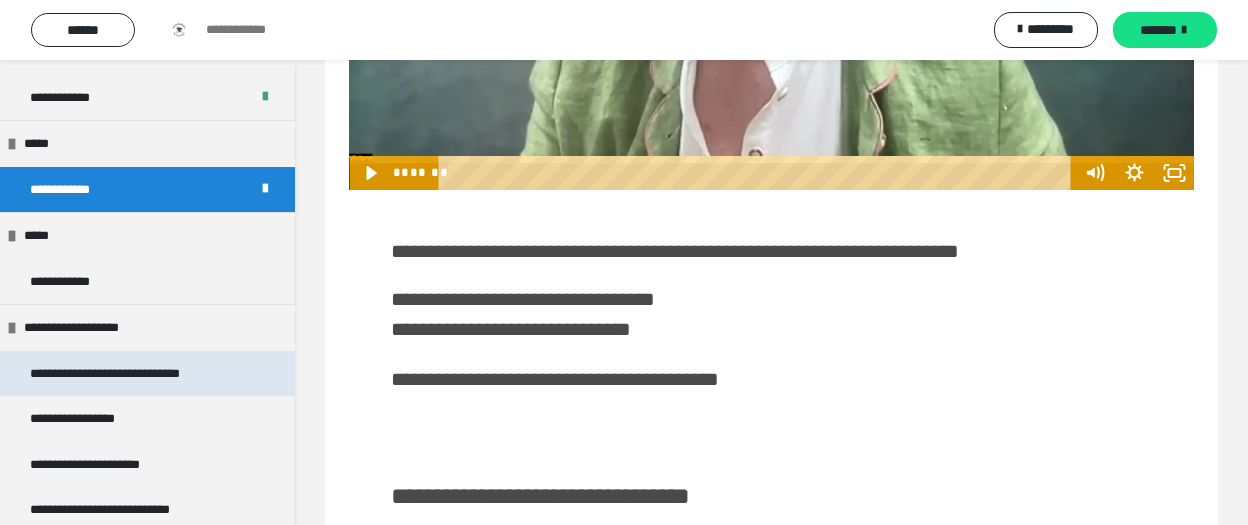 scroll, scrollTop: 573, scrollLeft: 0, axis: vertical 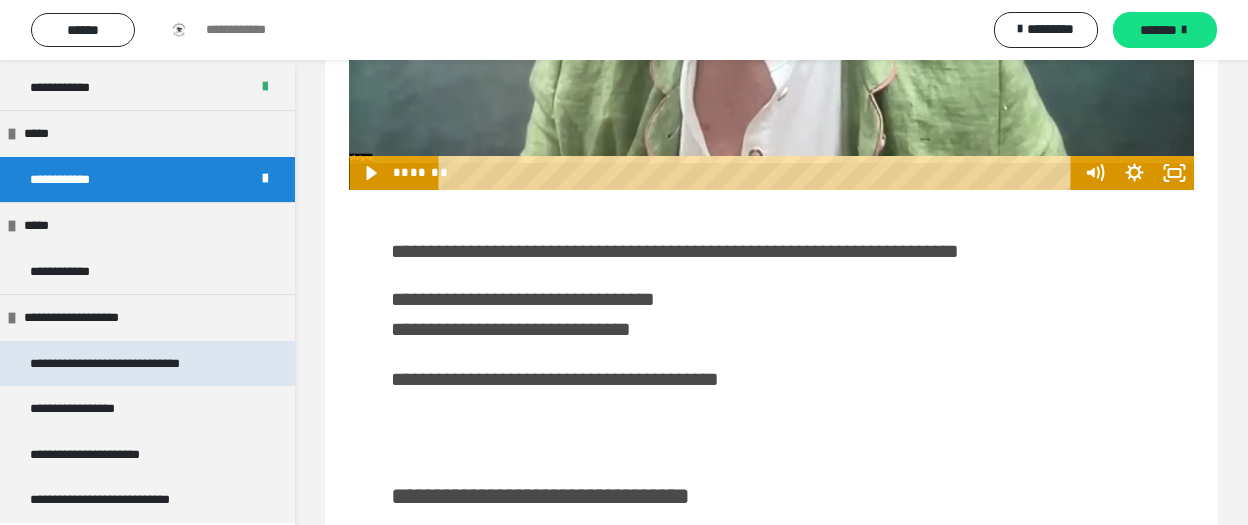 click on "**********" at bounding box center [136, 364] 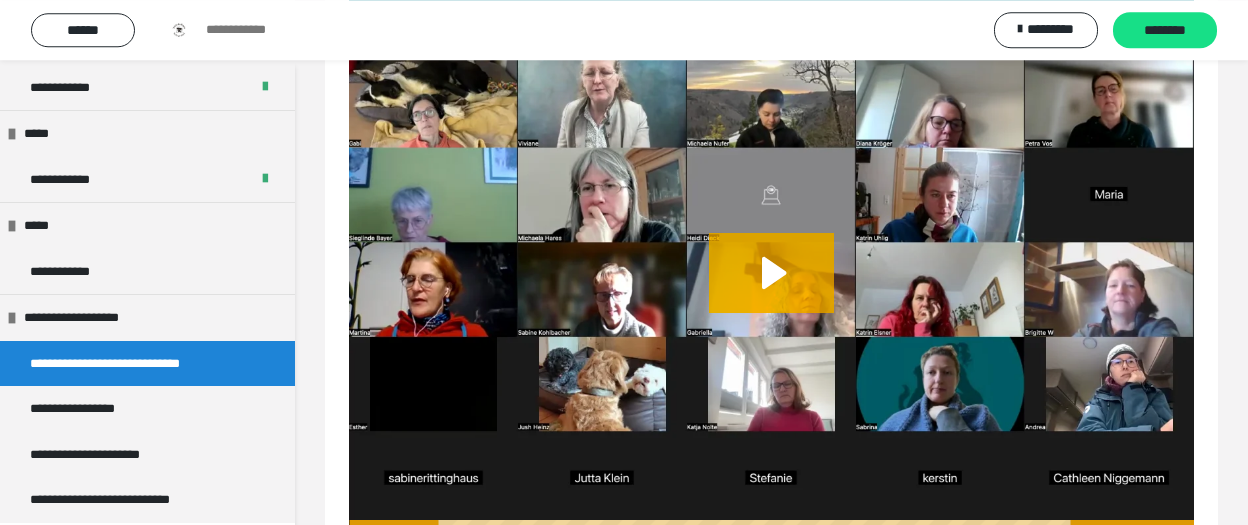 scroll, scrollTop: 315, scrollLeft: 0, axis: vertical 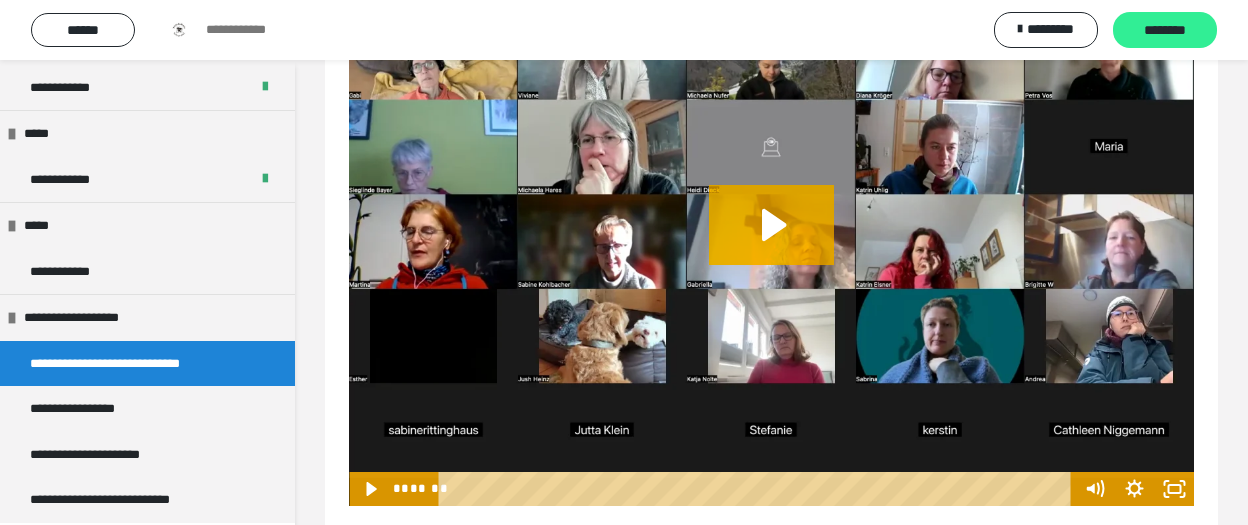 click on "********" at bounding box center [1165, 31] 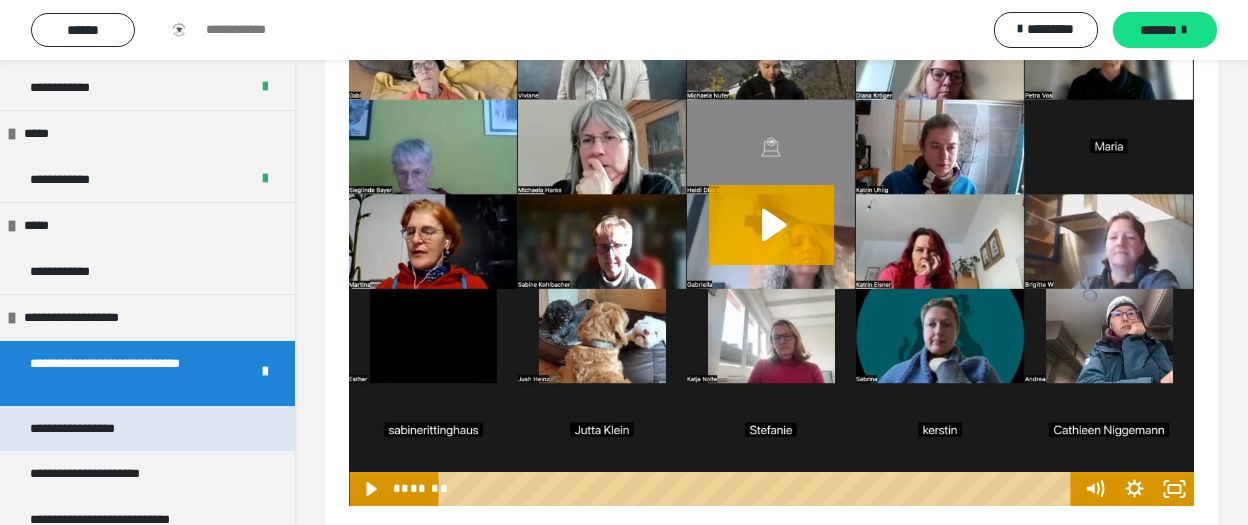 click on "**********" at bounding box center [94, 429] 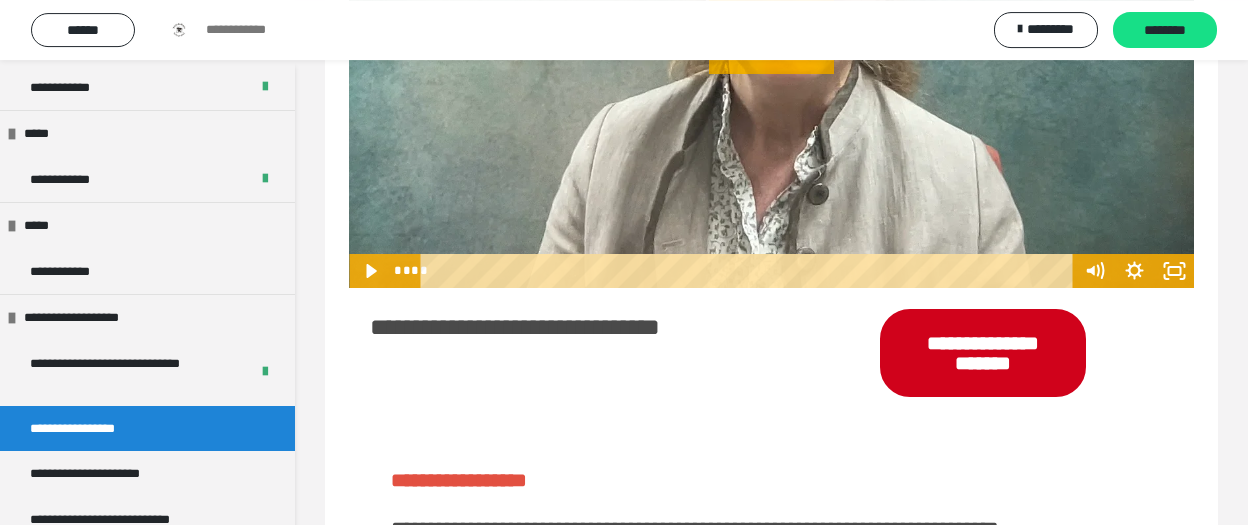 scroll, scrollTop: 526, scrollLeft: 0, axis: vertical 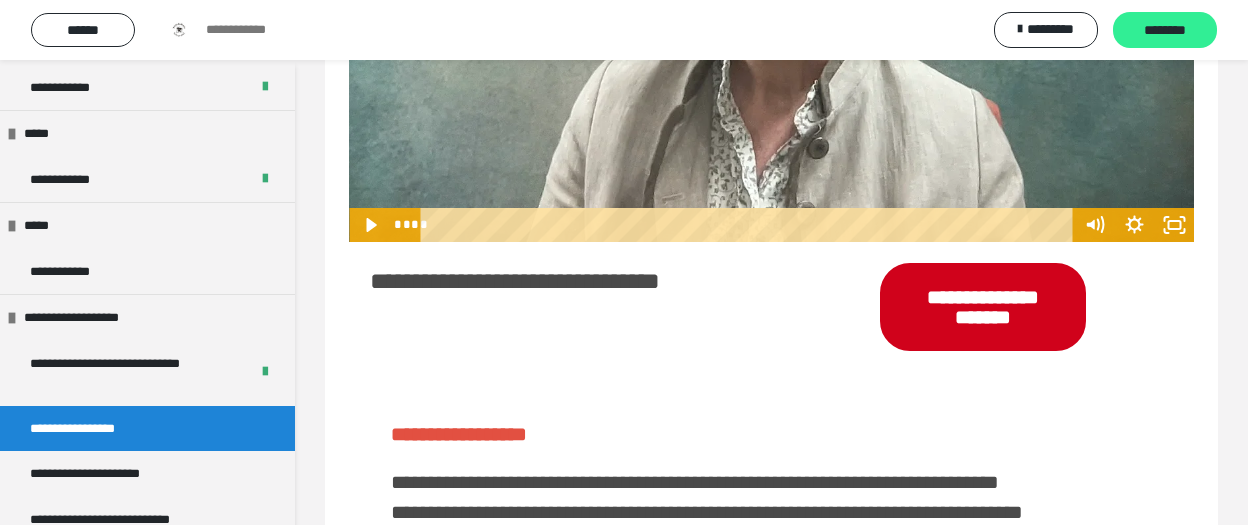 click on "********" at bounding box center [1165, 31] 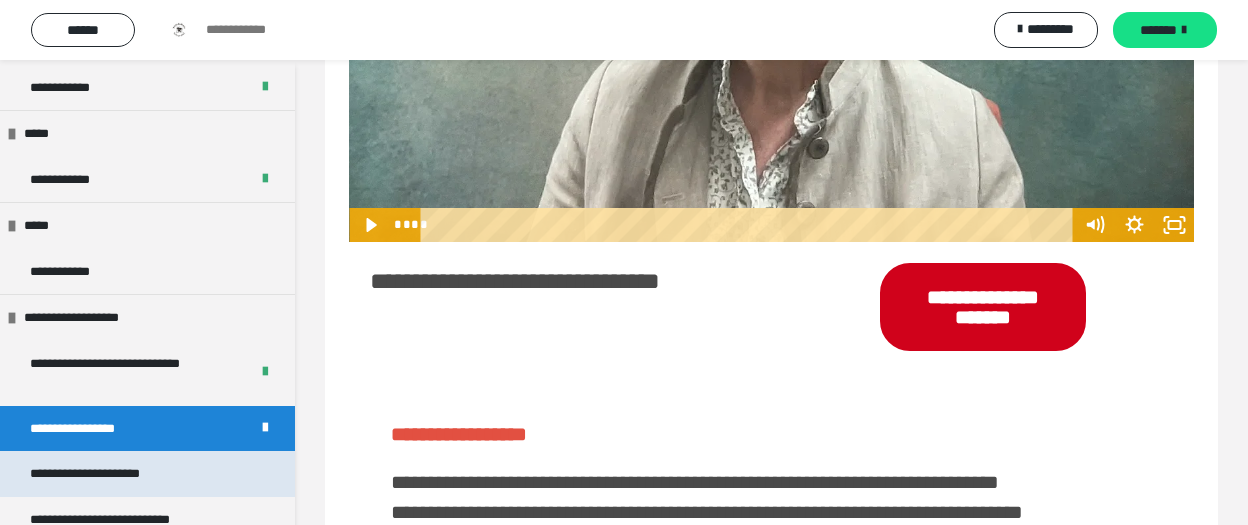 click on "**********" at bounding box center (110, 474) 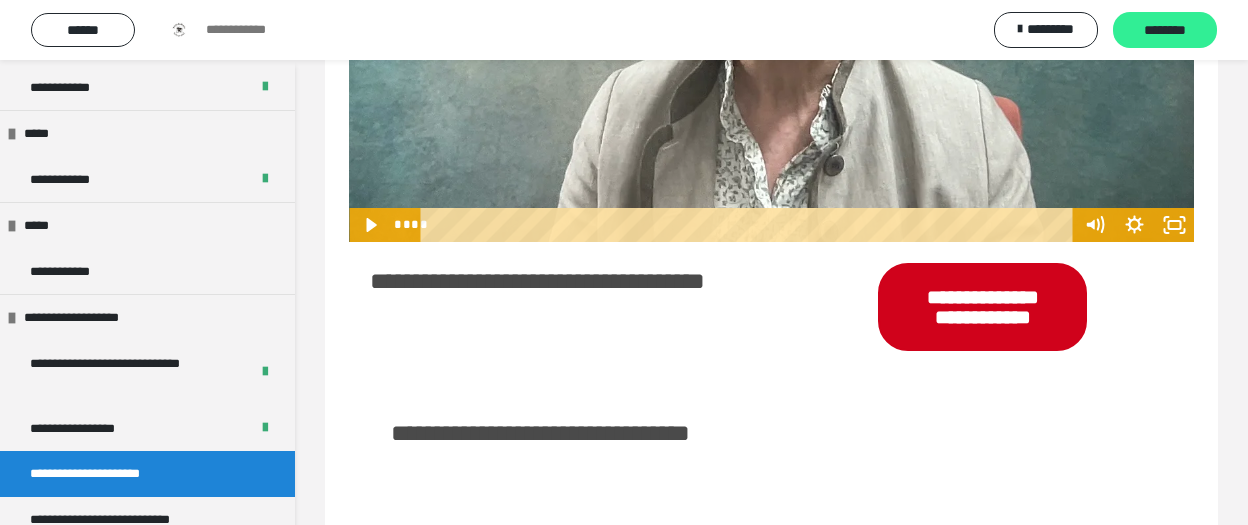 click on "********" at bounding box center (1165, 31) 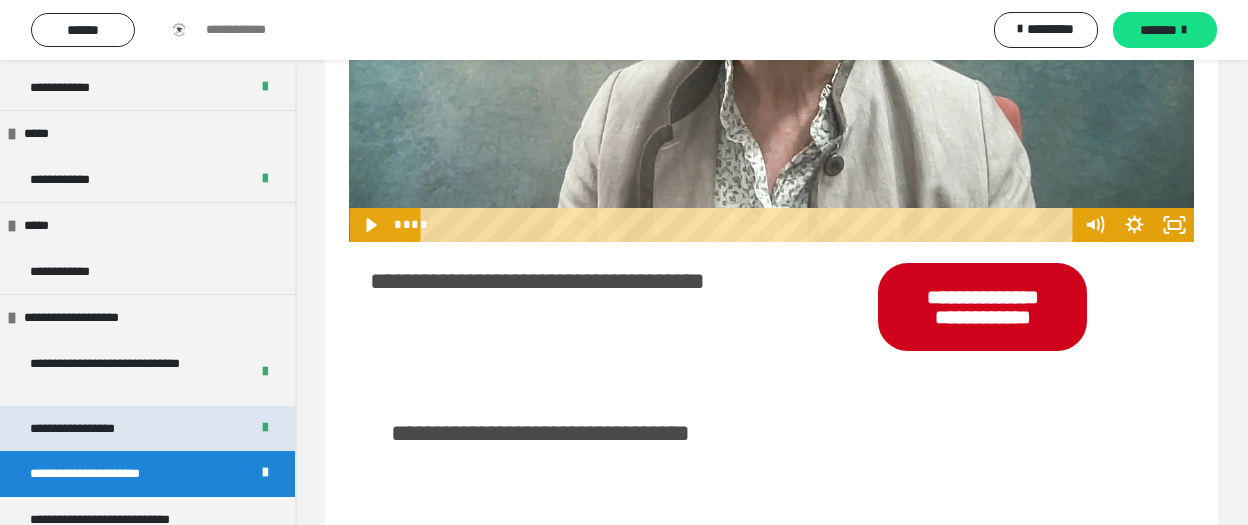 scroll, scrollTop: 593, scrollLeft: 0, axis: vertical 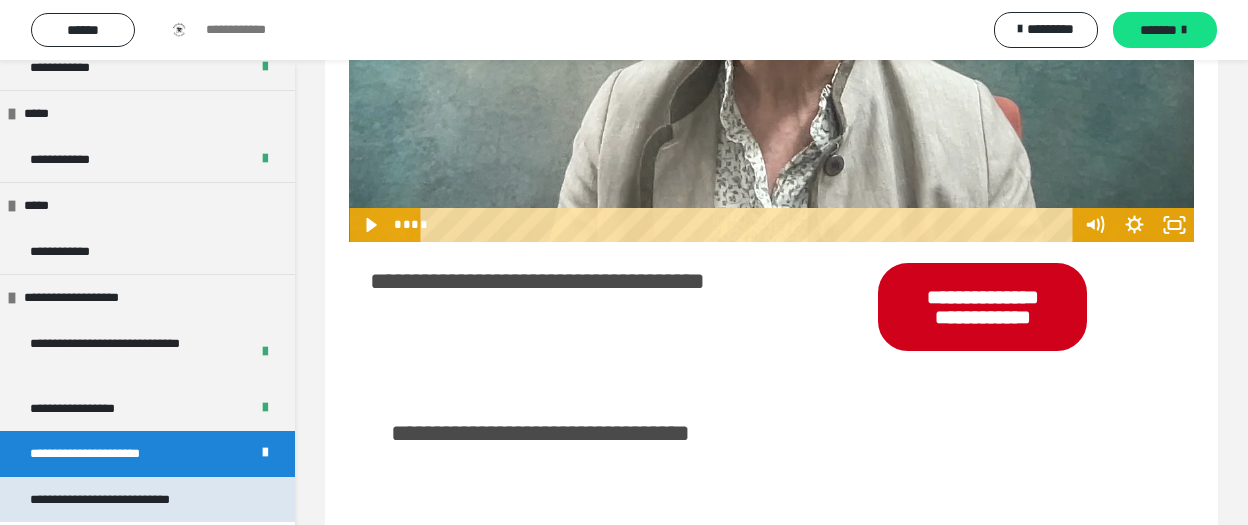click on "**********" at bounding box center [127, 500] 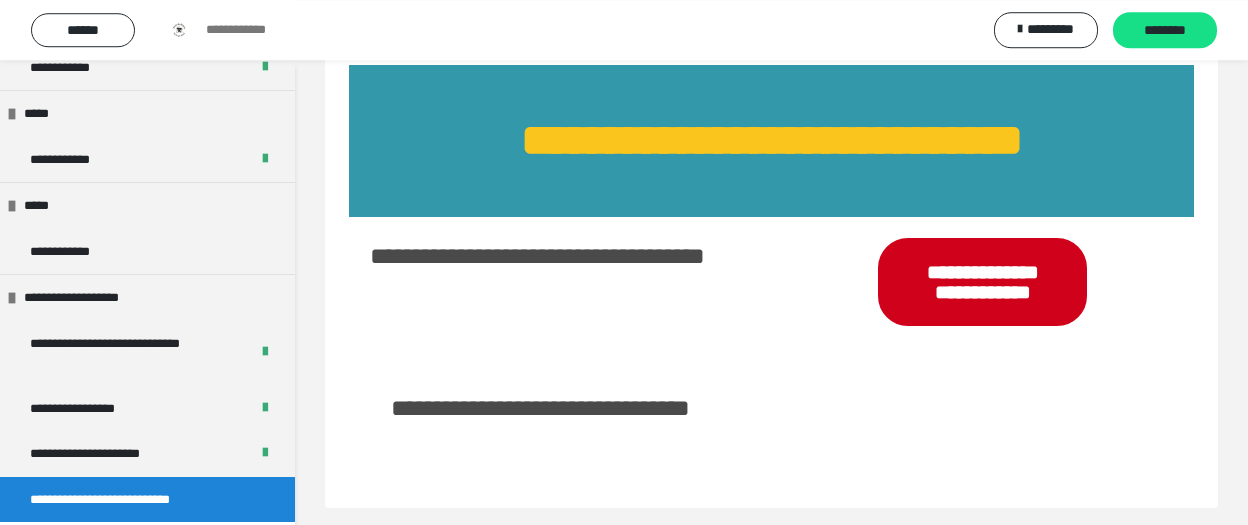 scroll, scrollTop: 0, scrollLeft: 0, axis: both 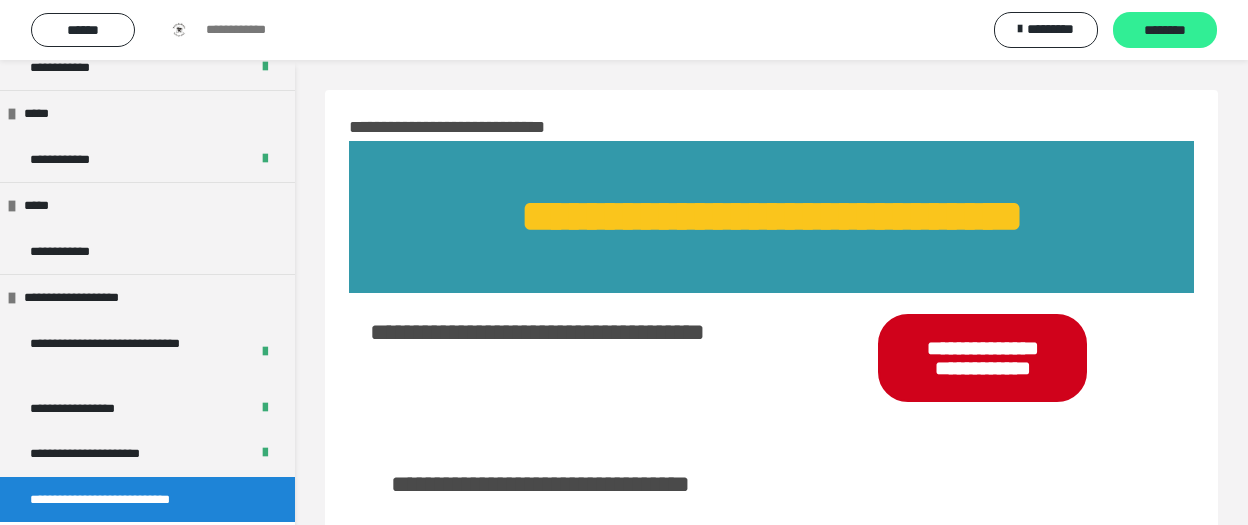 click on "********" at bounding box center (1165, 31) 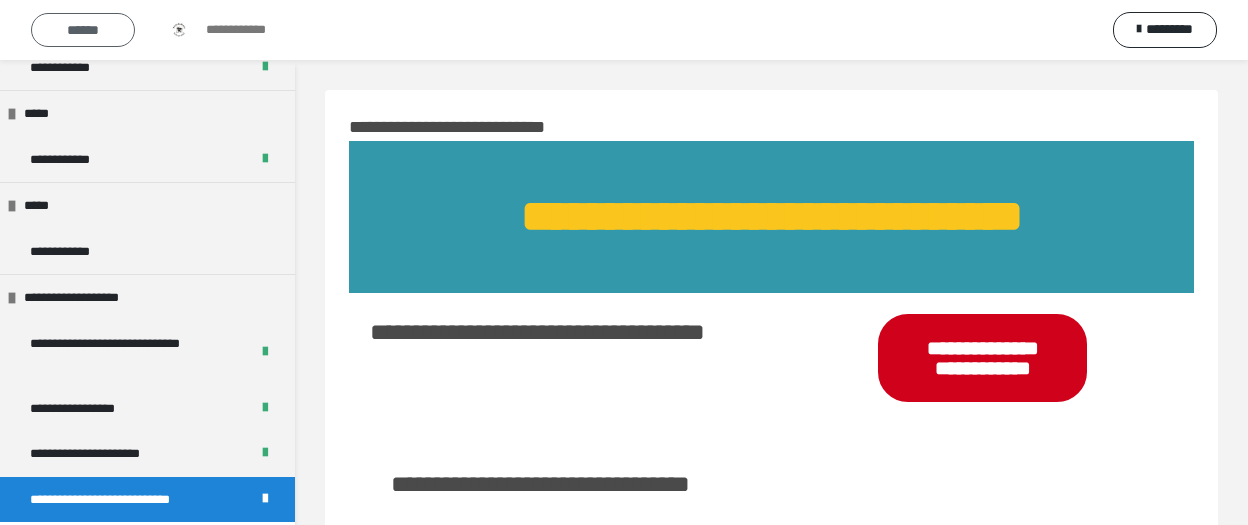 click on "******" at bounding box center (83, 30) 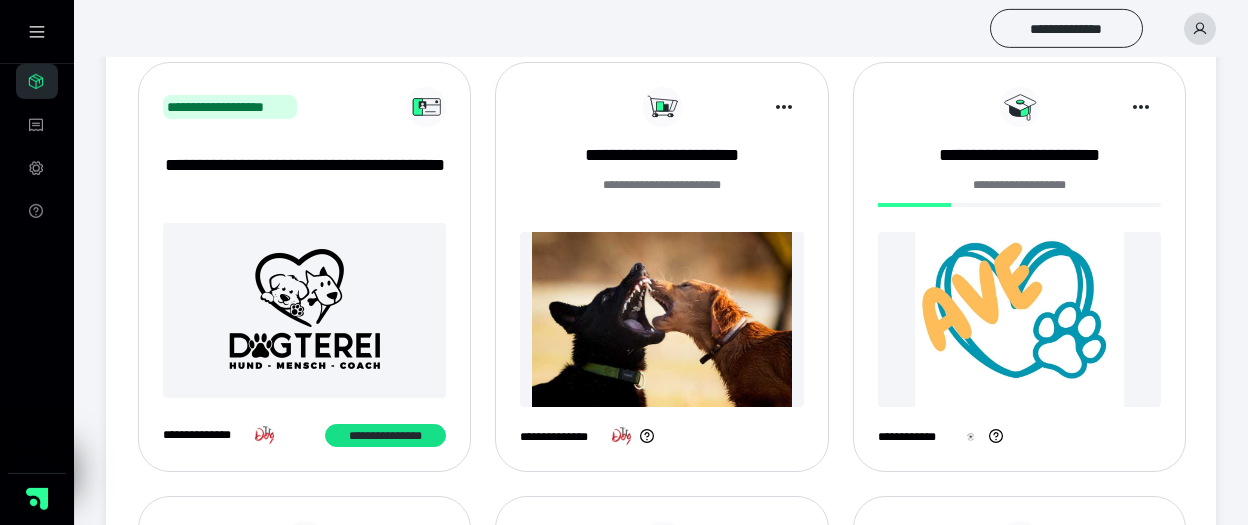 scroll, scrollTop: 210, scrollLeft: 0, axis: vertical 